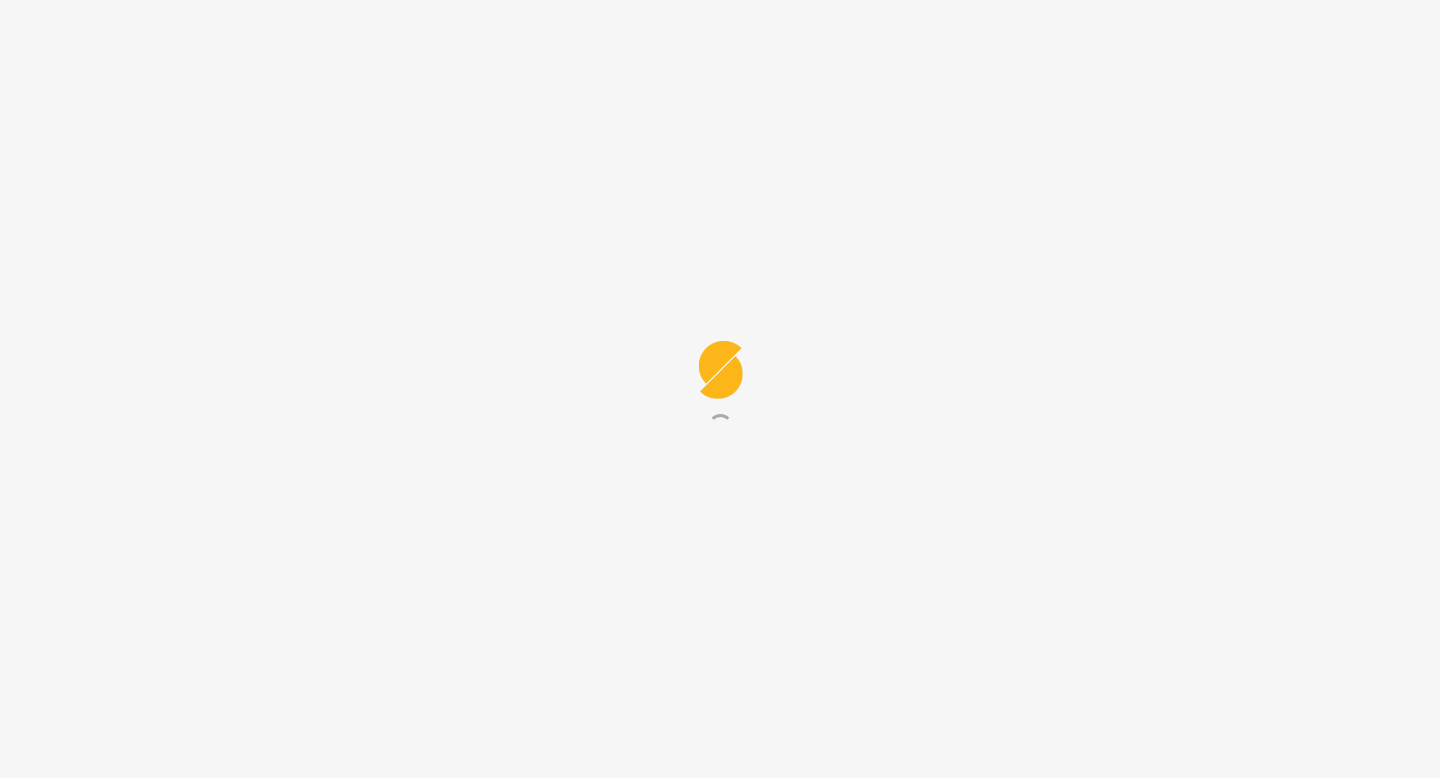 scroll, scrollTop: 0, scrollLeft: 0, axis: both 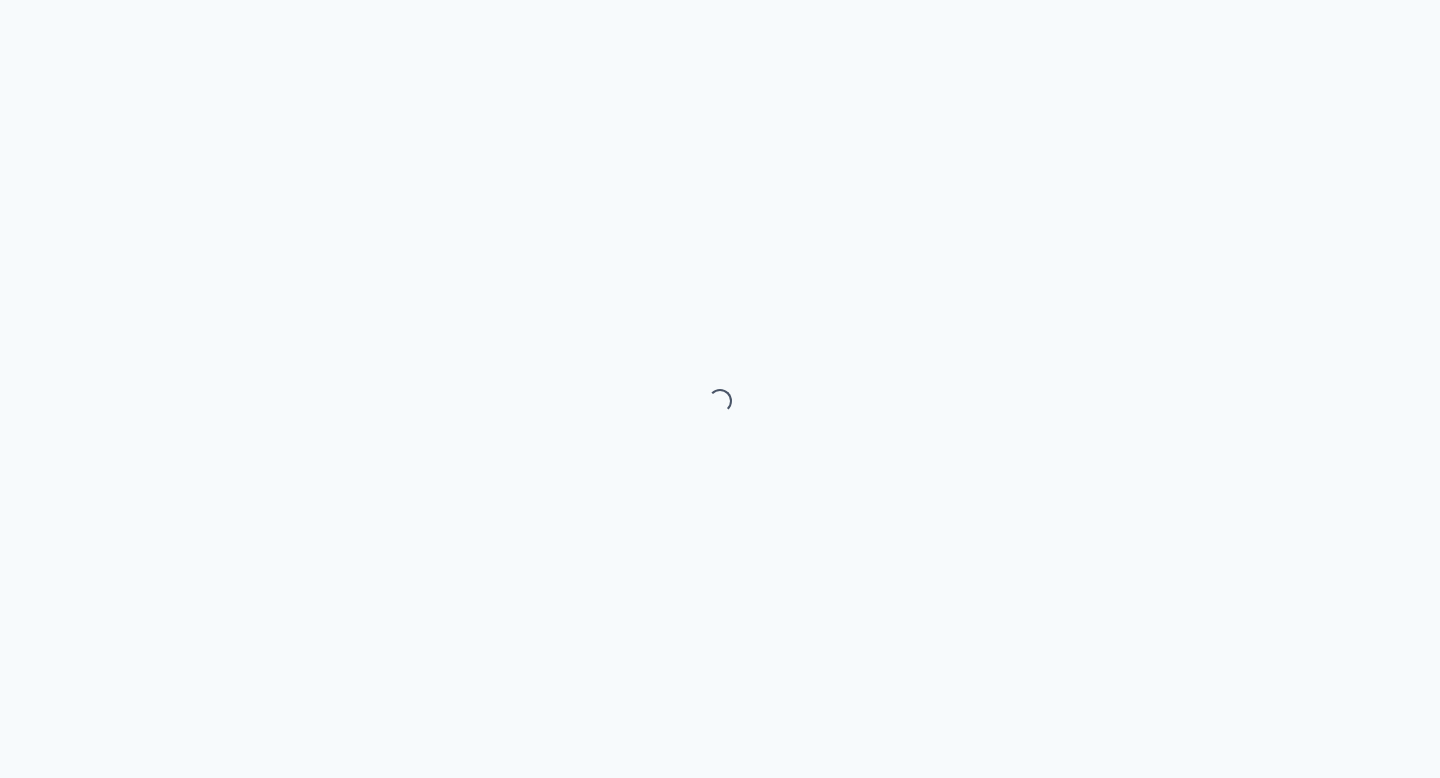 select on "month" 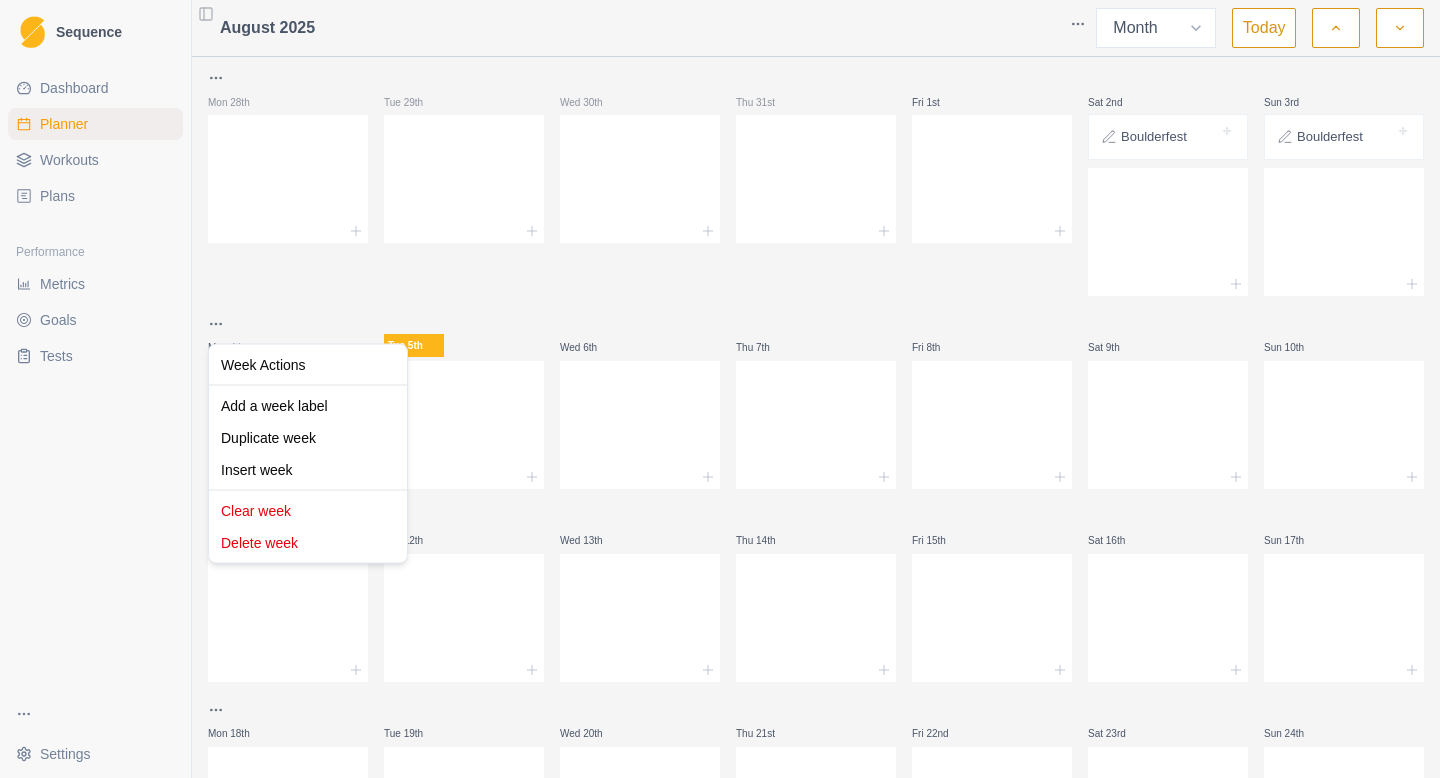 click on "Sequence Dashboard Planner Workouts Plans Performance Metrics Goals Tests Settings Toggle Sidebar August [YEAR] Week Month Today Mon 28th Tue 29th Wed 30th Thu 31st Fri 1st Sat 2nd Boulderfest Sun 3rd Boulderfest Mon 4th Tue 5th Wed 6th Thu 7th Fri 8th Sat 9th Sun 10th Mon 11th Tue 12th Wed 13th Thu 14th Fri 15th Sat 16th Sun 17th Mon 18th Tue 19th Wed 20th Thu 21st Fri 22nd Sat 23rd Sun 24th Mon 25th Tue 26th Wed 27th Thu 28th Fri 29th Sat 30th Sun 31st
Press space bar to start a drag.
When dragging you can use the arrow keys to move the item around and escape to cancel.
Some screen readers may require you to be in focus mode or to use your pass through key
Week Actions Add a week label Duplicate week Insert week Clear week Delete week" at bounding box center [720, 389] 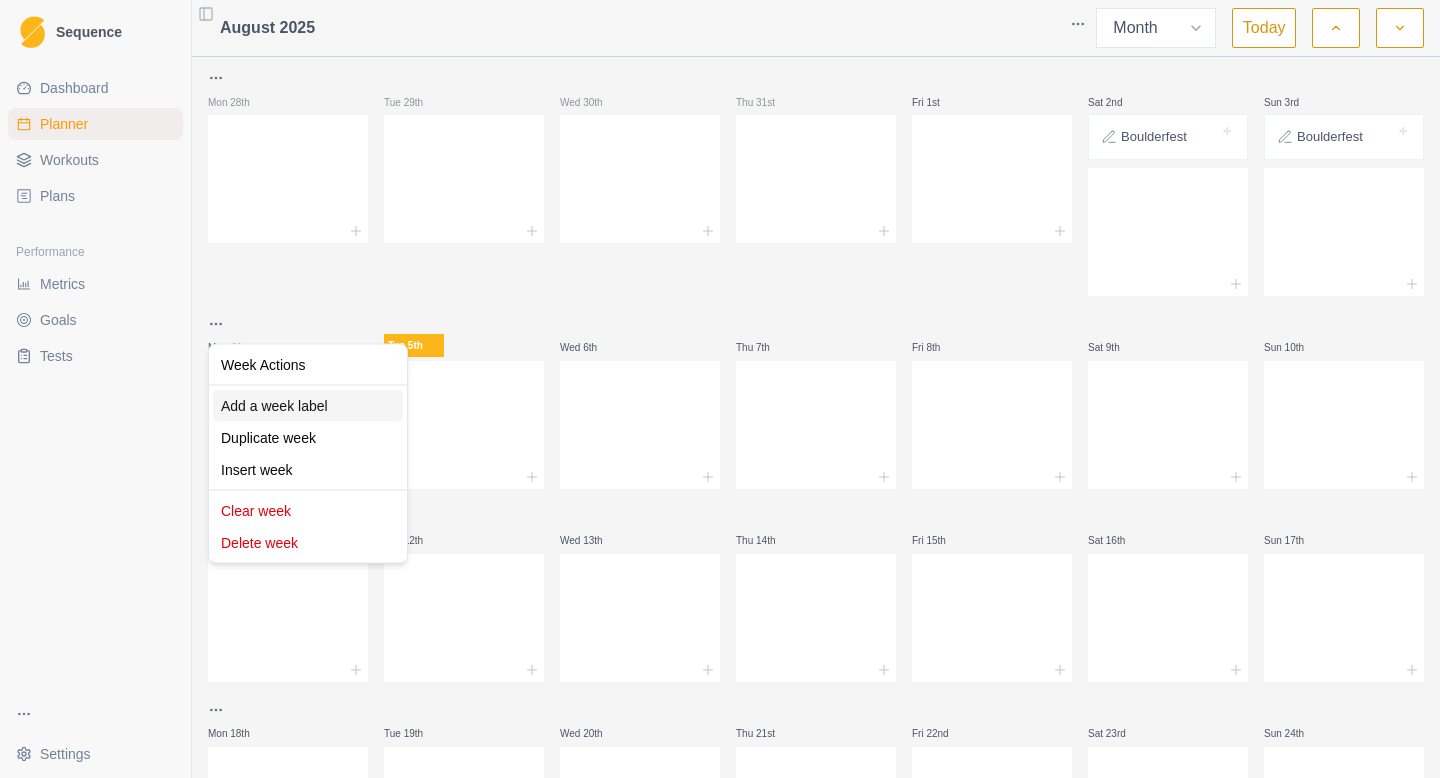 click on "Add a week label" at bounding box center [308, 406] 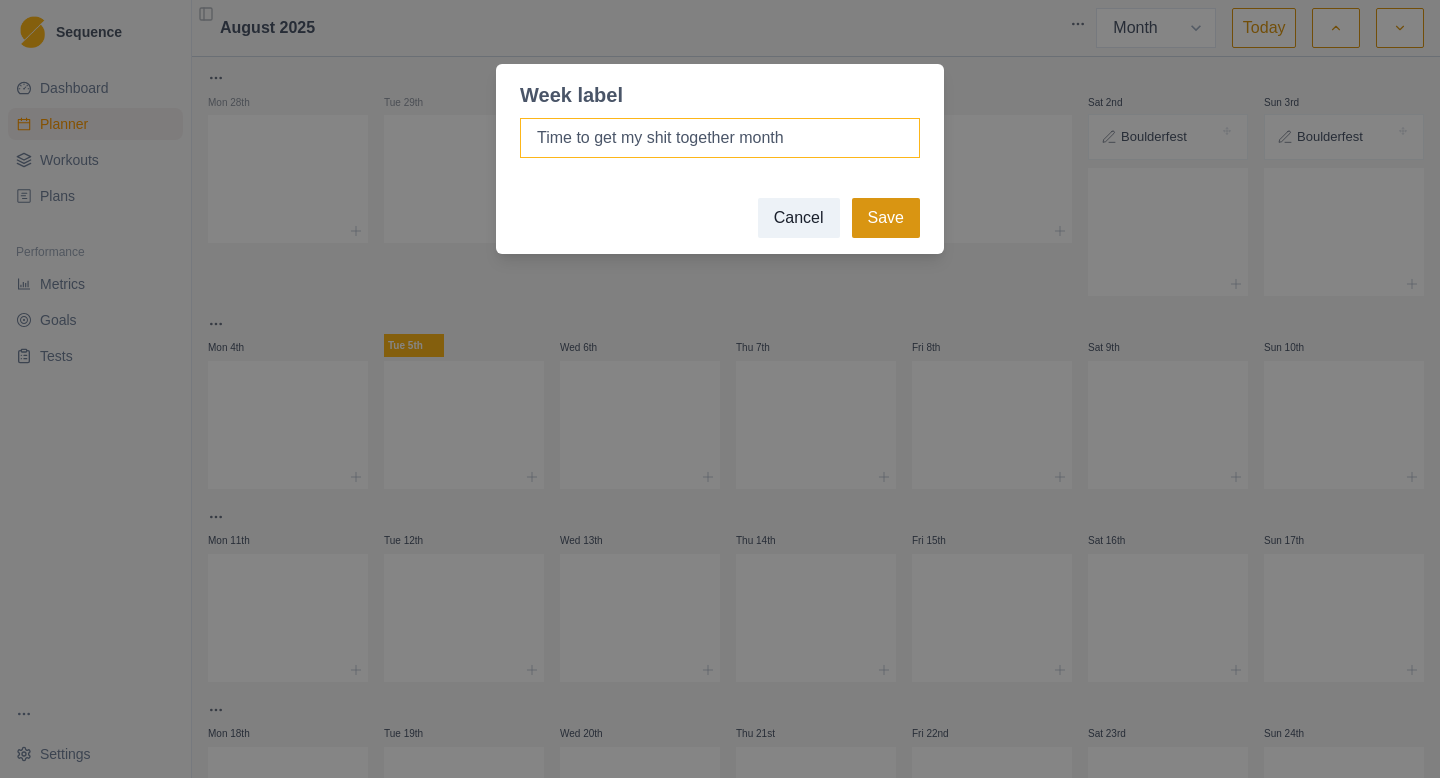 type on "Time to get my shit together month" 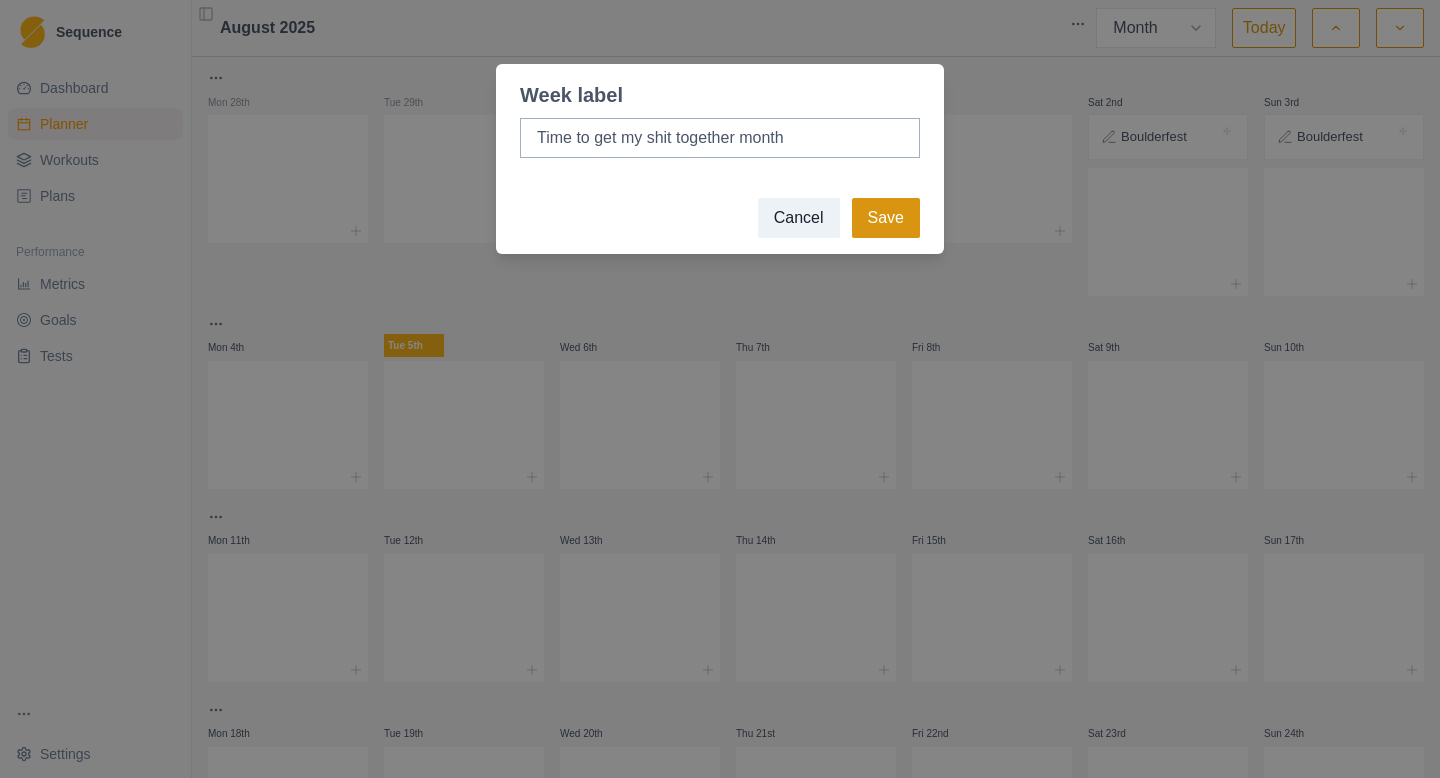 click on "Save" at bounding box center (886, 218) 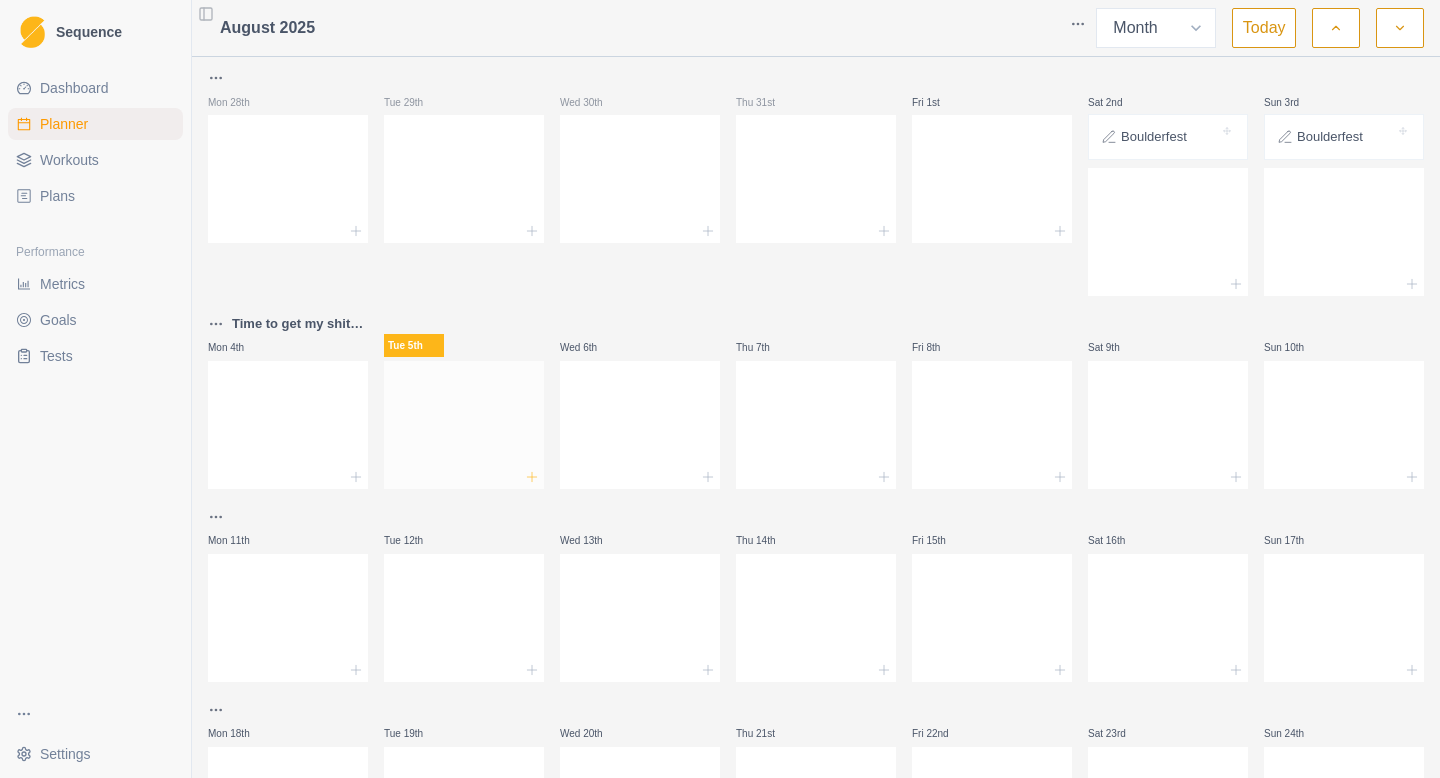 click 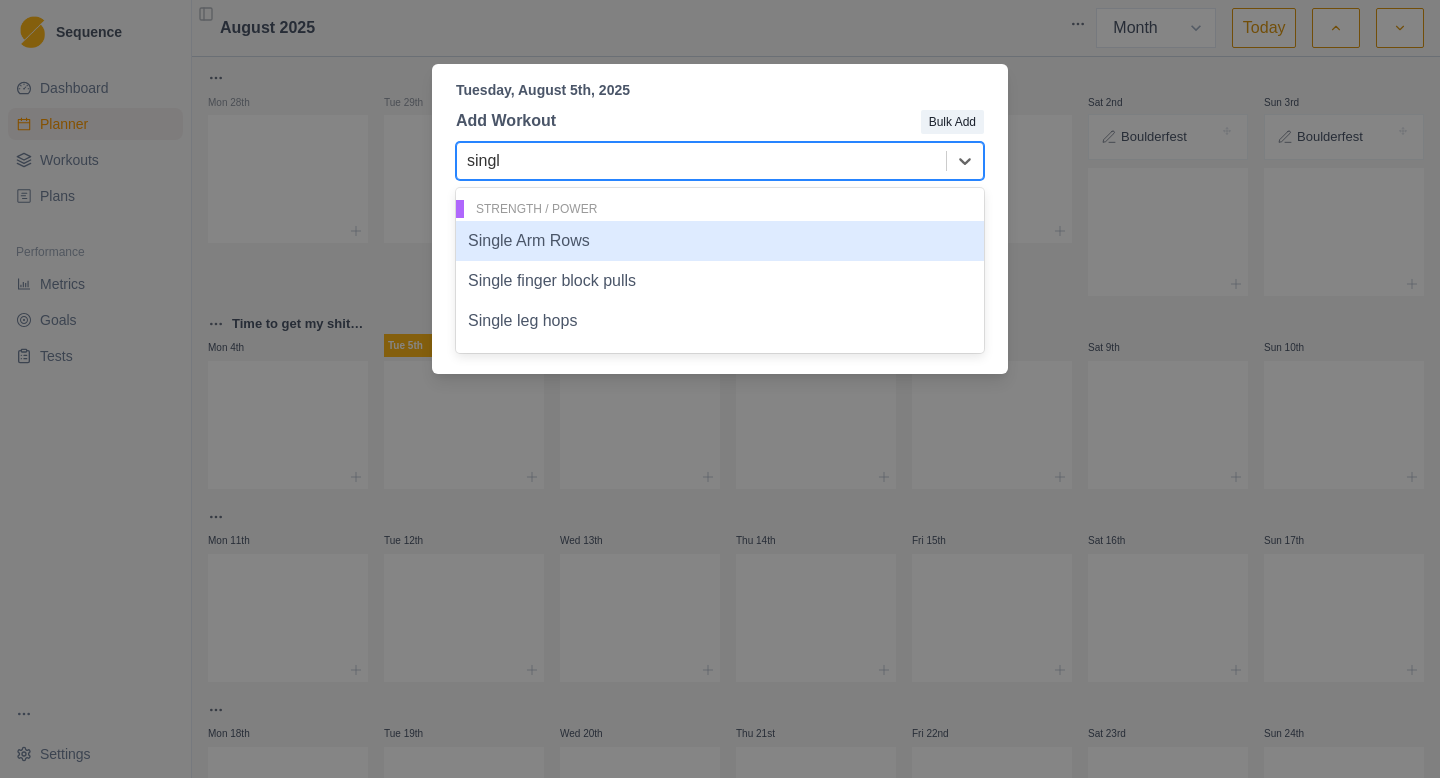 type on "single" 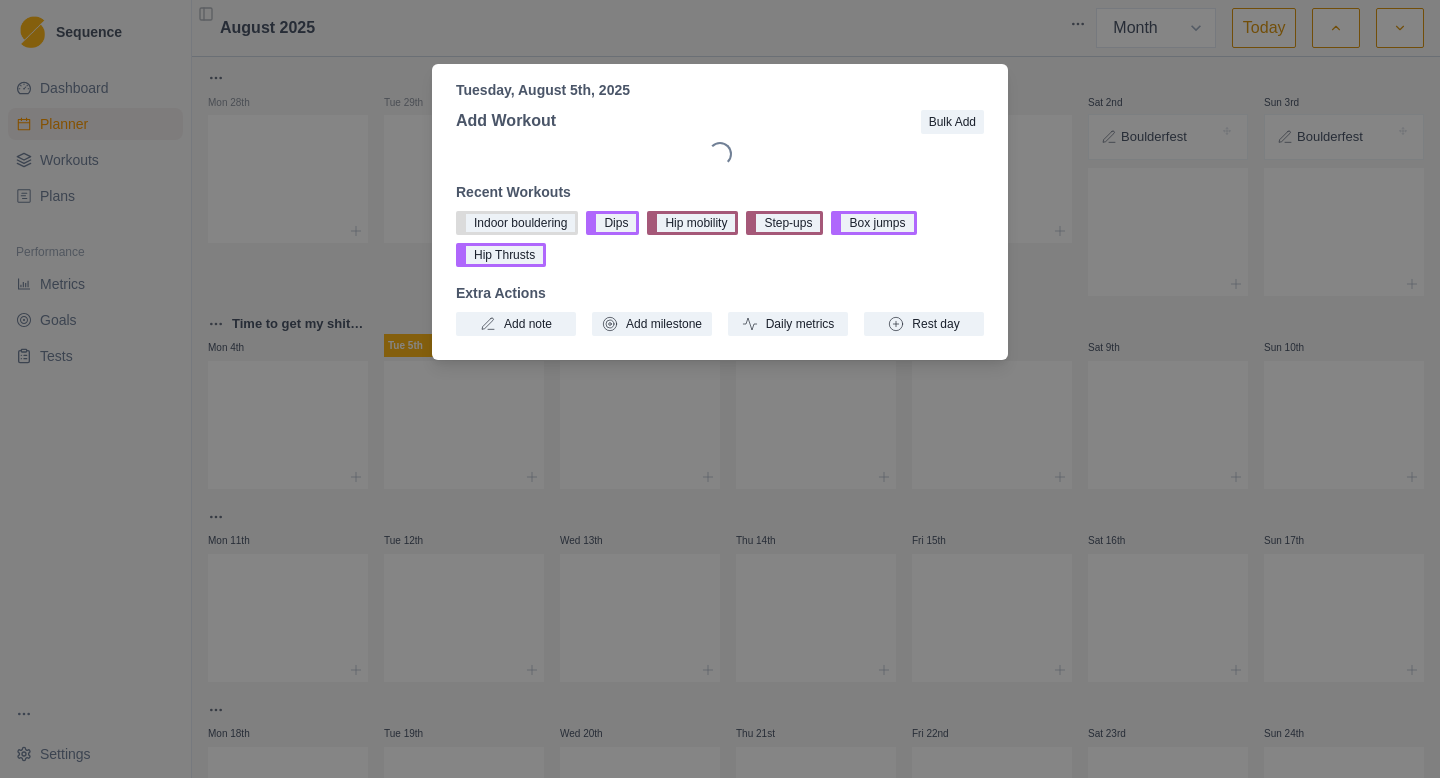 type 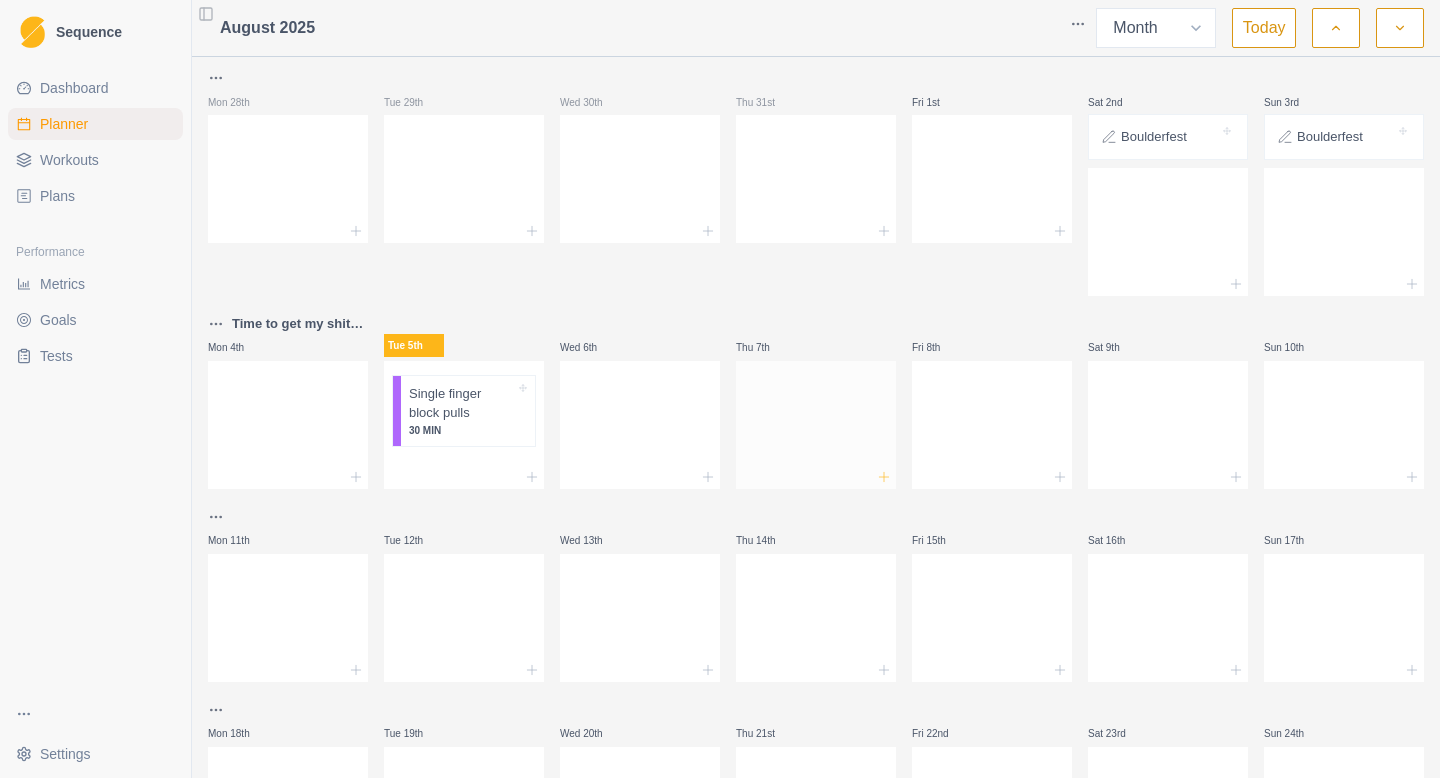 click 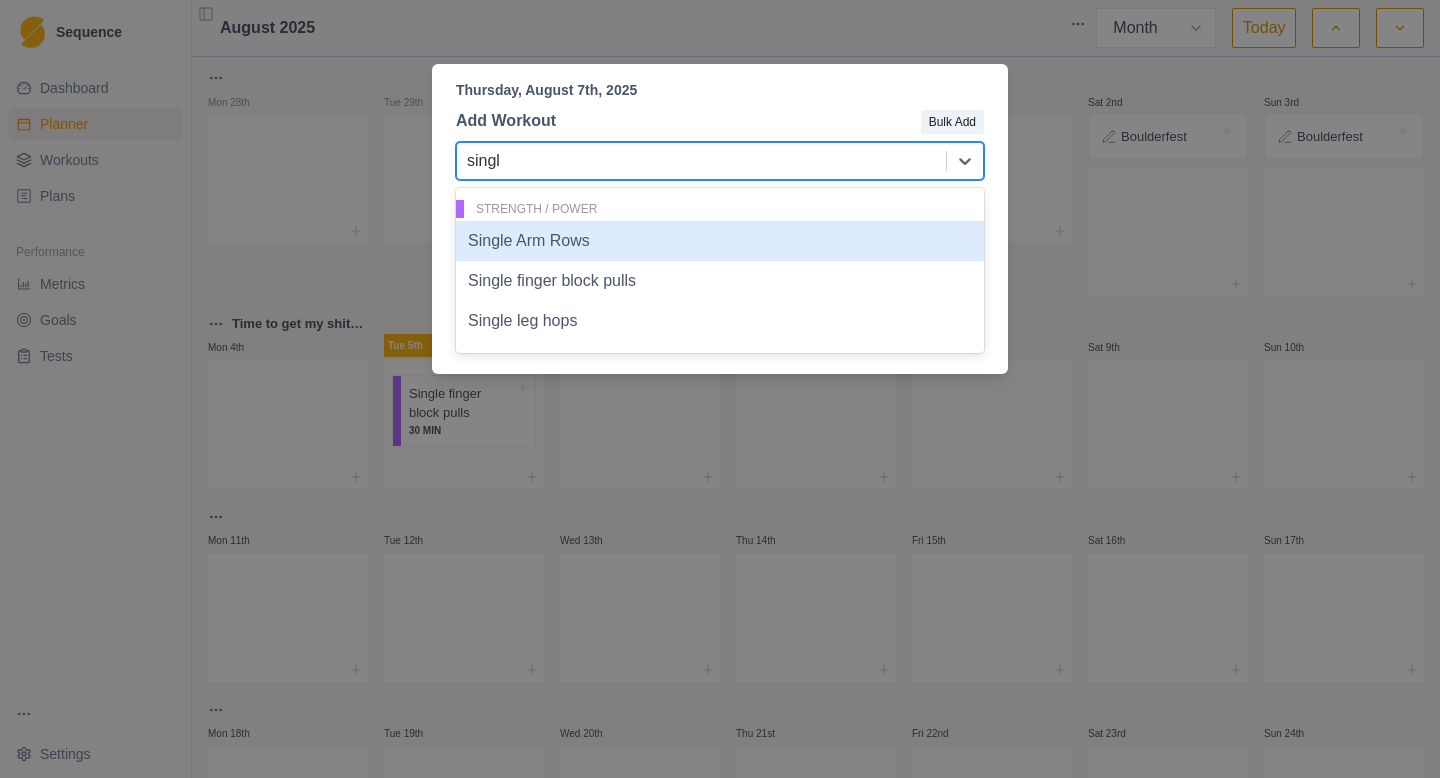 type on "single" 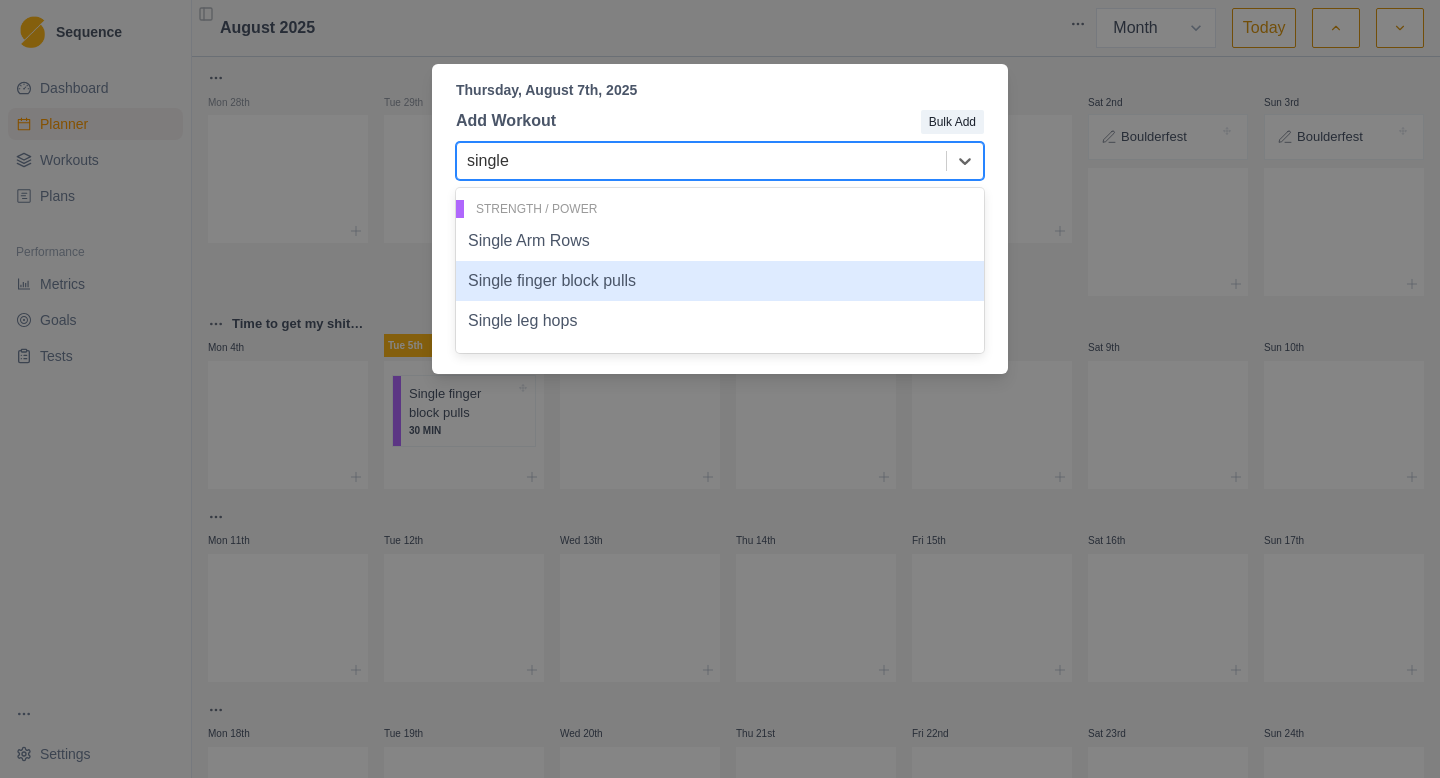 click on "Single finger block pulls" at bounding box center [720, 281] 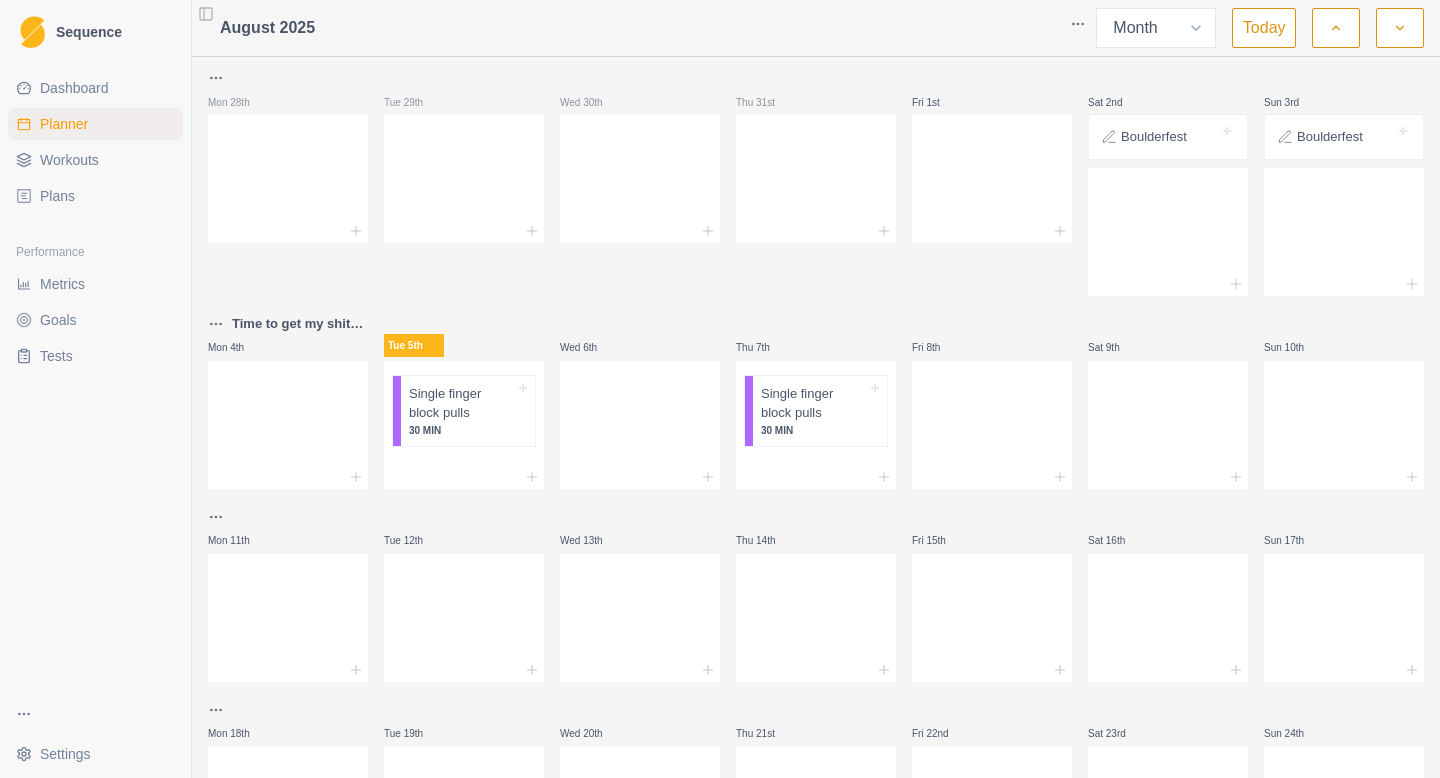 click 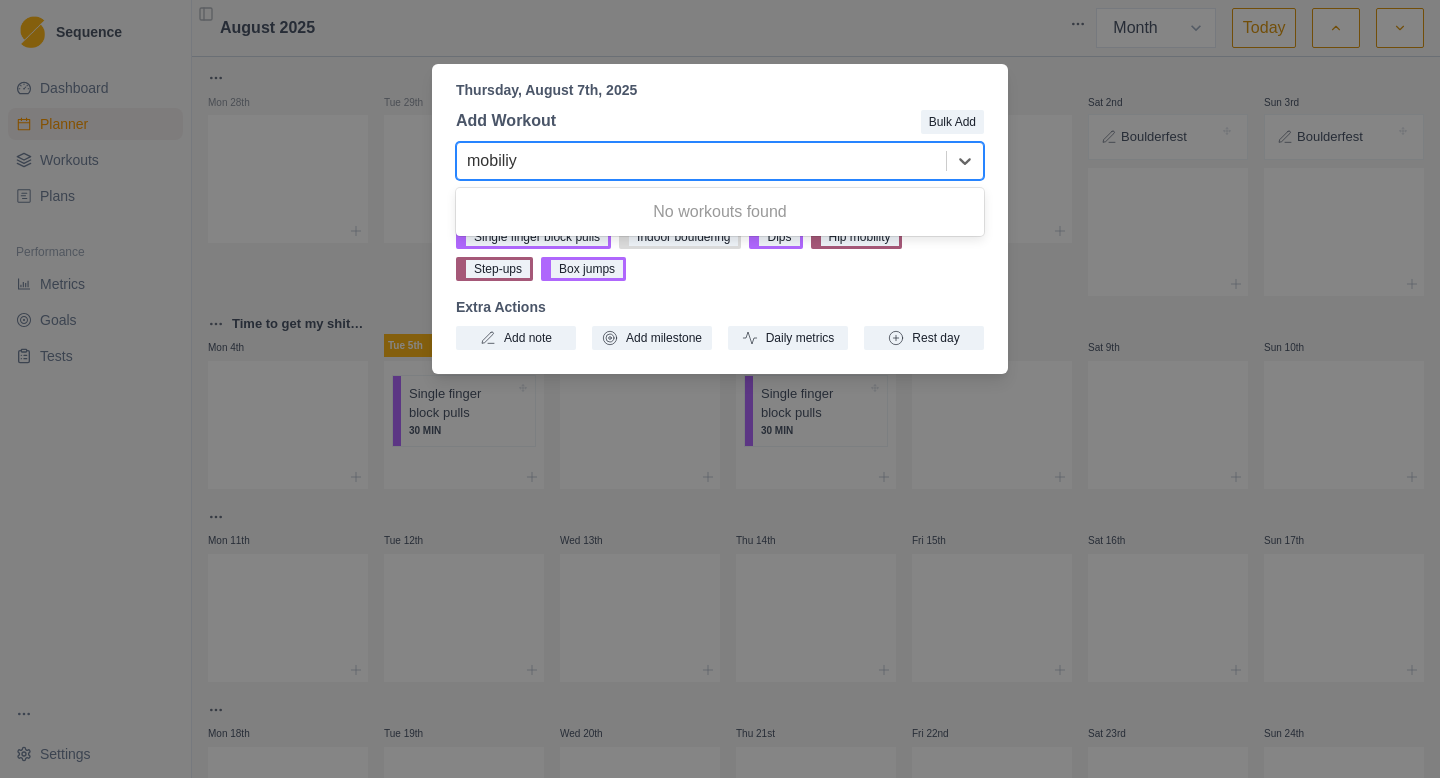 type on "mobili" 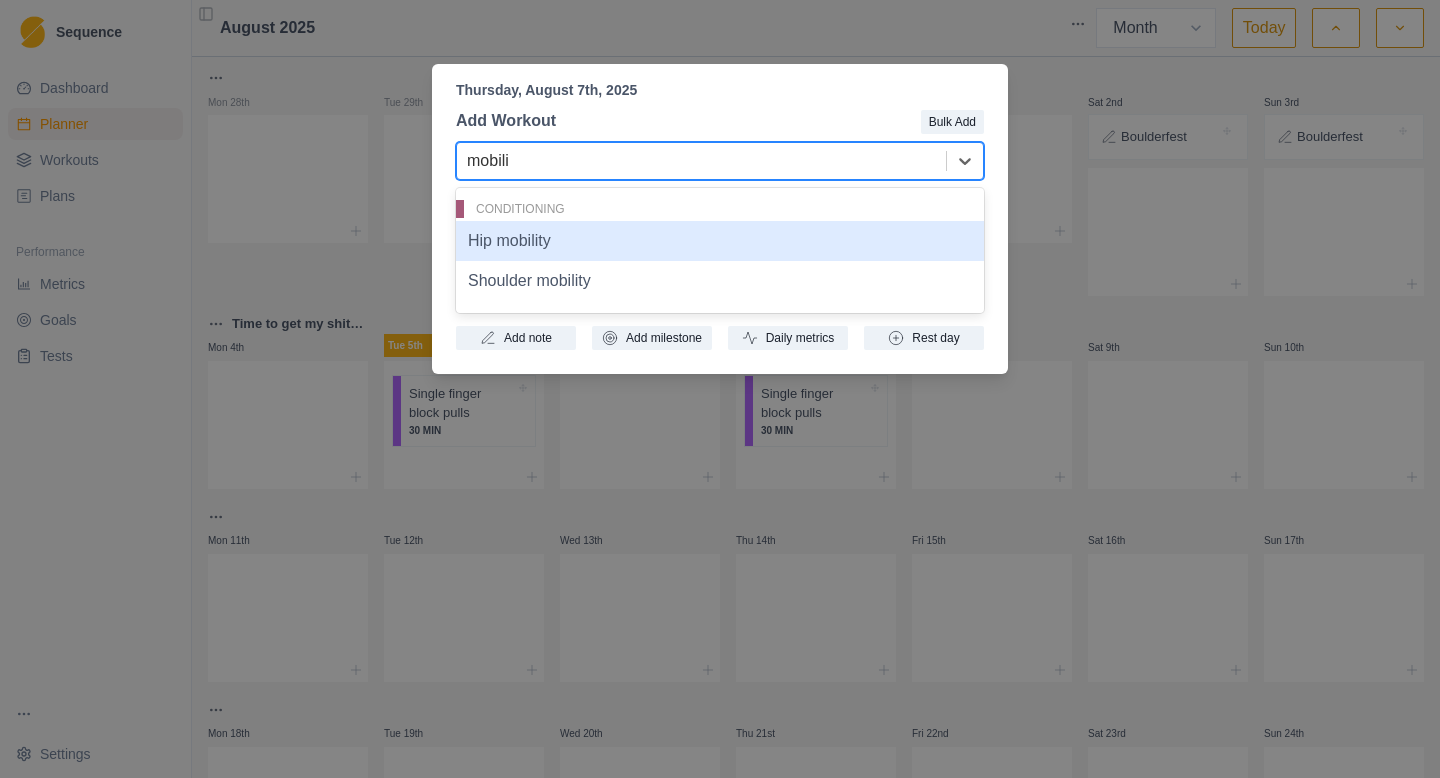 click on "Hip mobility" at bounding box center (720, 241) 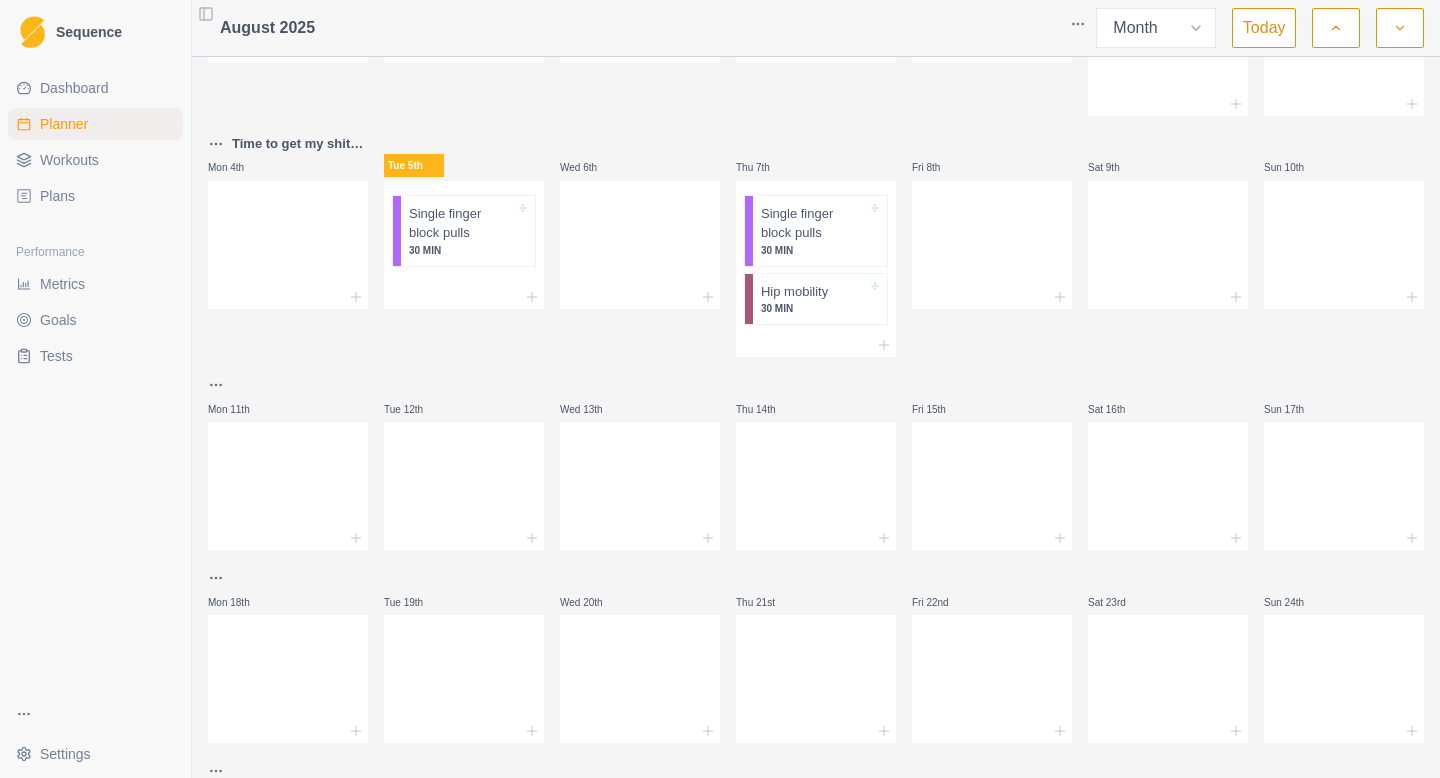 scroll, scrollTop: 188, scrollLeft: 0, axis: vertical 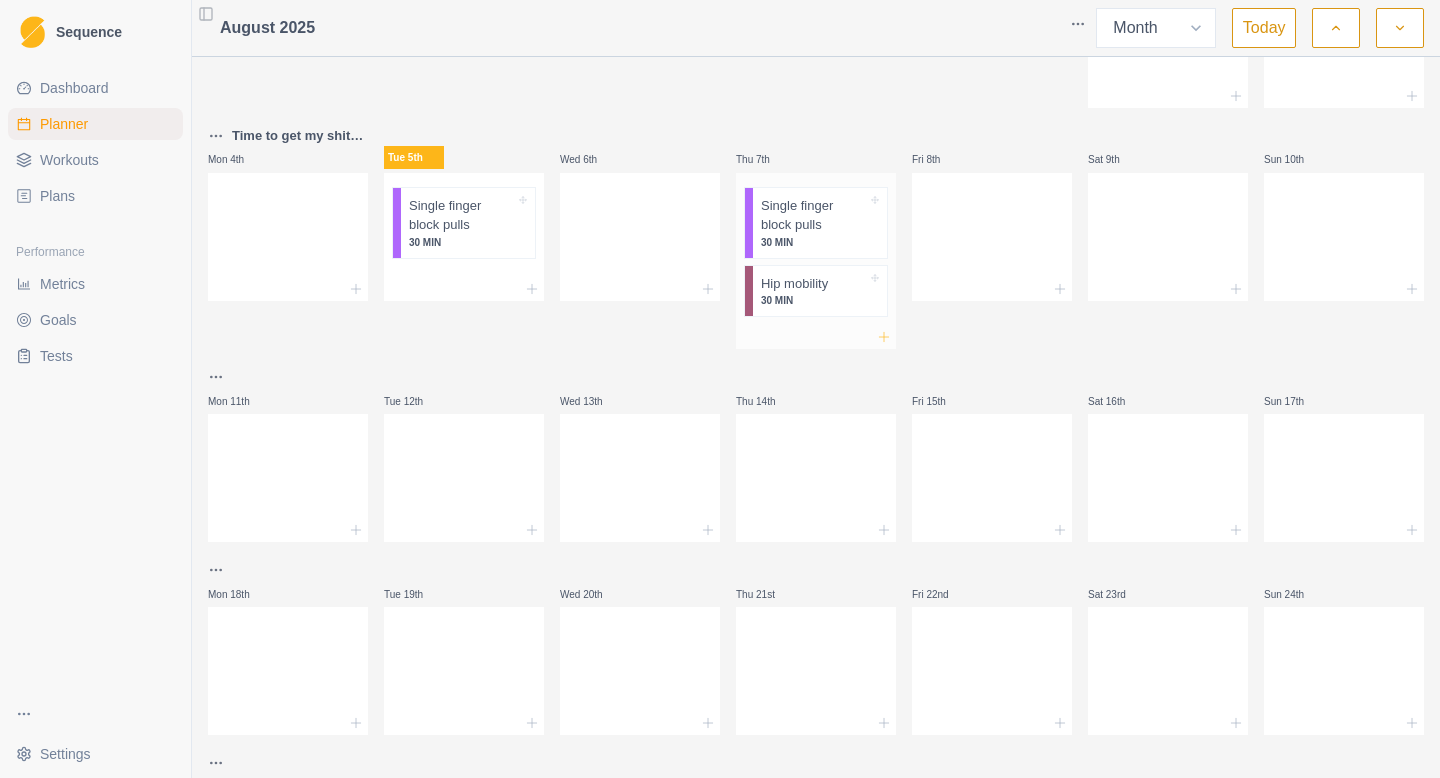click 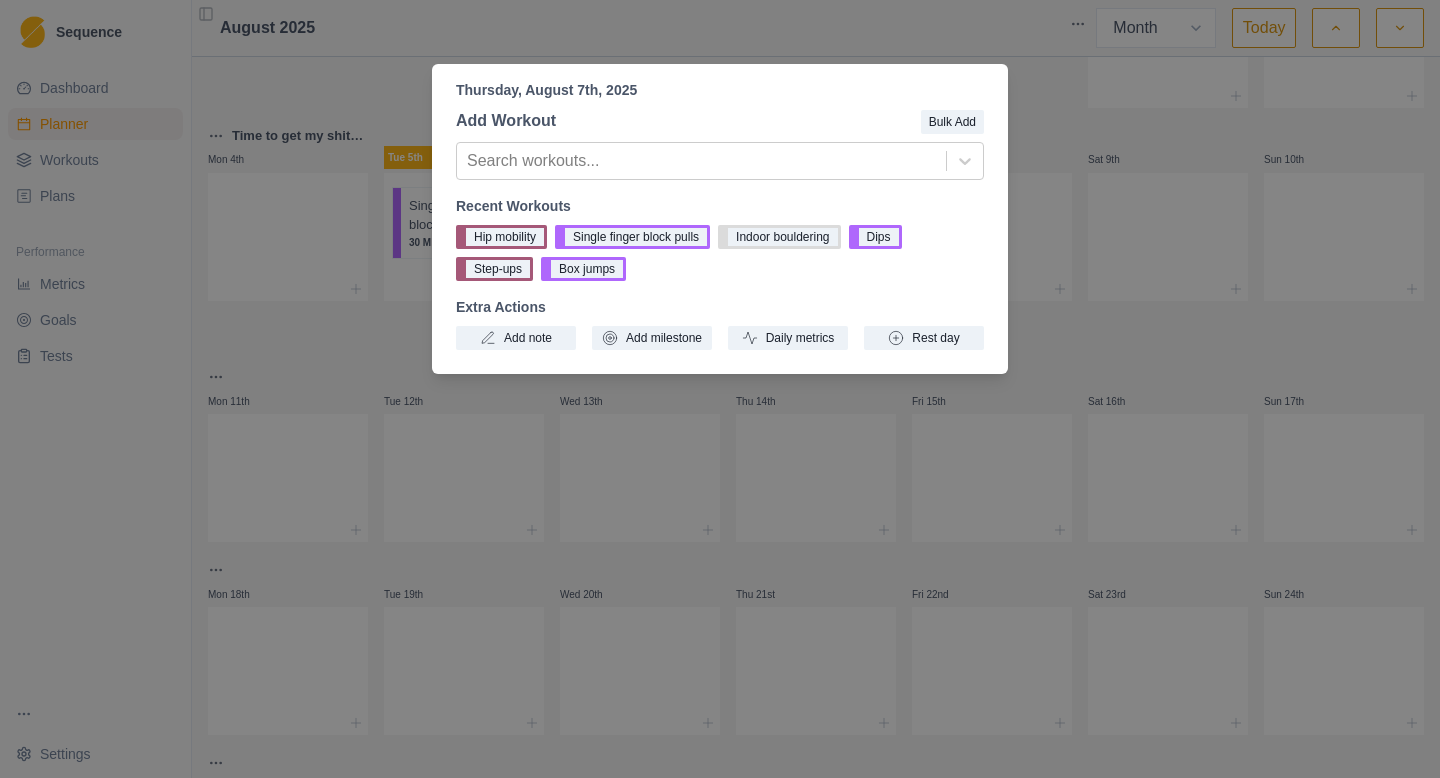 click on "[DAY], [MONTH] [YEAR] Add Workout Bulk Add Search workouts... Recent Workouts Hip mobility Single finger block pulls Indoor bouldering  Dips Step-ups Box jumps Extra Actions Add note Add milestone Daily metrics Rest day" at bounding box center (720, 389) 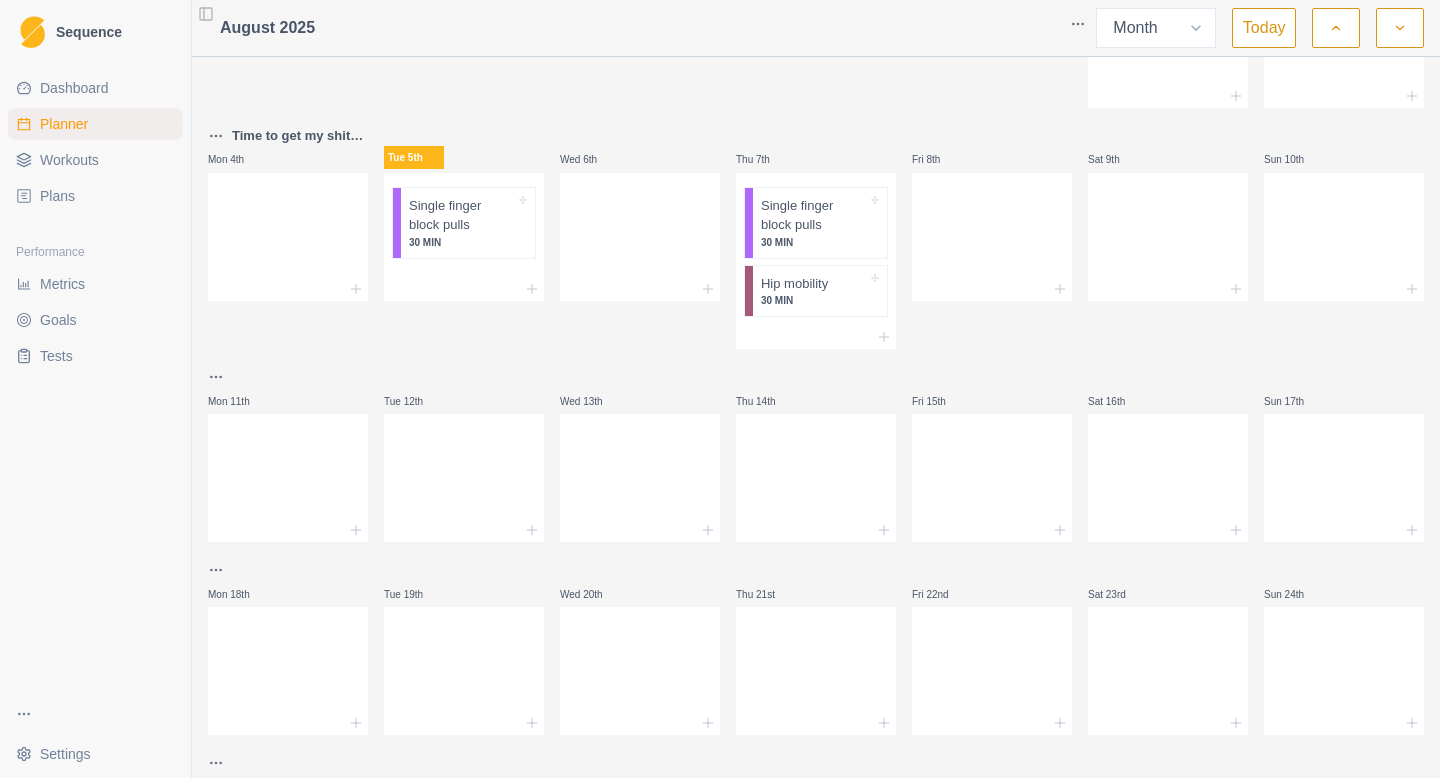 click on "Workouts" at bounding box center (69, 160) 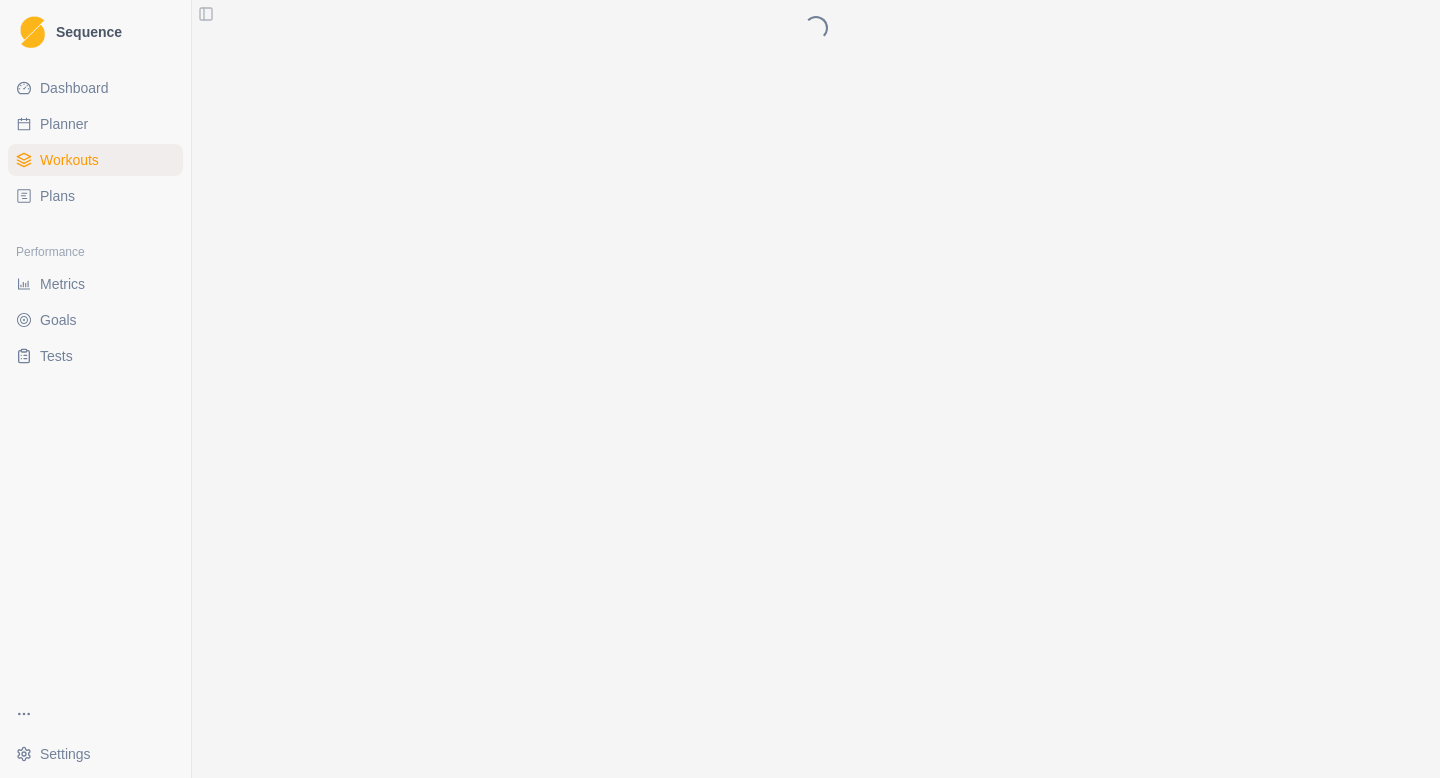 scroll, scrollTop: 0, scrollLeft: 0, axis: both 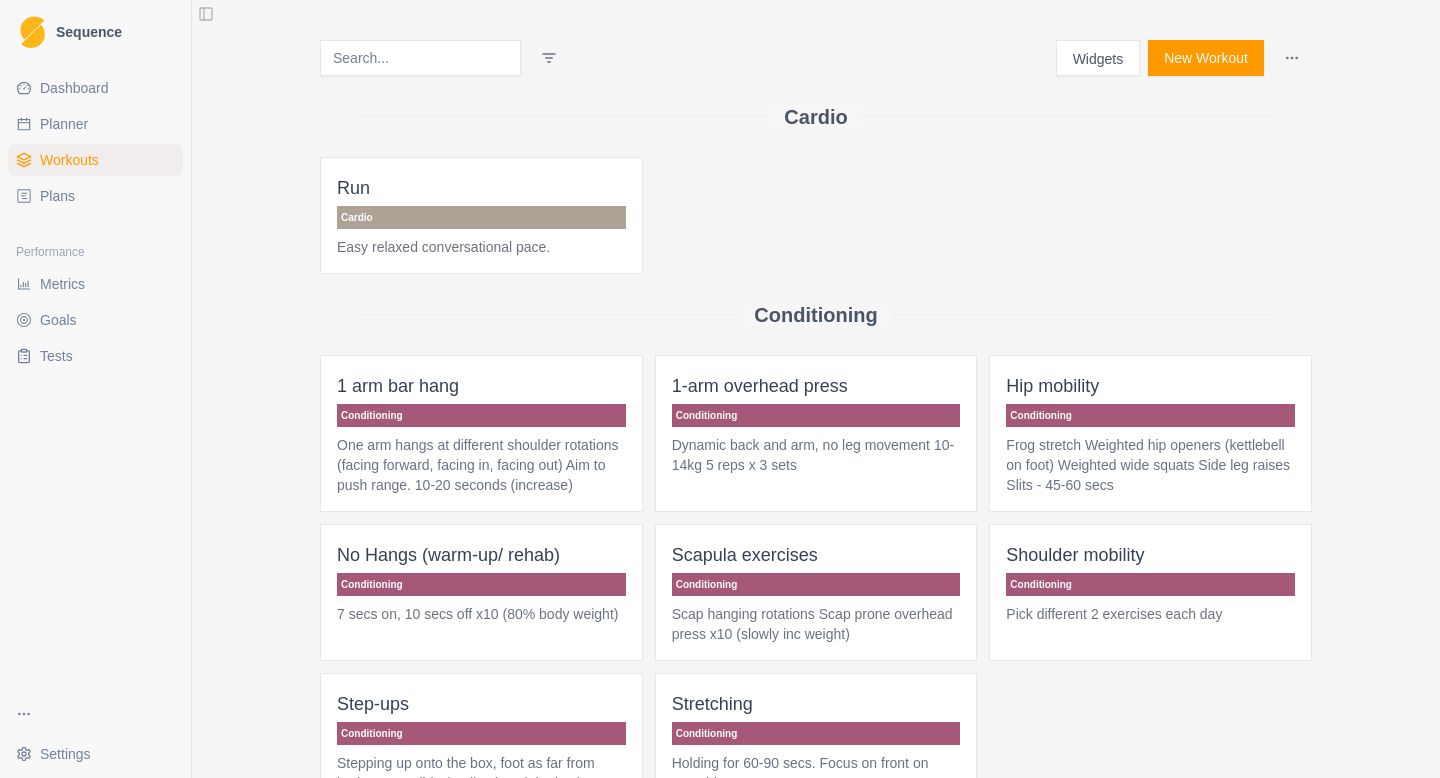 click on "New Workout" at bounding box center [1206, 58] 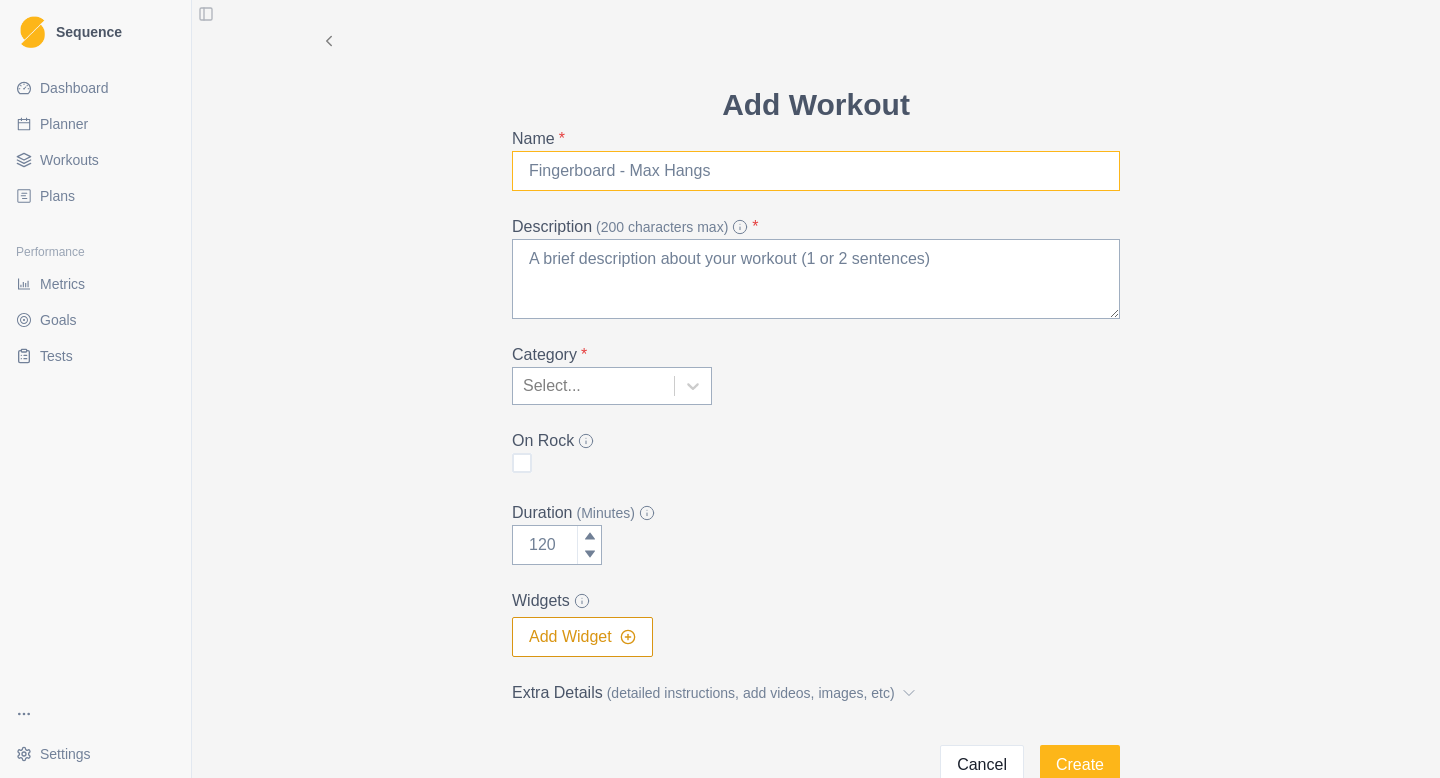 click on "Name *" at bounding box center (816, 171) 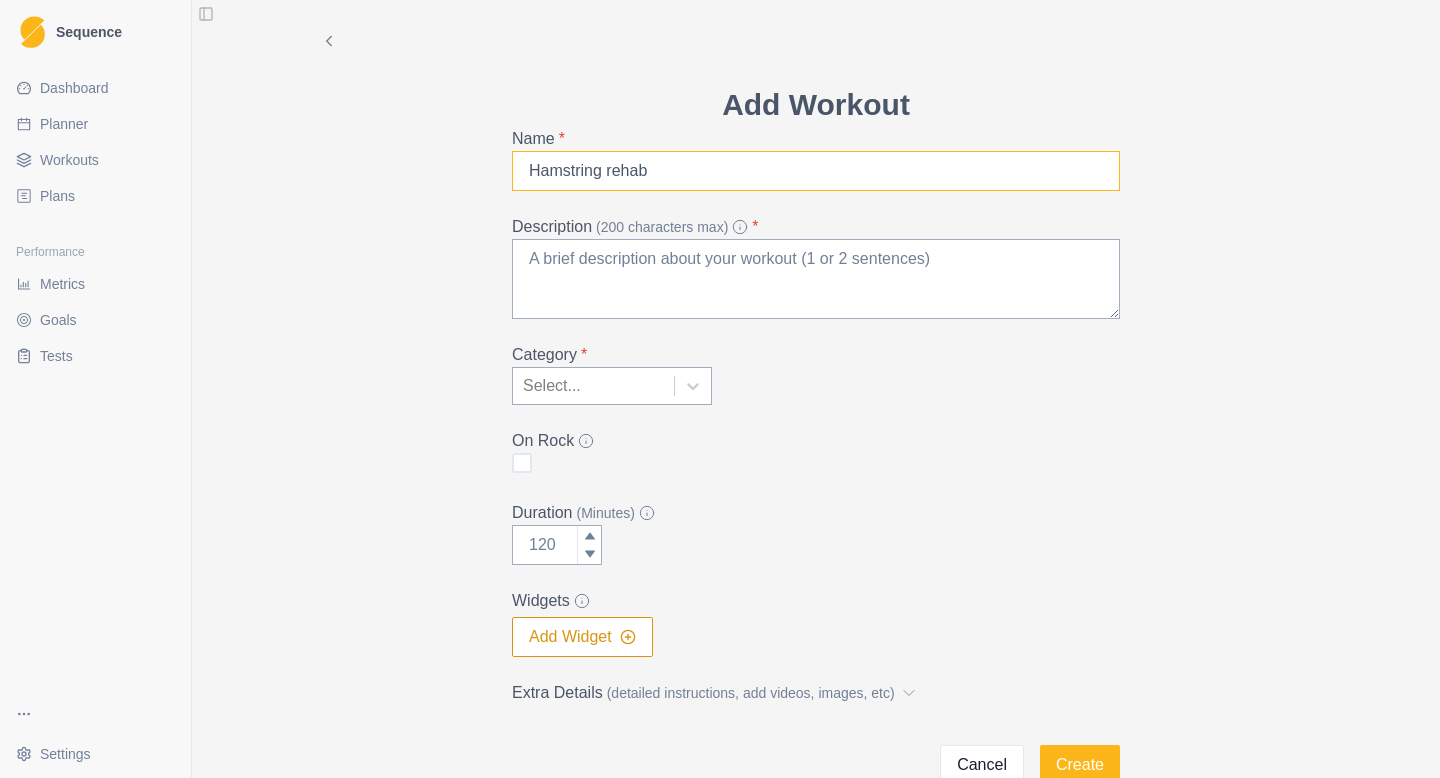 type on "Hamstring rehab" 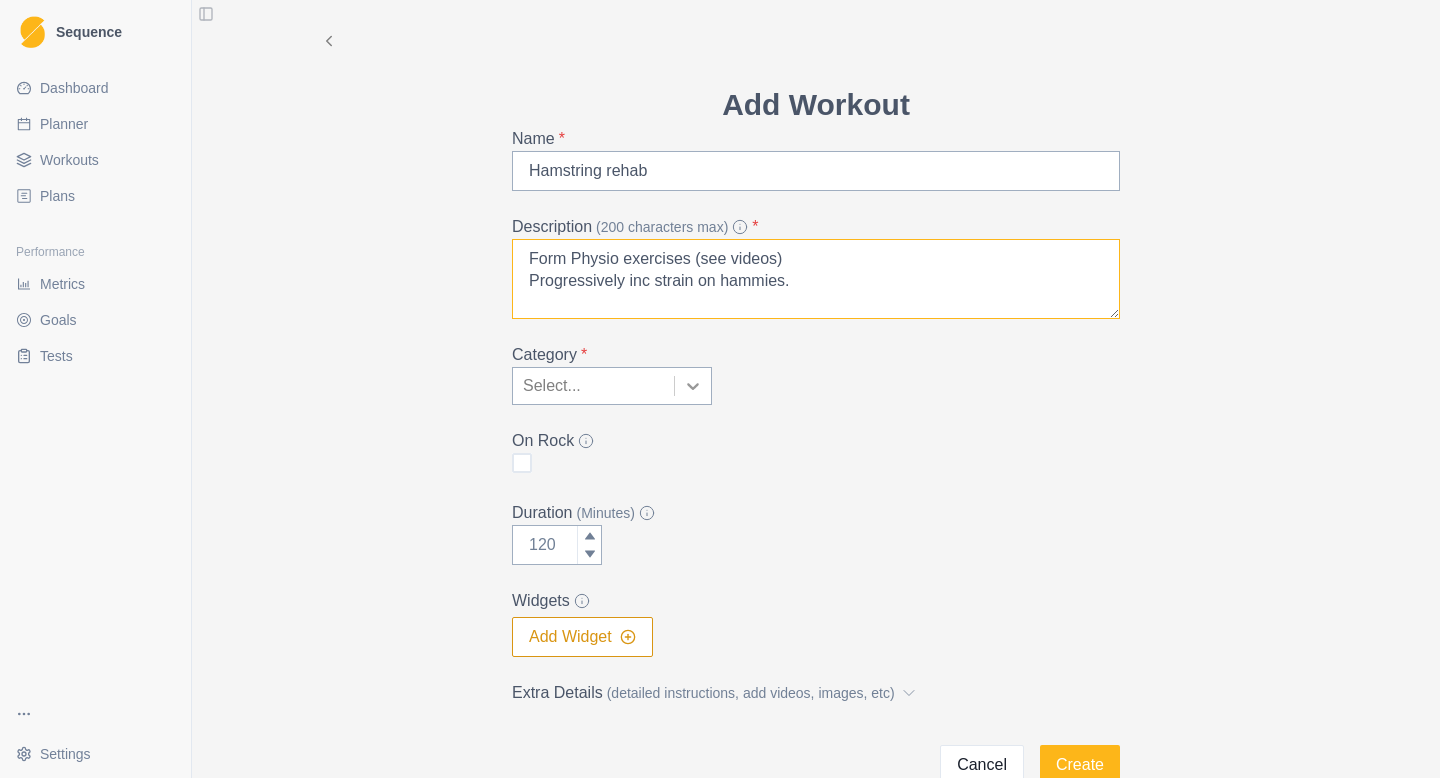 type on "Form Physio exercises (see videos)
Progressively inc strain on hammies." 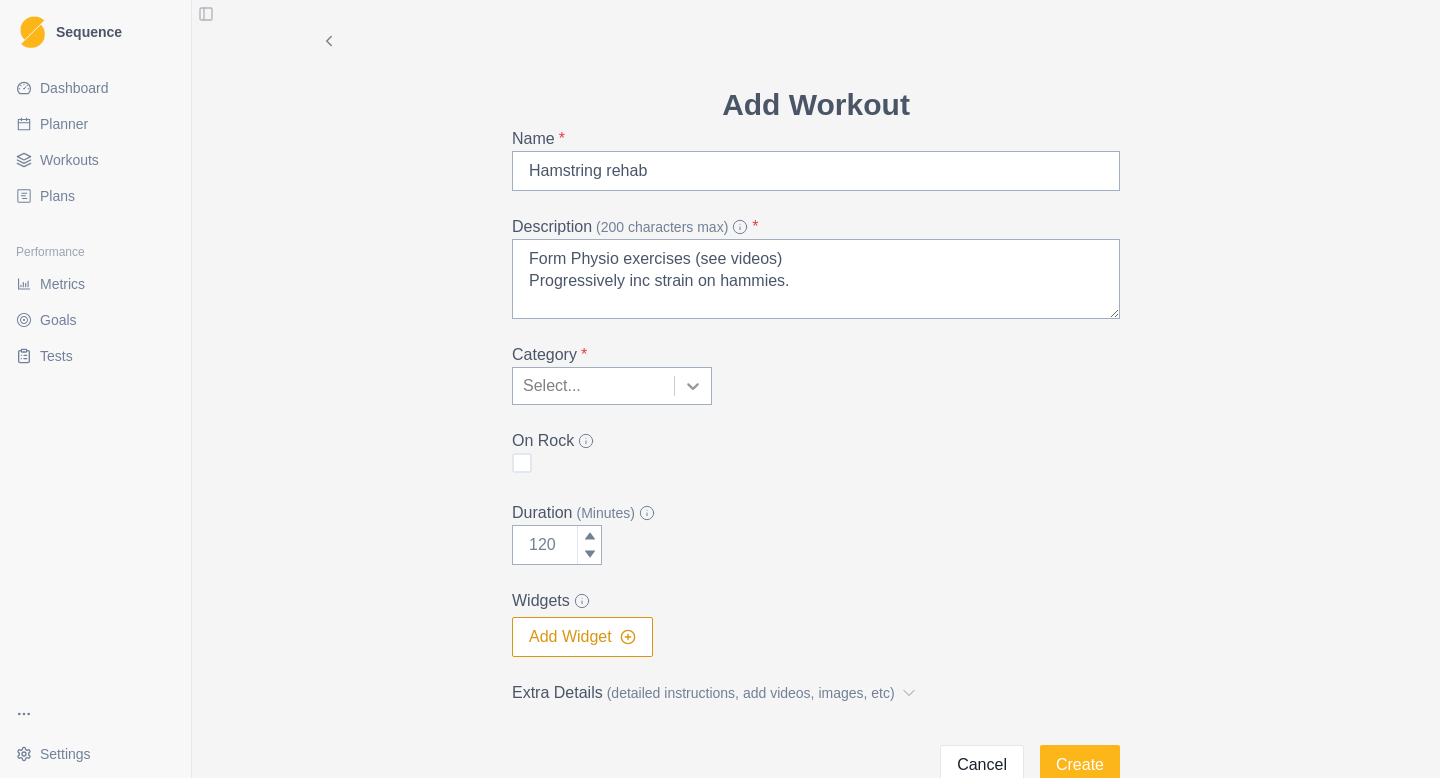 click at bounding box center (693, 386) 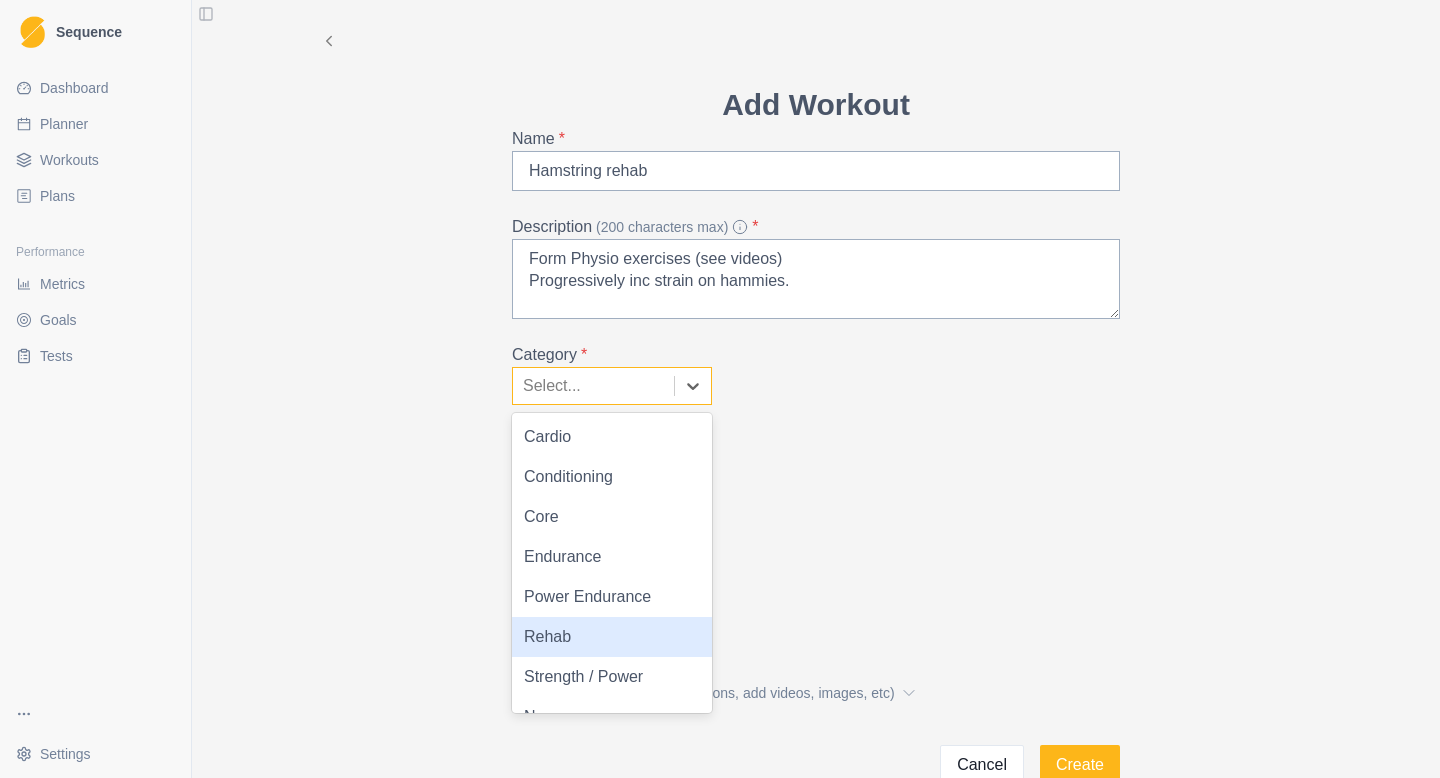 click on "Rehab" at bounding box center (612, 637) 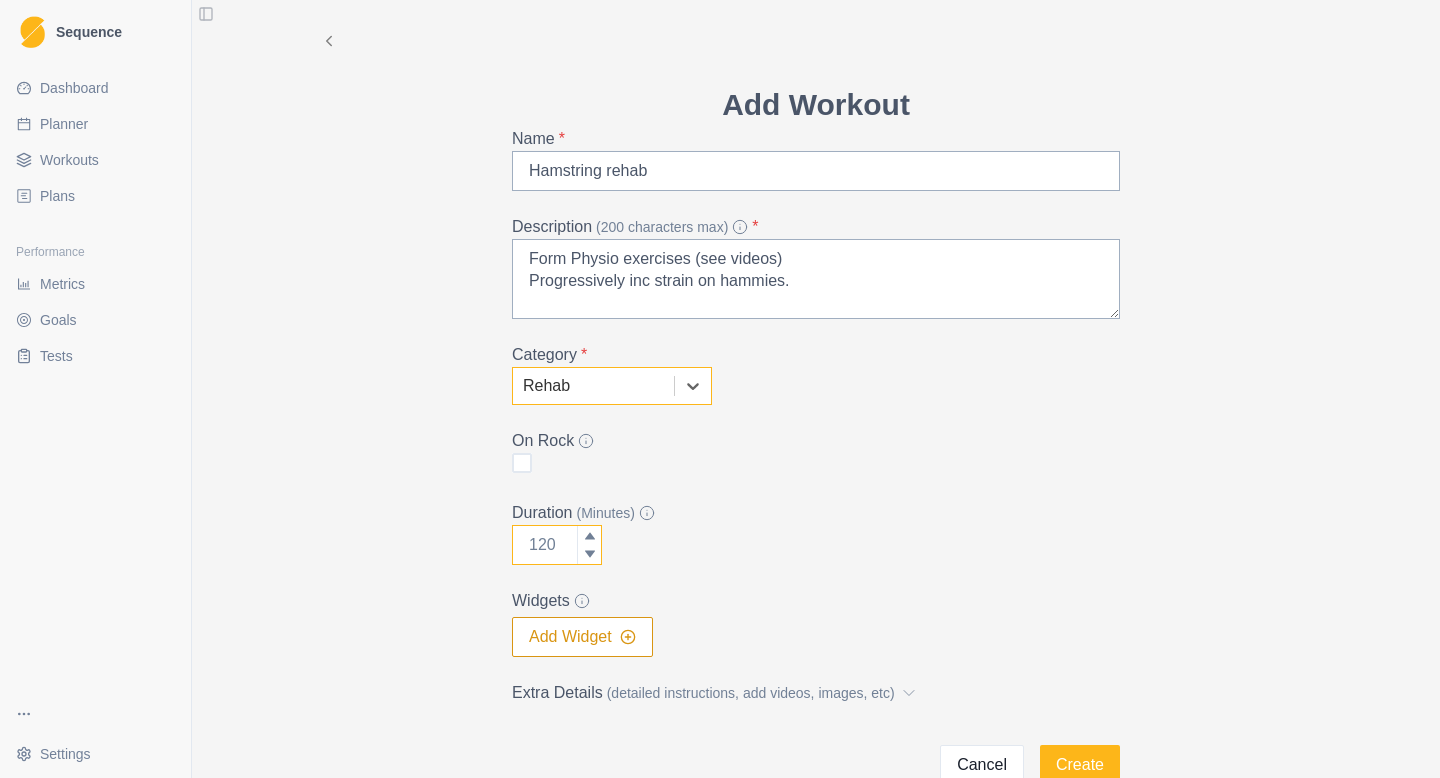click on "Duration   (Minutes)" at bounding box center (557, 545) 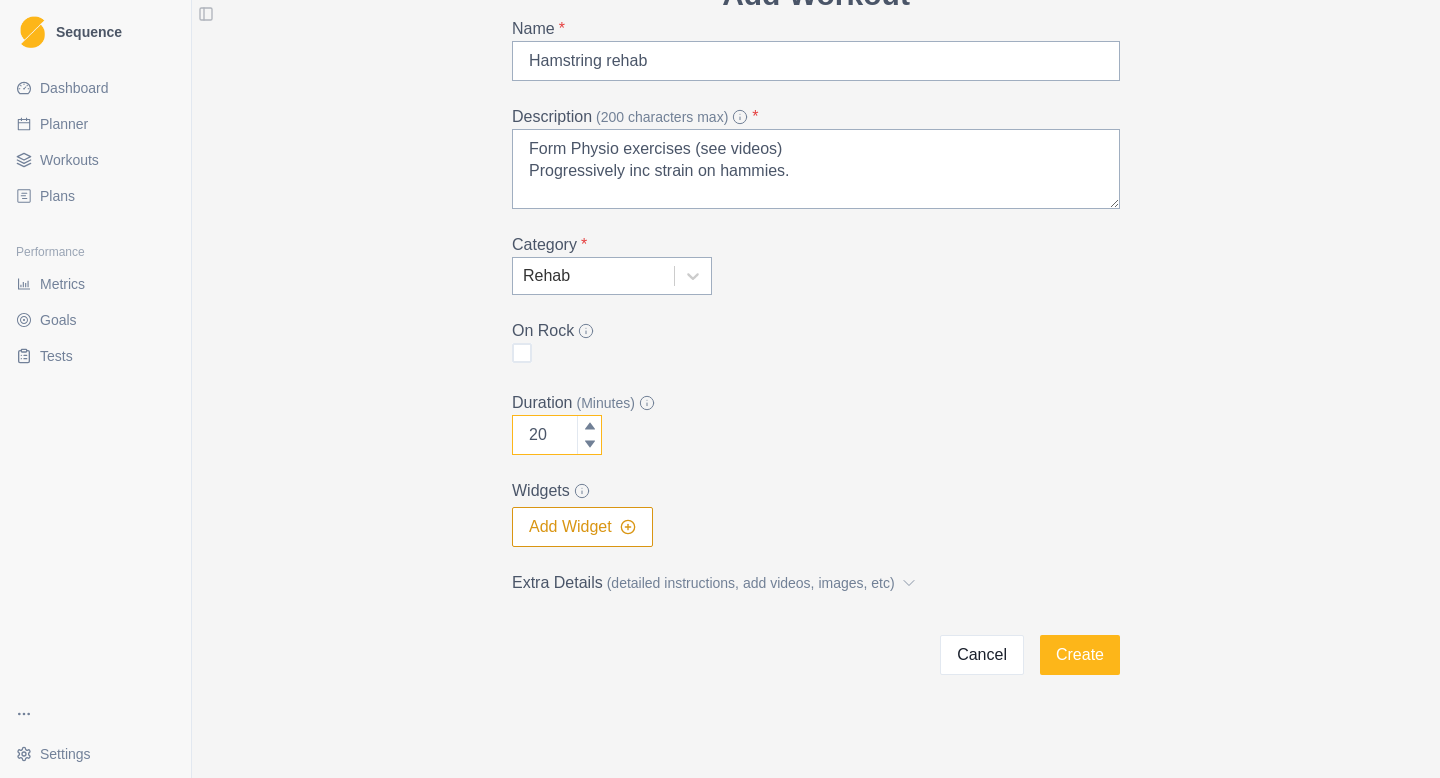 scroll, scrollTop: 119, scrollLeft: 0, axis: vertical 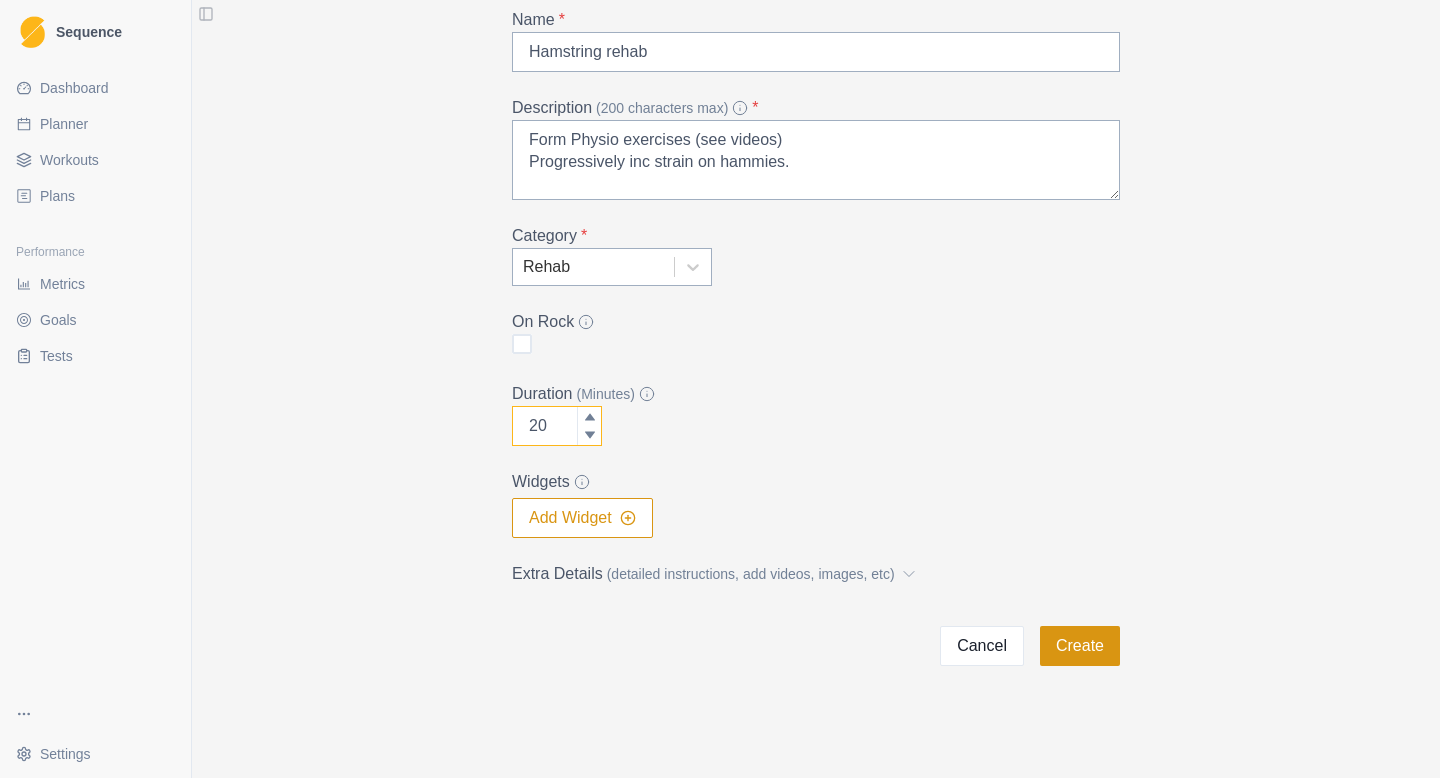 type on "20" 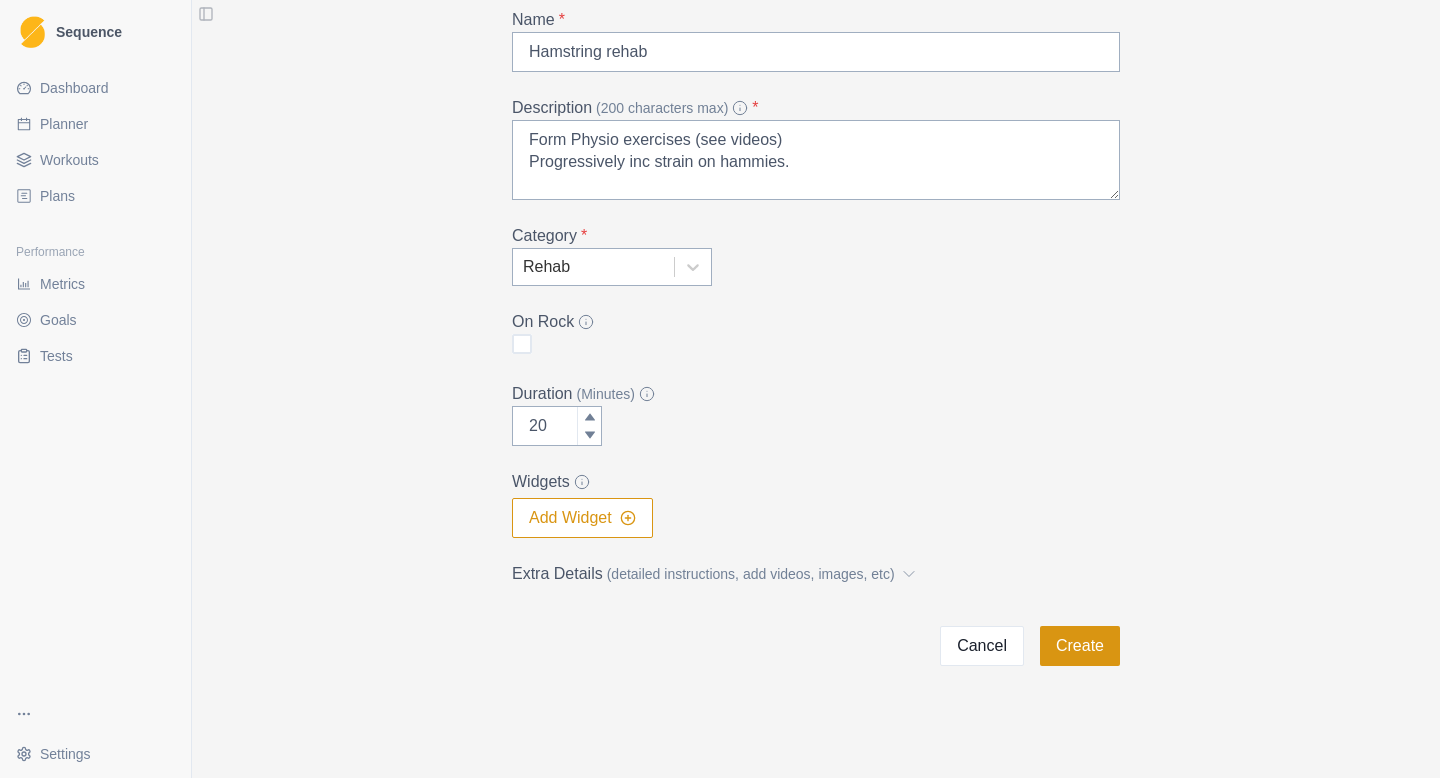 click on "Create" at bounding box center (1080, 646) 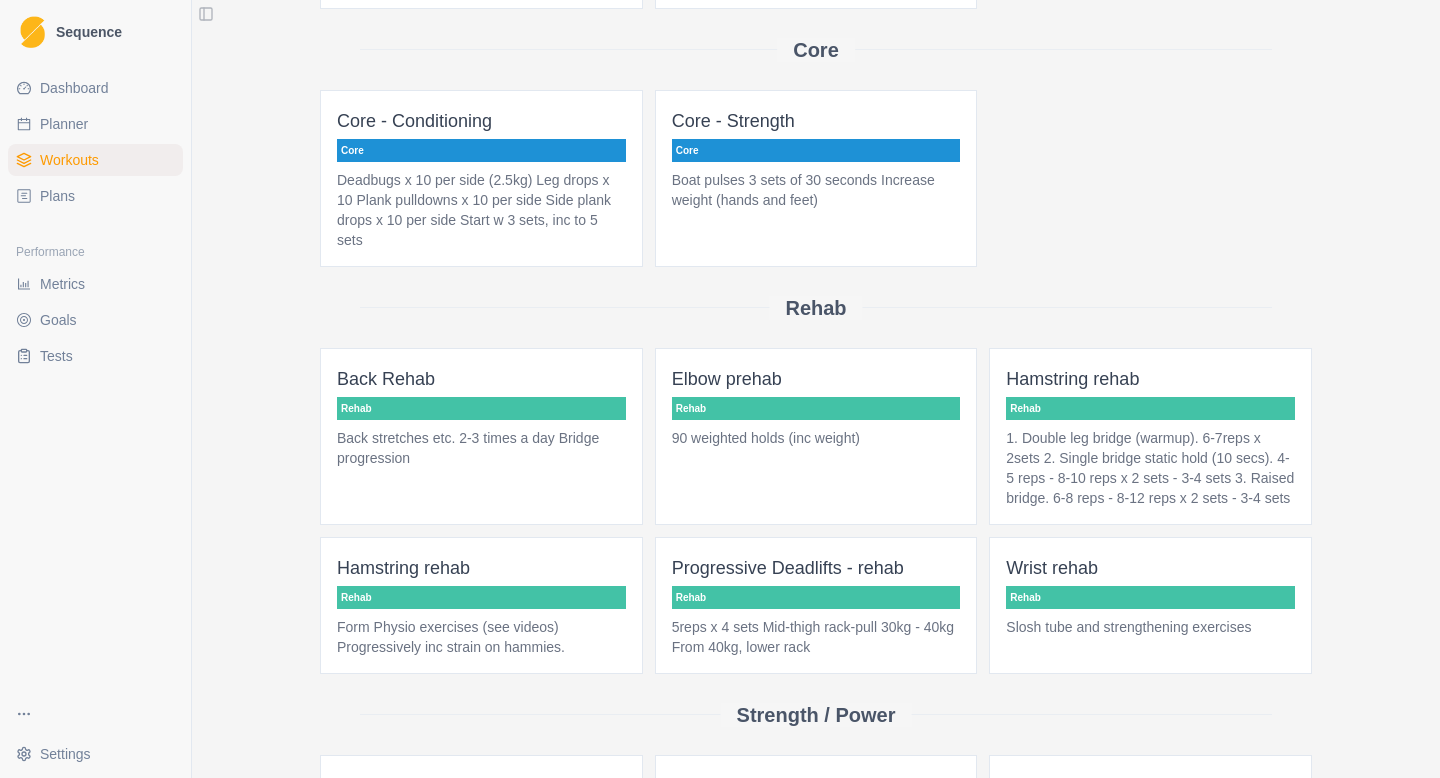 scroll, scrollTop: 826, scrollLeft: 0, axis: vertical 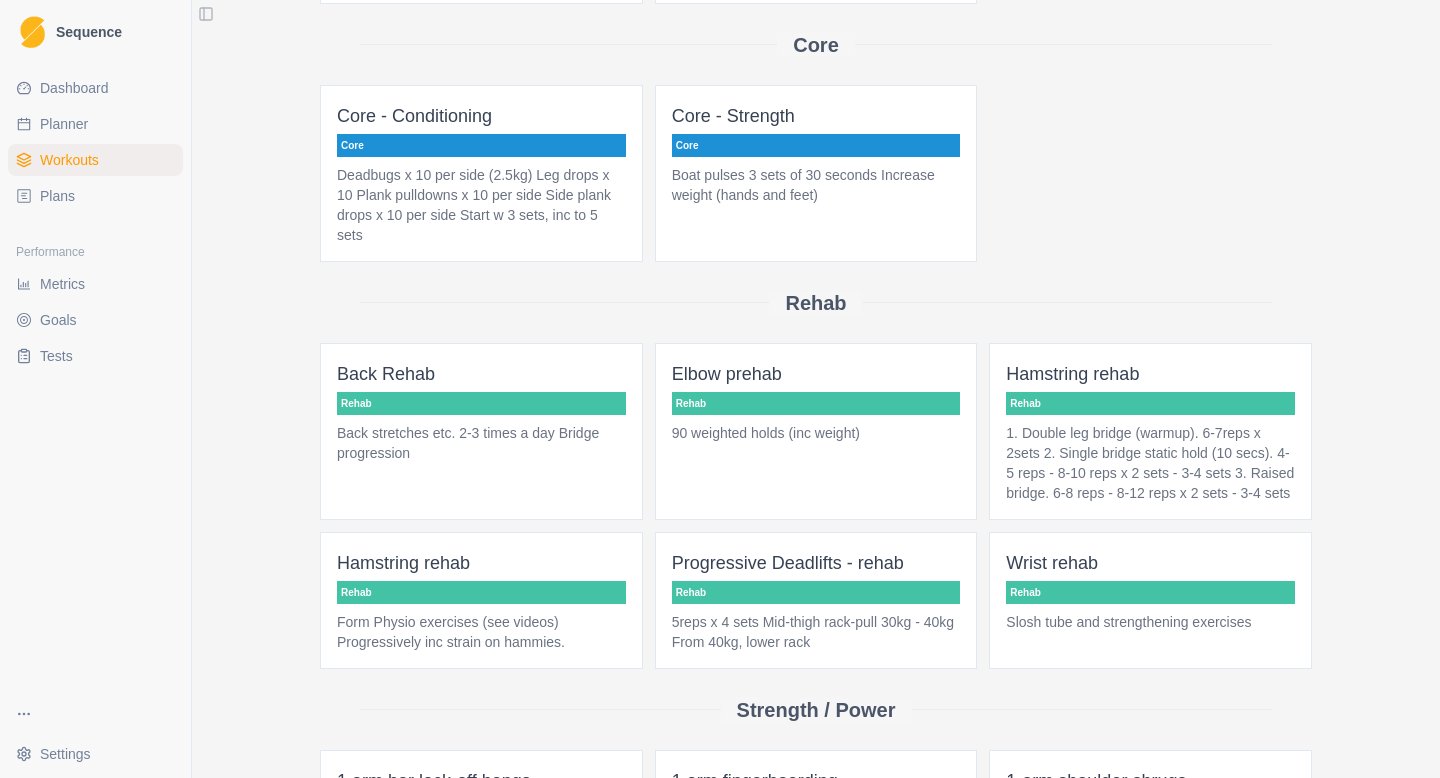 click on "1. Double leg bridge (warmup). 6-7reps x 2sets
2. Single bridge static hold (10 secs). 4-5 reps - 8-10 reps x 2 sets - 3-4 sets
3. Raised bridge. 6-8 reps - 8-12 reps x 2 sets - 3-4 sets" at bounding box center (1150, 463) 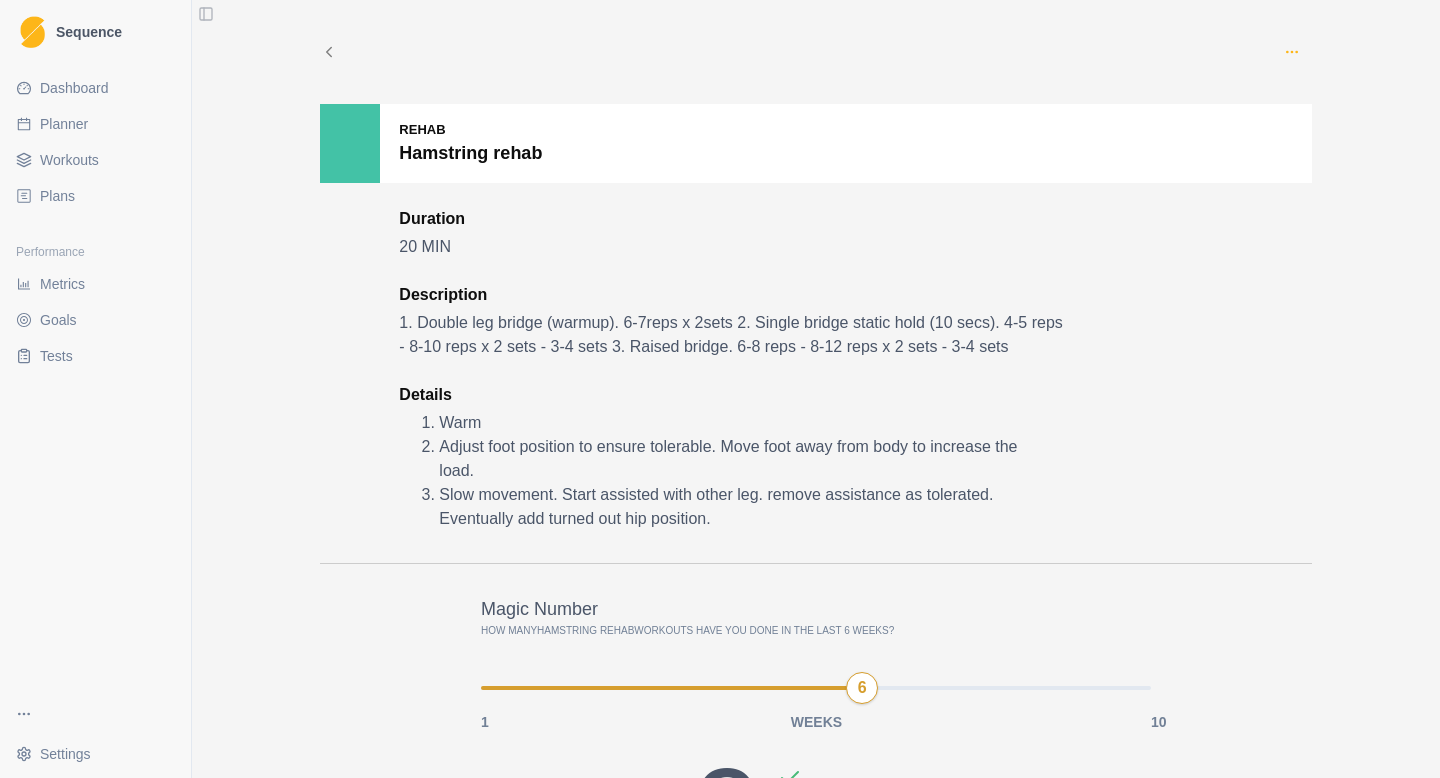 click 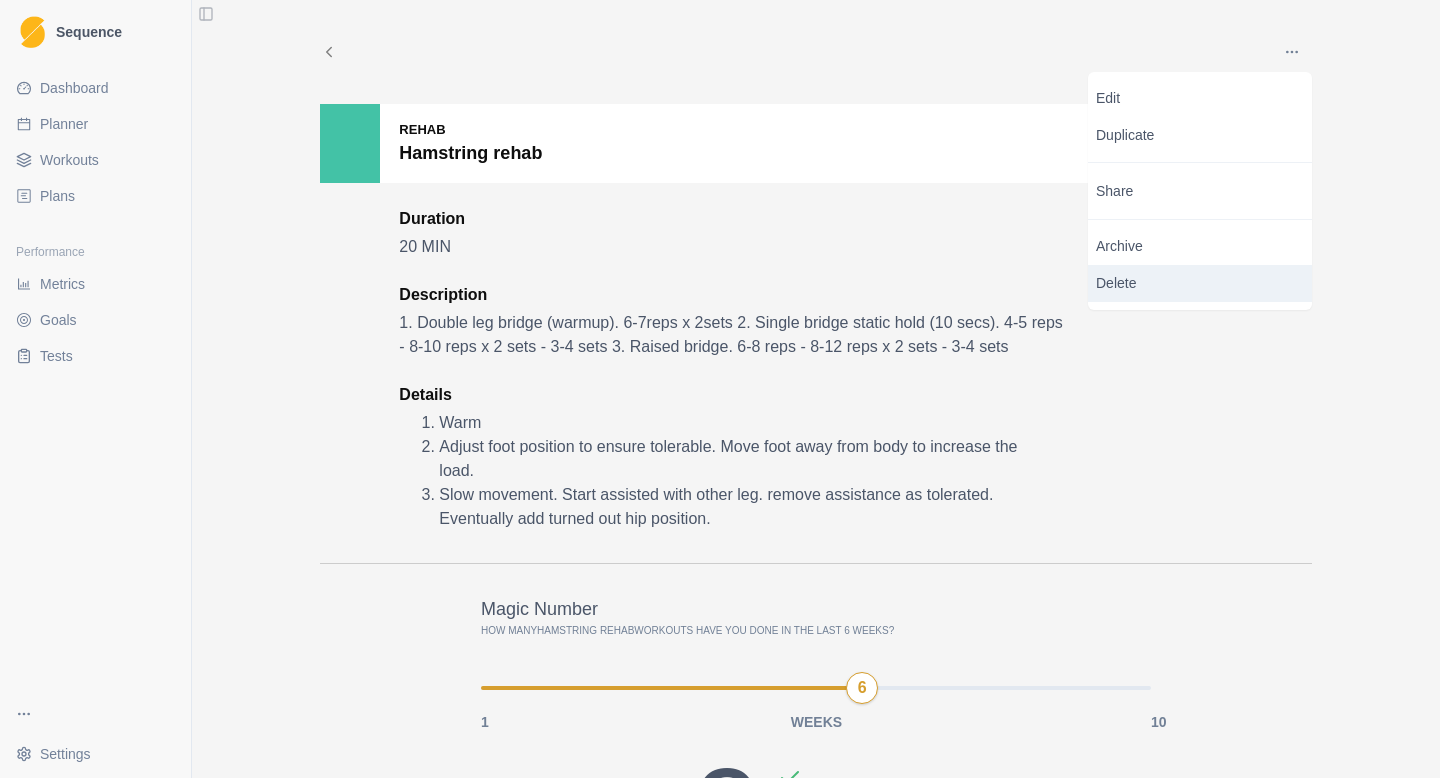 click on "Delete" at bounding box center [1200, 283] 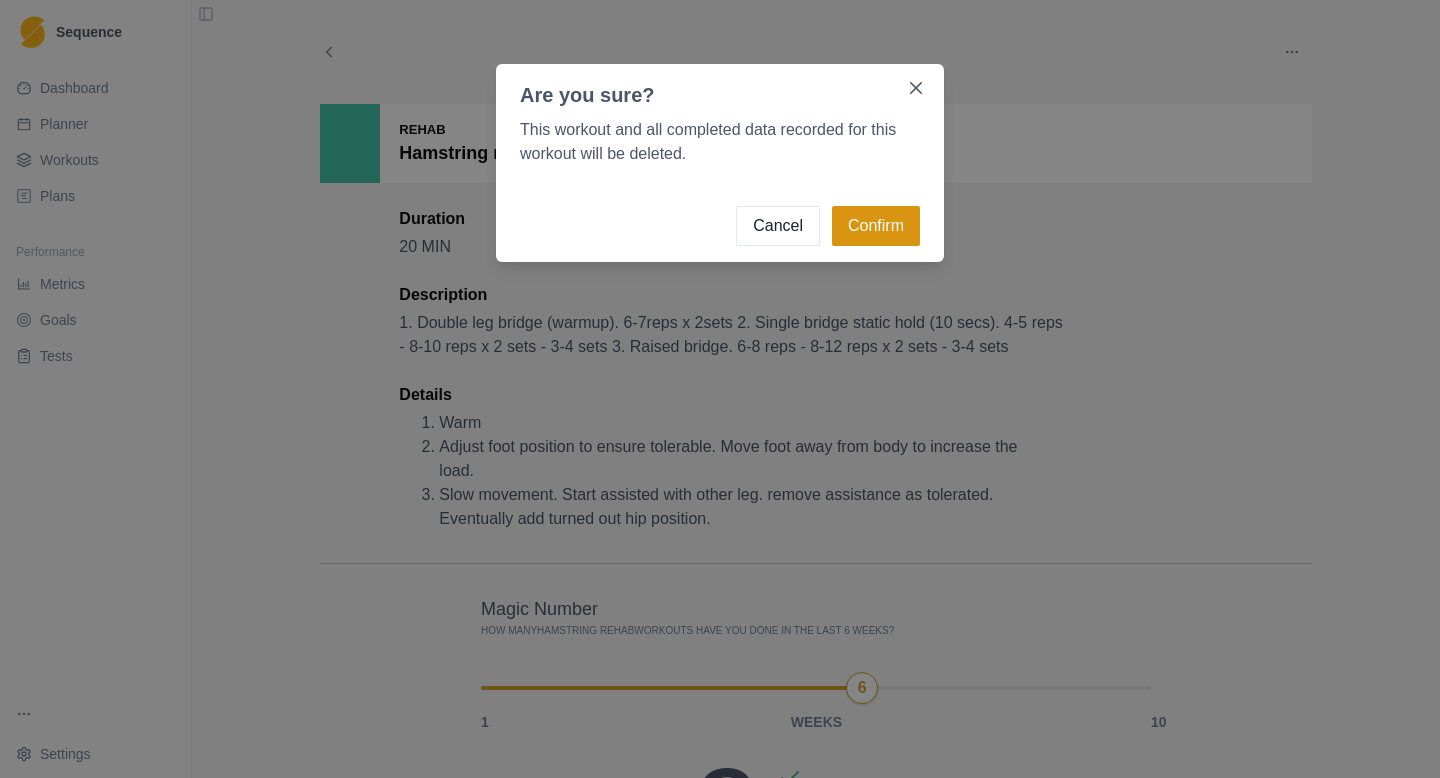 click on "Confirm" at bounding box center (876, 226) 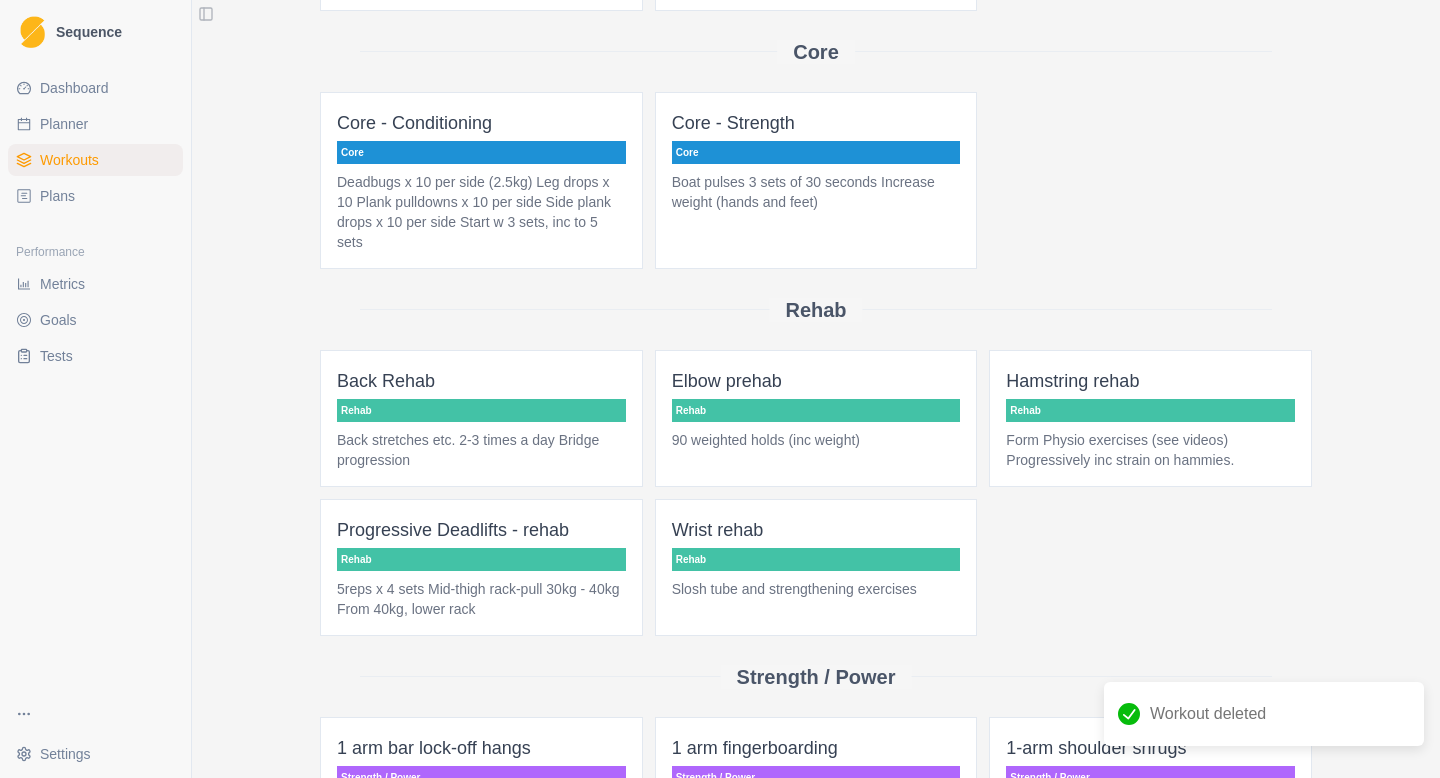 scroll, scrollTop: 820, scrollLeft: 0, axis: vertical 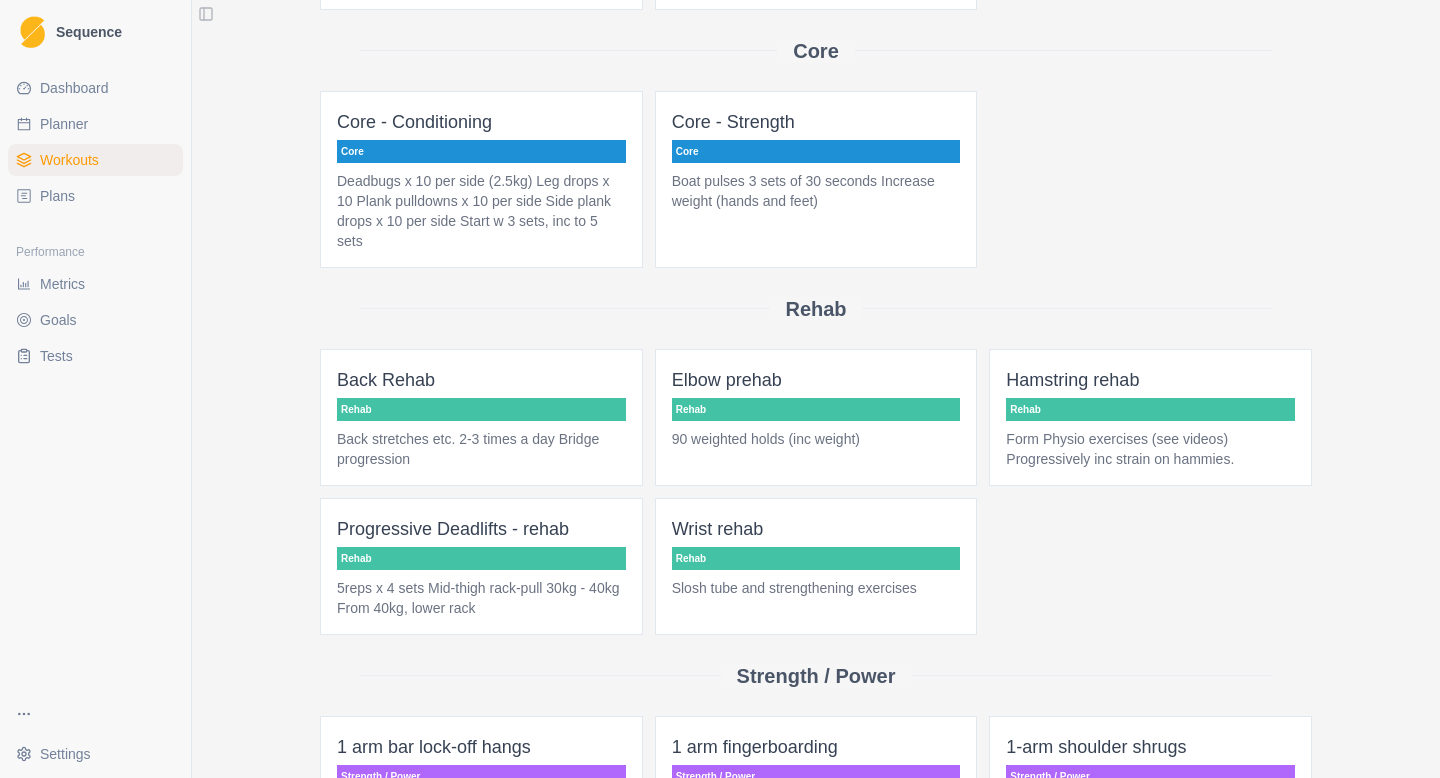 click on "Wrist rehab Rehab Slosh tube and strengthening exercises" at bounding box center (816, 566) 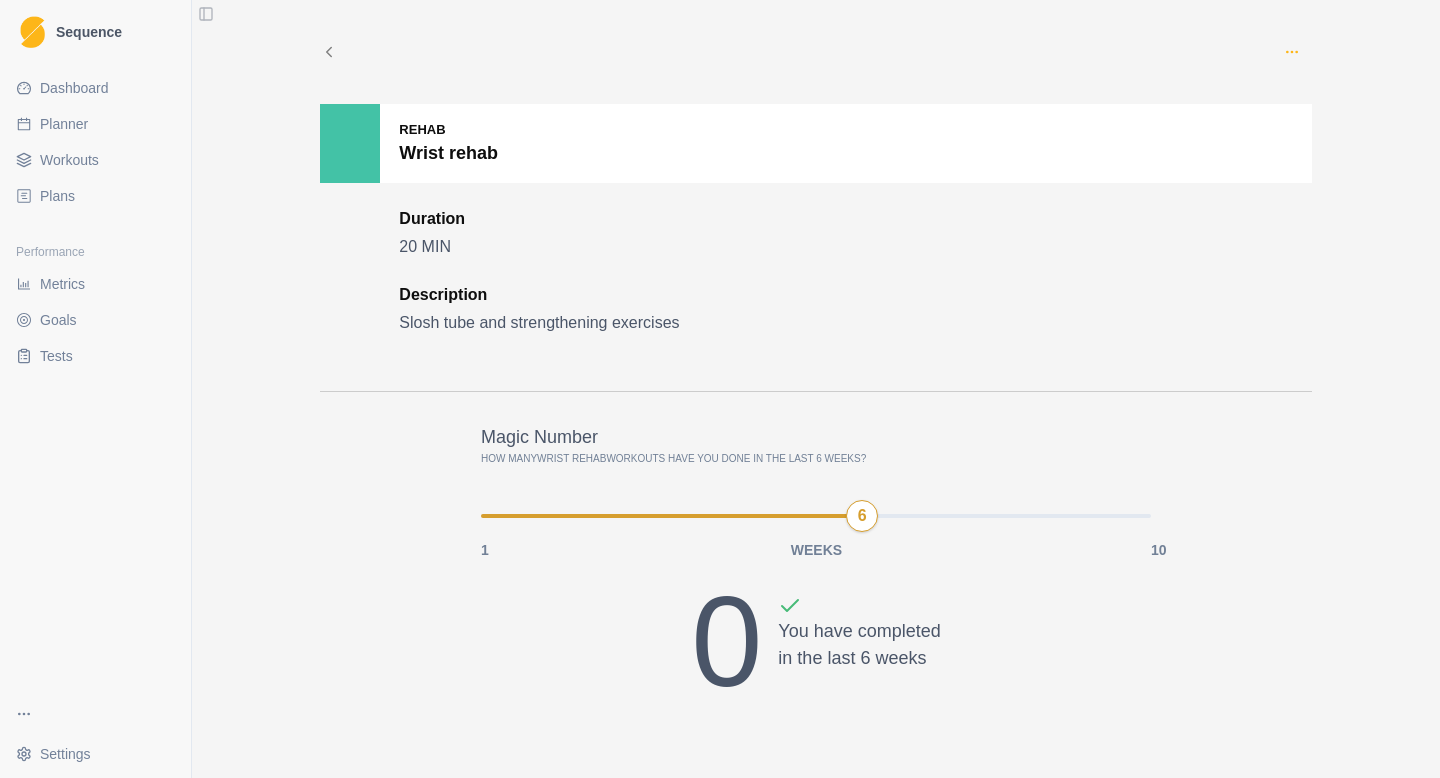 click 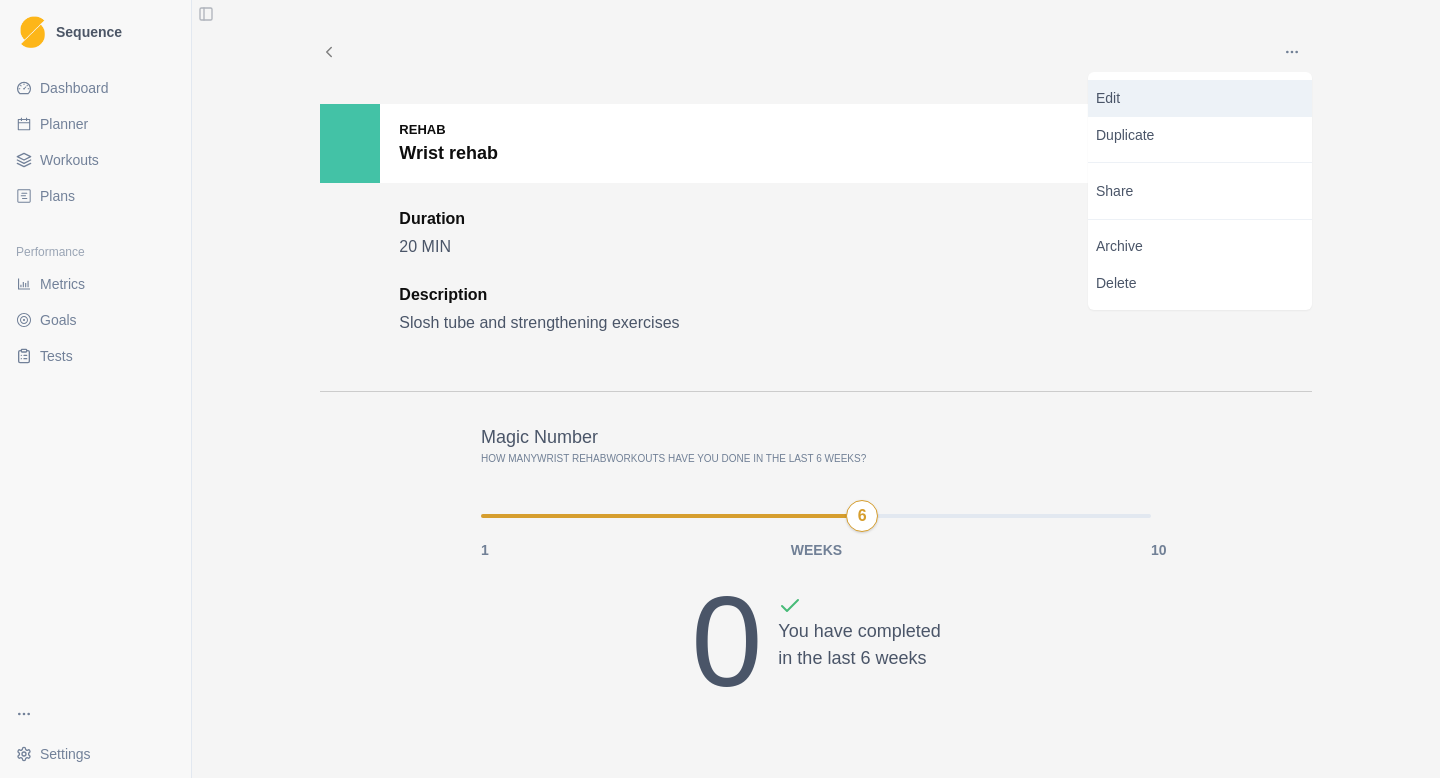 click on "Edit" at bounding box center [1200, 98] 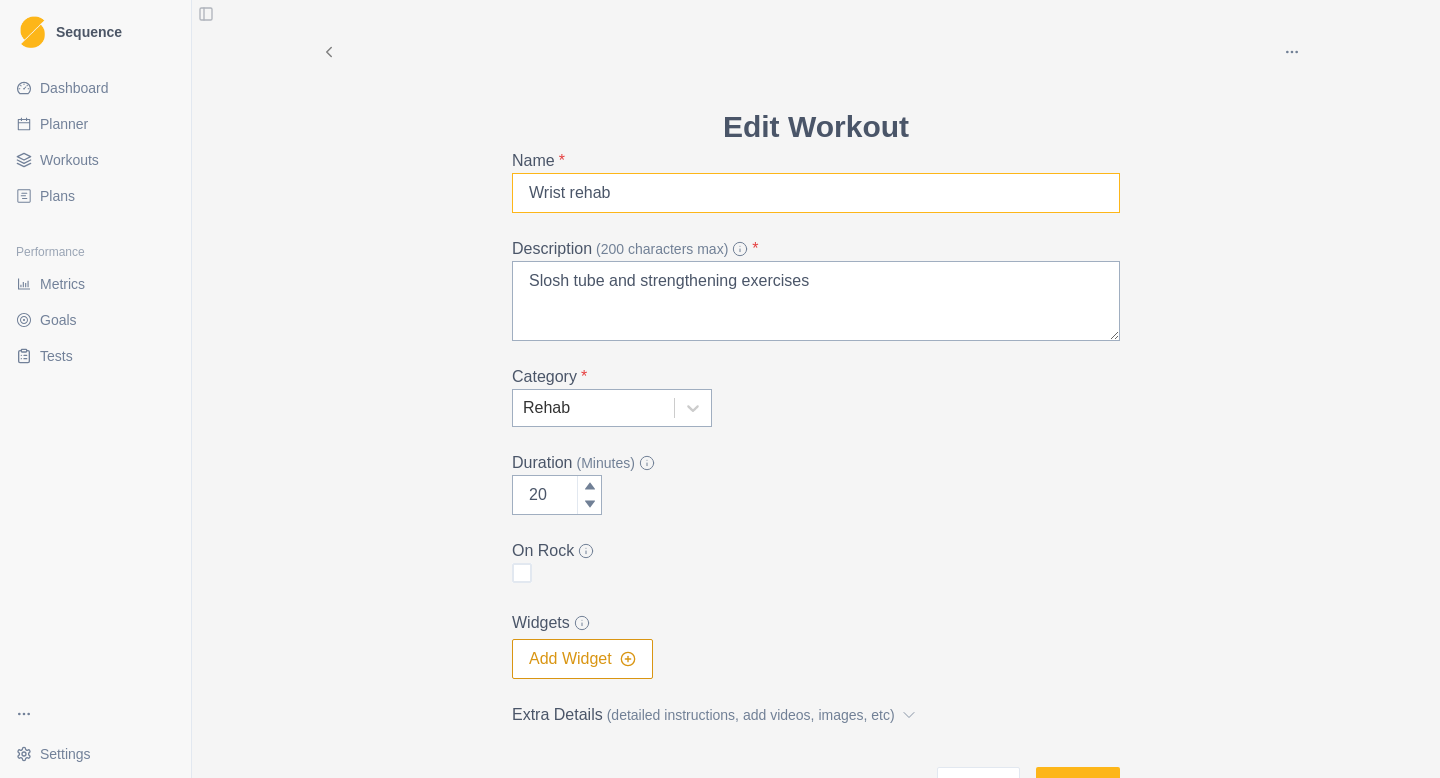 click on "Wrist rehab" at bounding box center (816, 193) 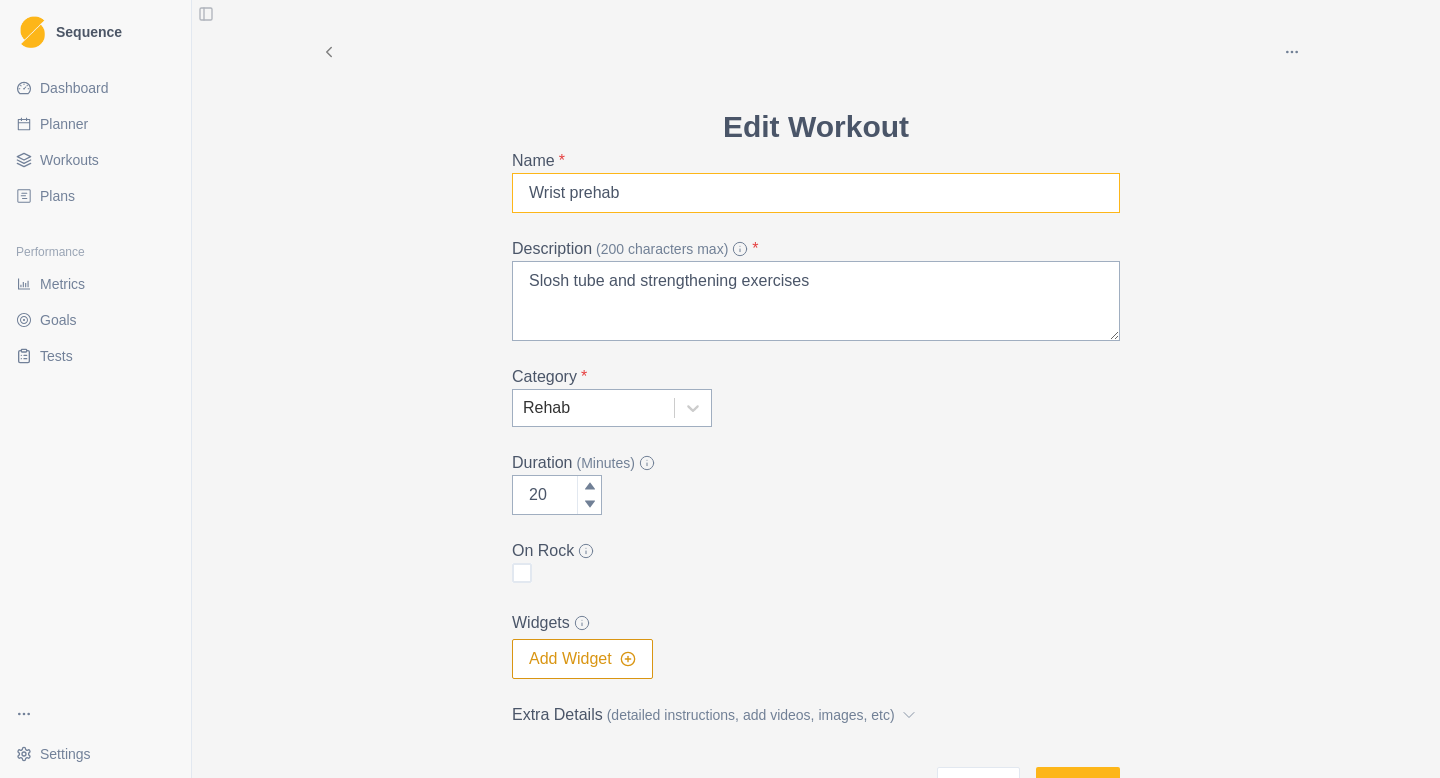 type on "Wrist prehab" 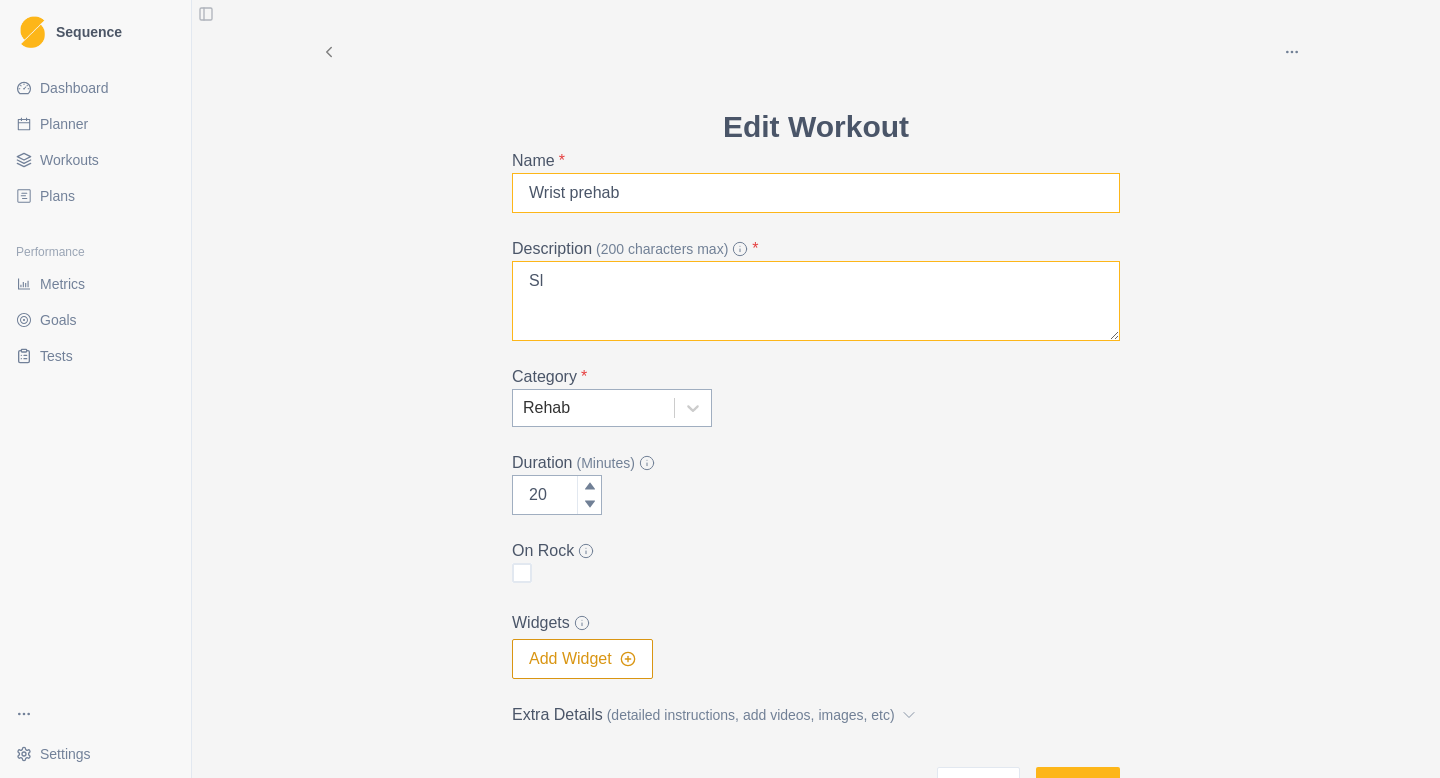 type on "S" 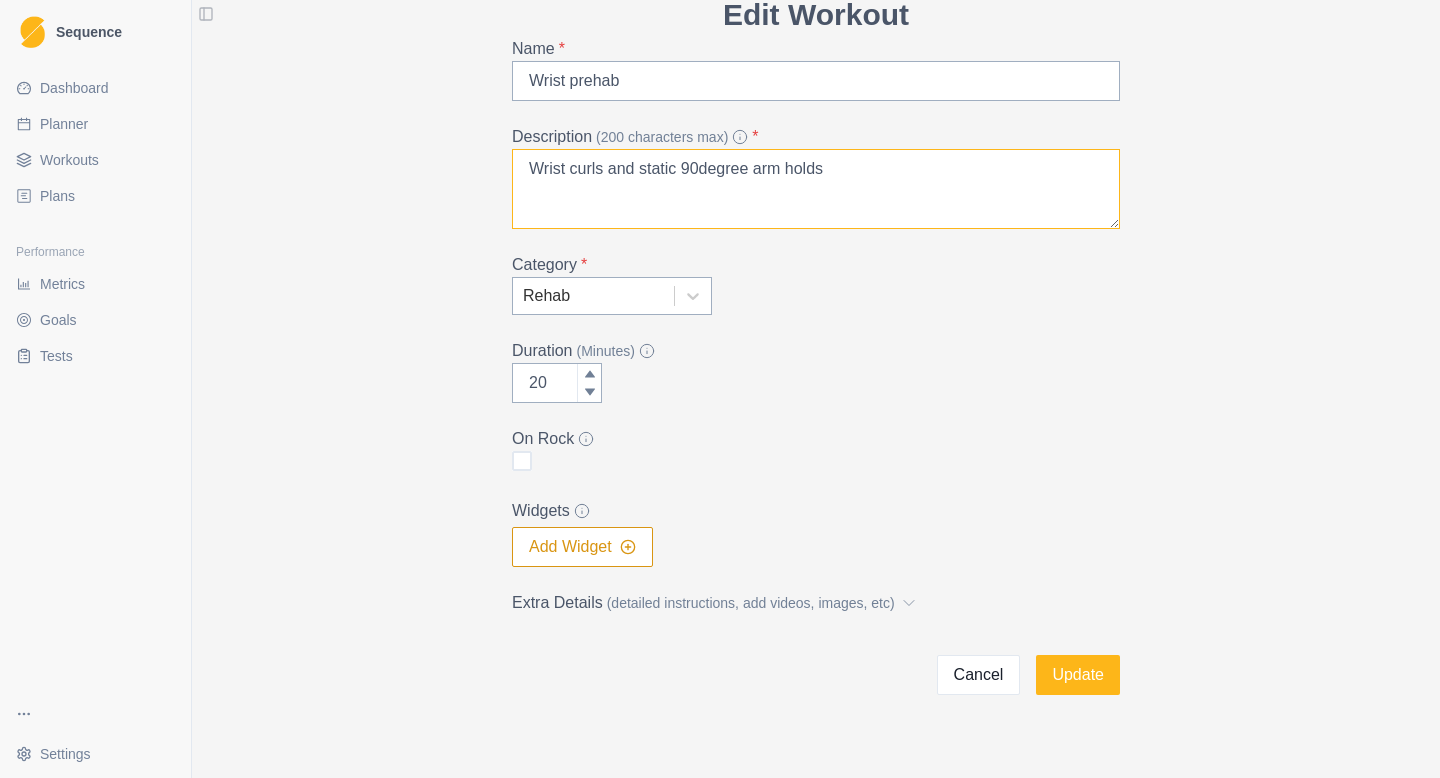 scroll, scrollTop: 141, scrollLeft: 0, axis: vertical 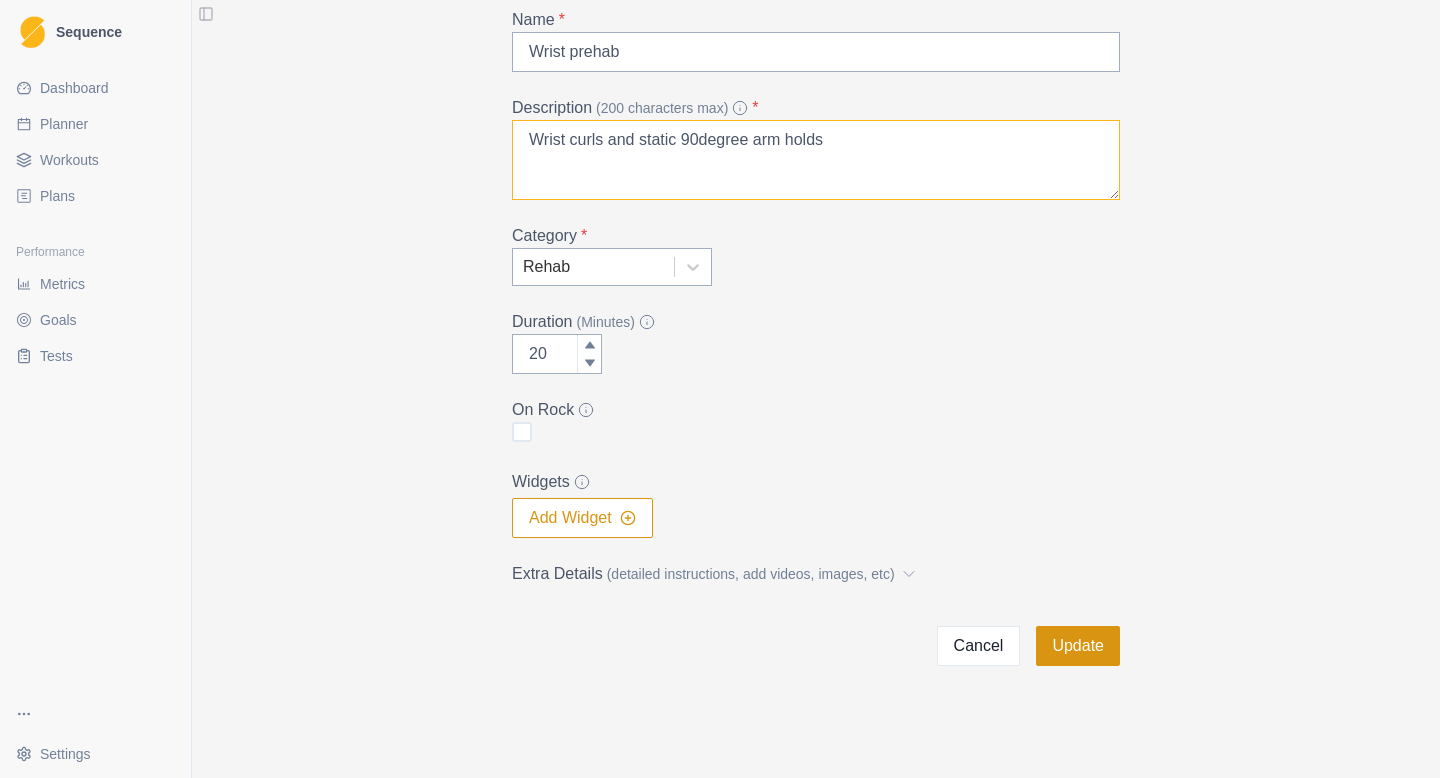 type on "Wrist curls and static 90degree arm holds" 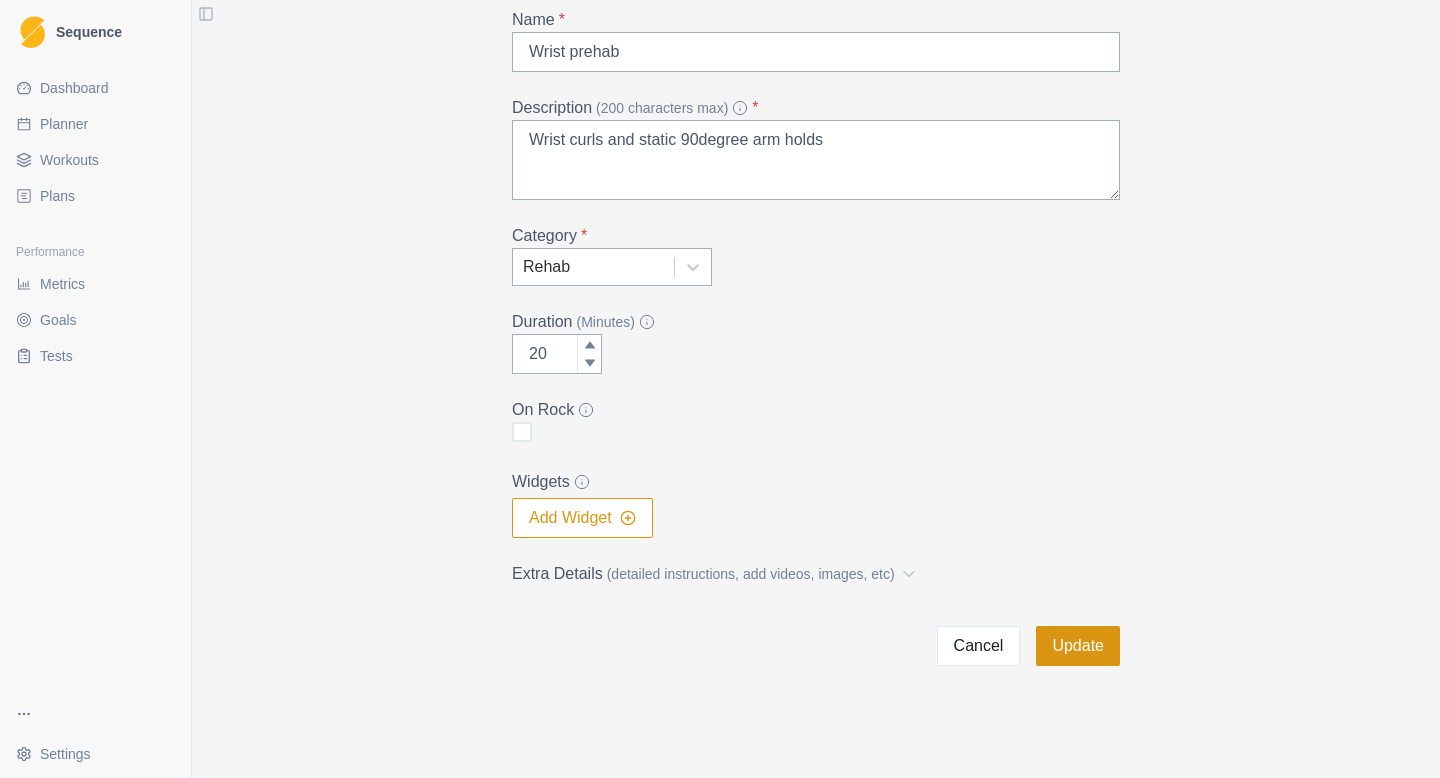 click on "Update" at bounding box center (1078, 646) 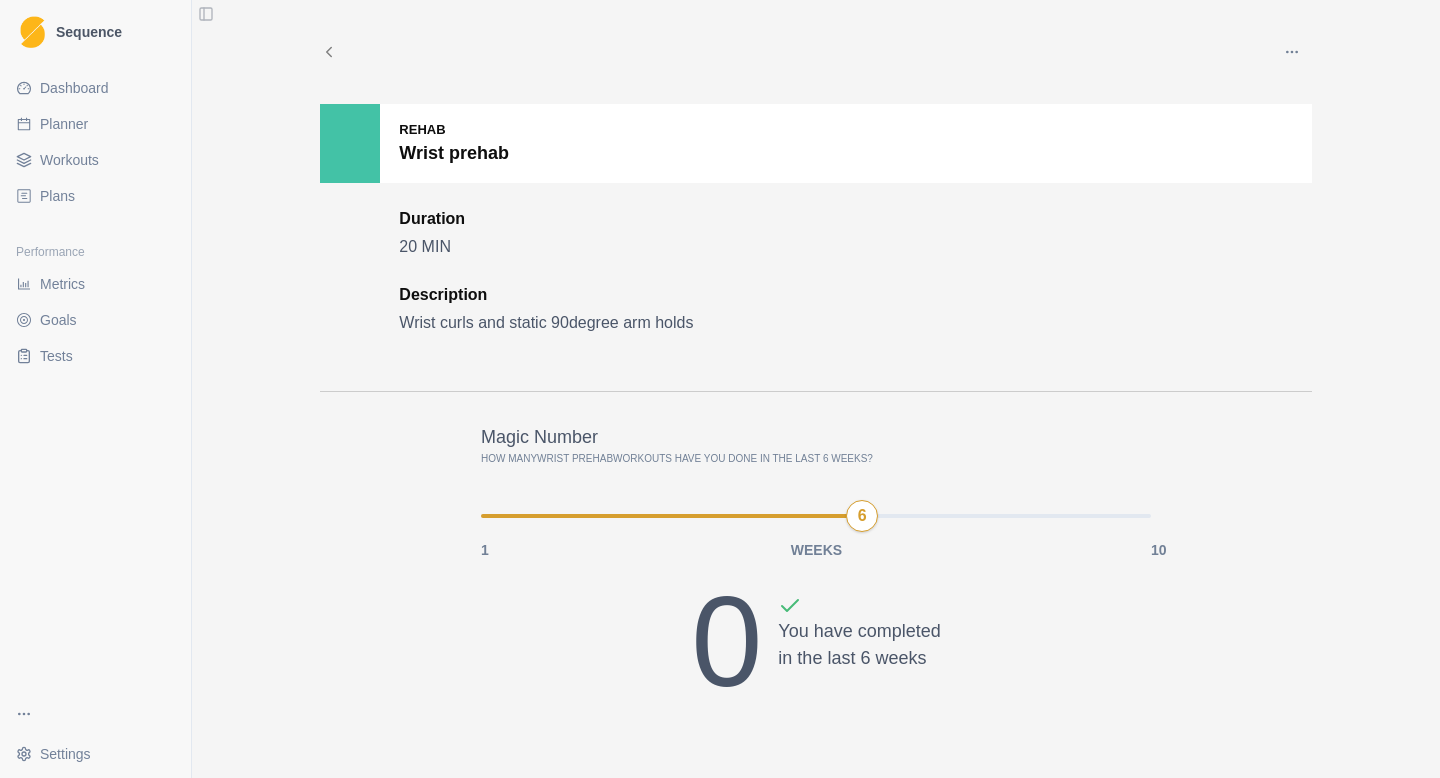 scroll, scrollTop: 1, scrollLeft: 0, axis: vertical 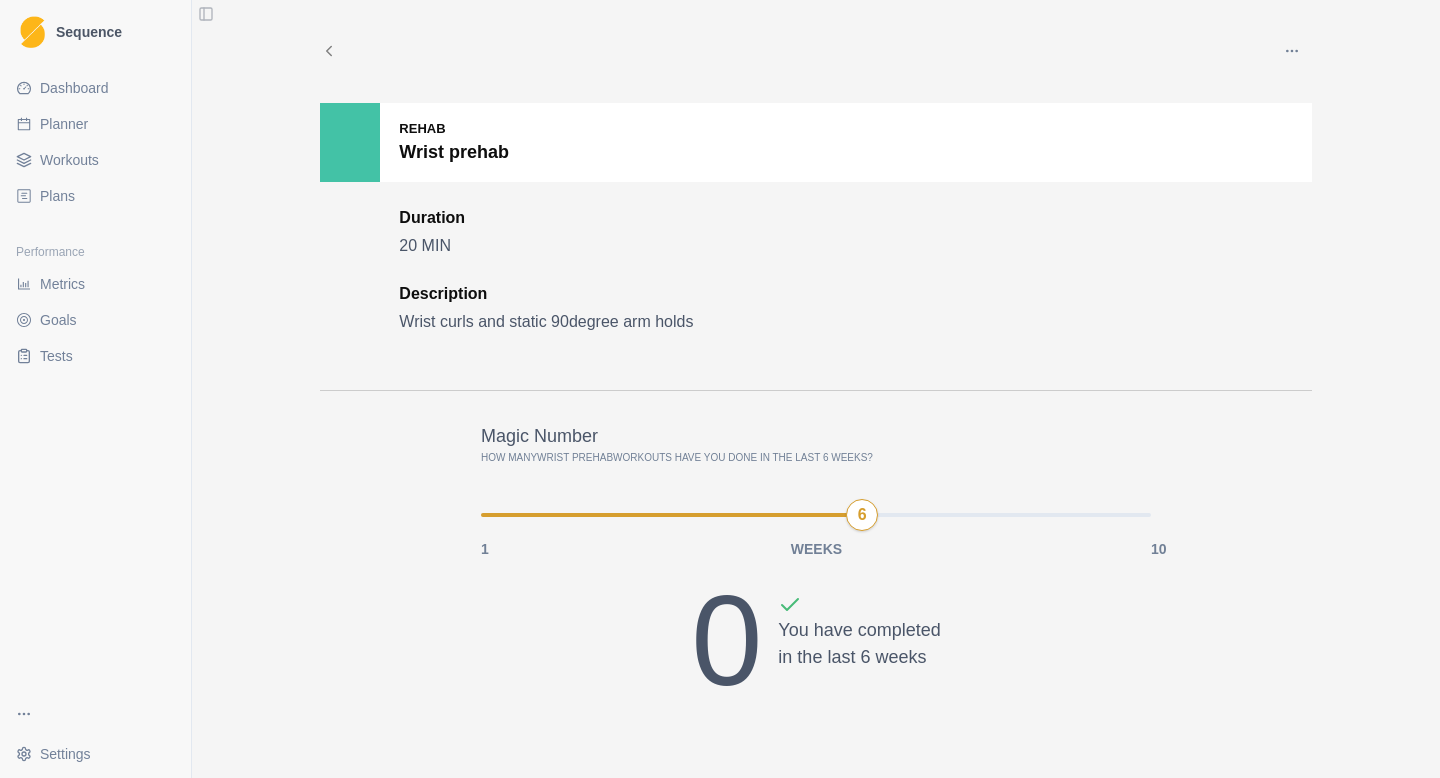 click 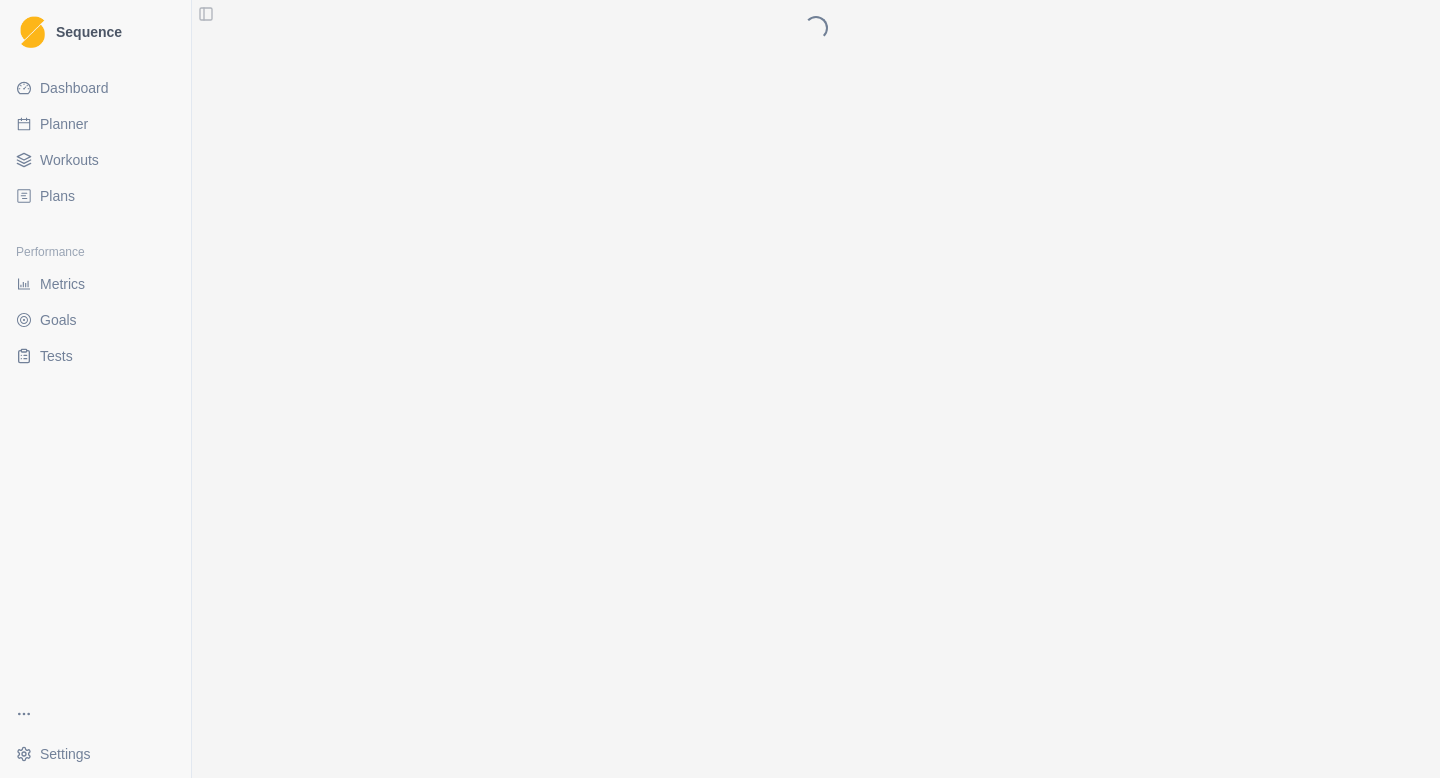 scroll, scrollTop: 0, scrollLeft: 0, axis: both 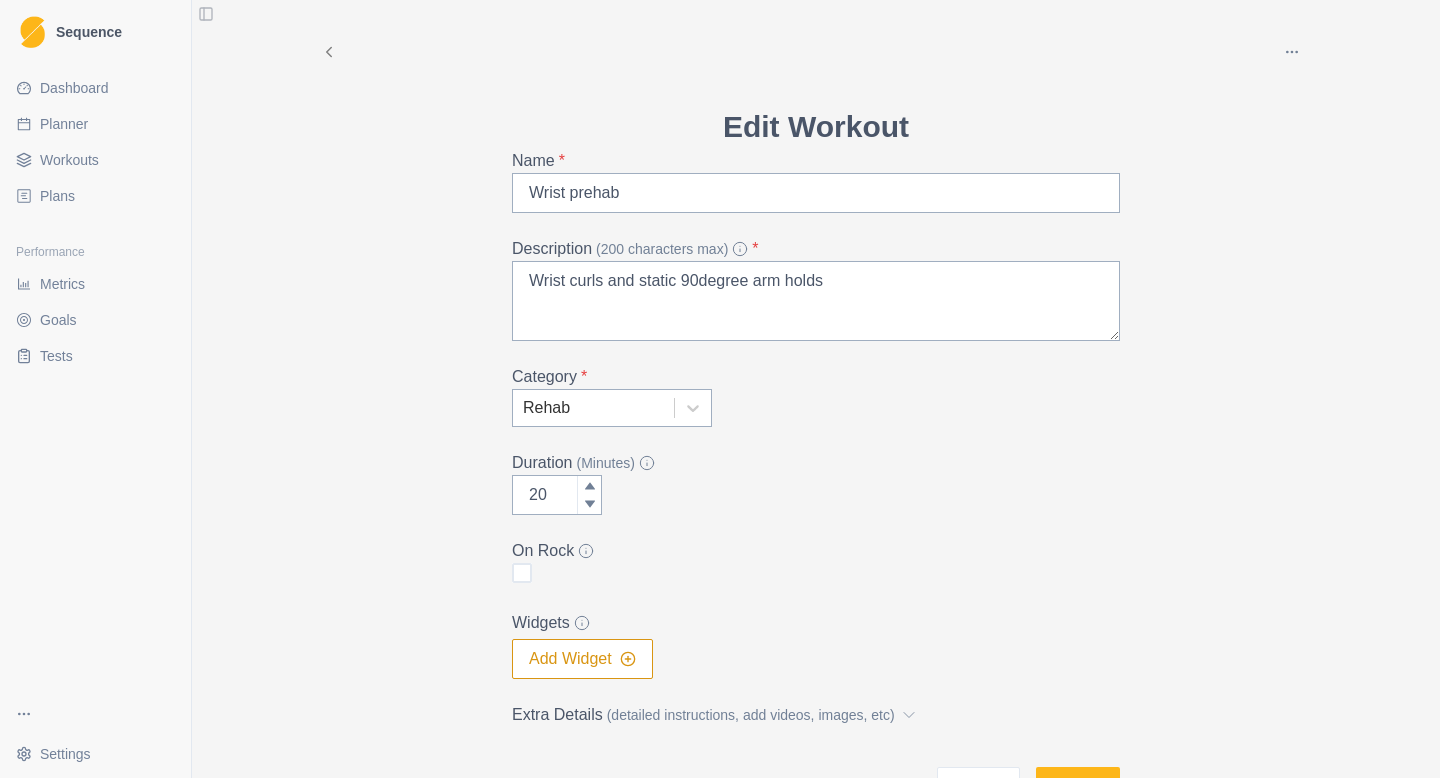 click on "Workouts" at bounding box center (69, 160) 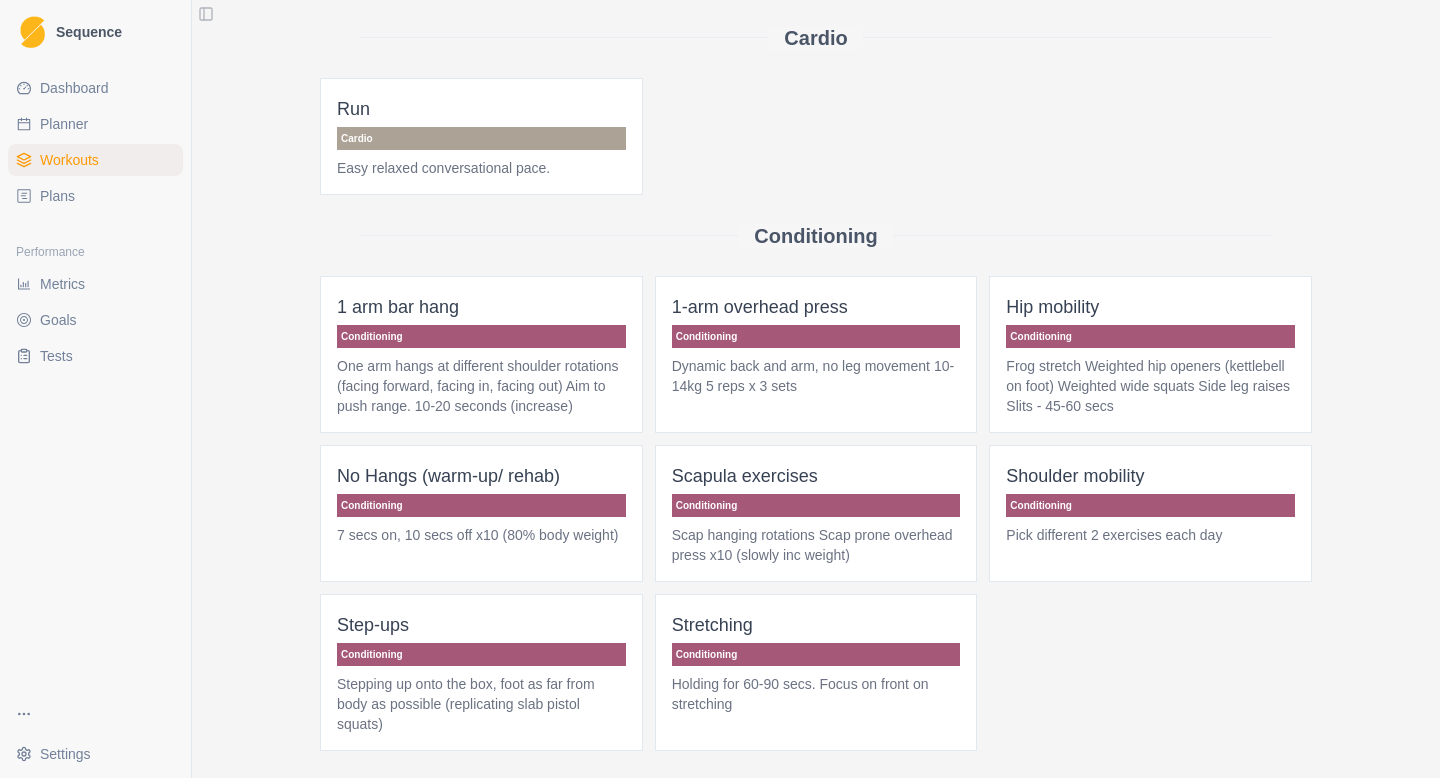 scroll, scrollTop: 0, scrollLeft: 0, axis: both 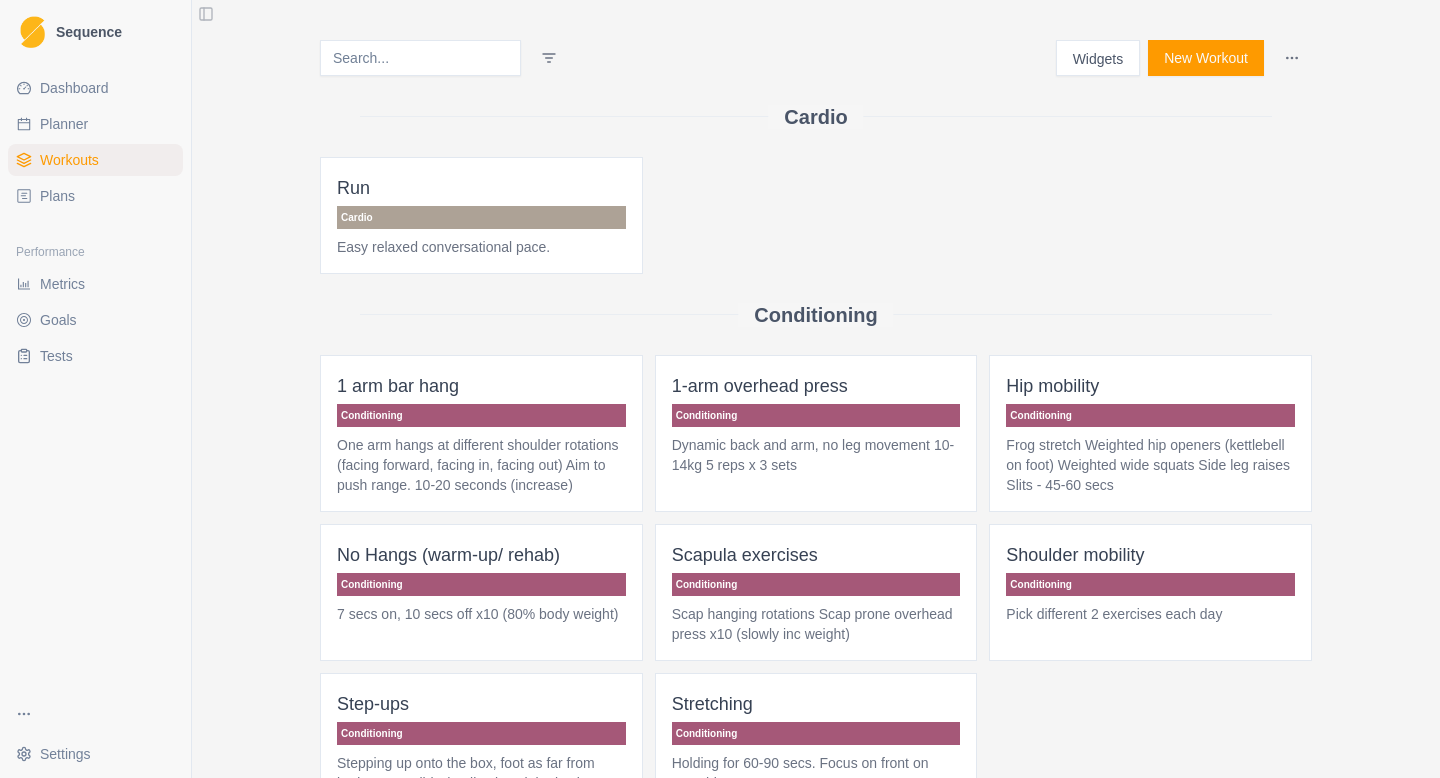 click on "New Workout" at bounding box center (1206, 58) 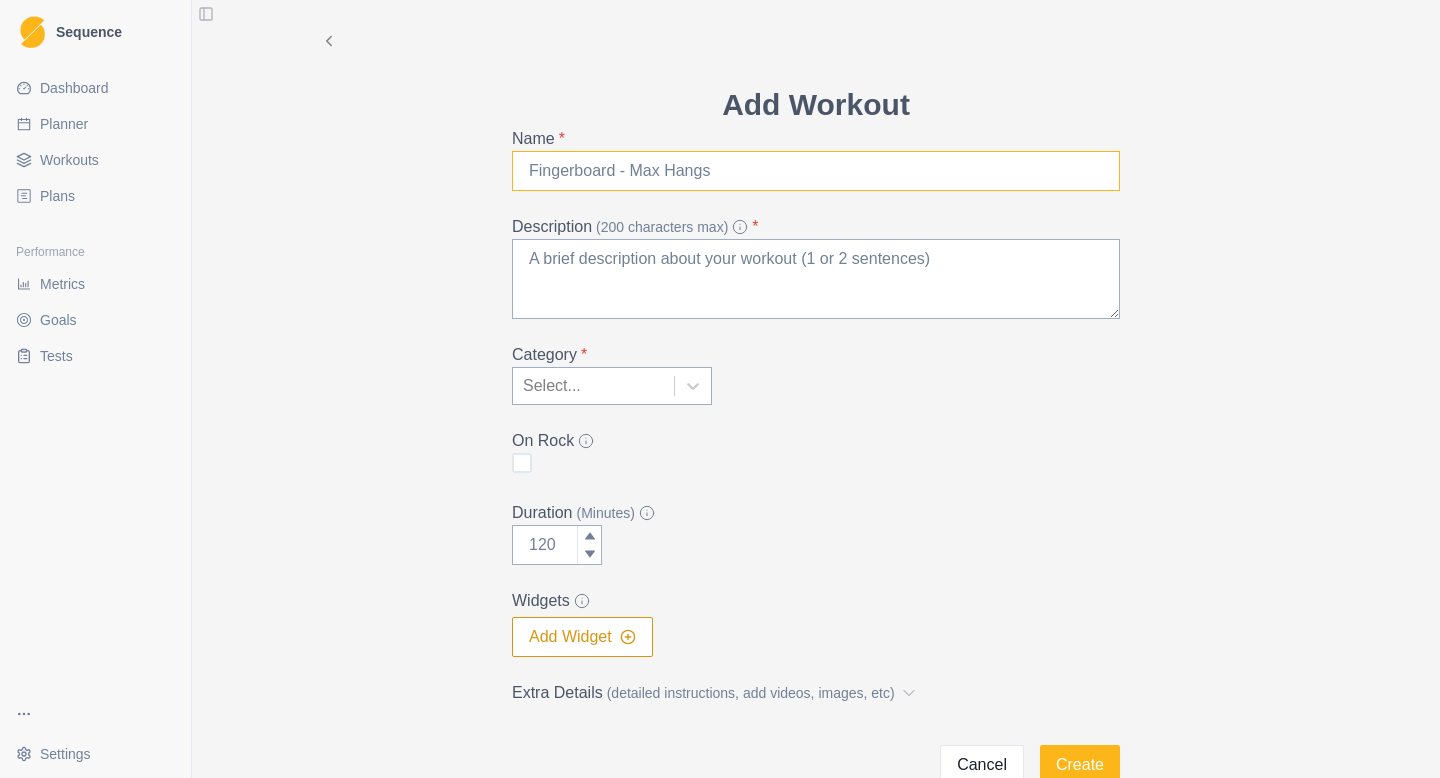click on "Name *" at bounding box center [816, 171] 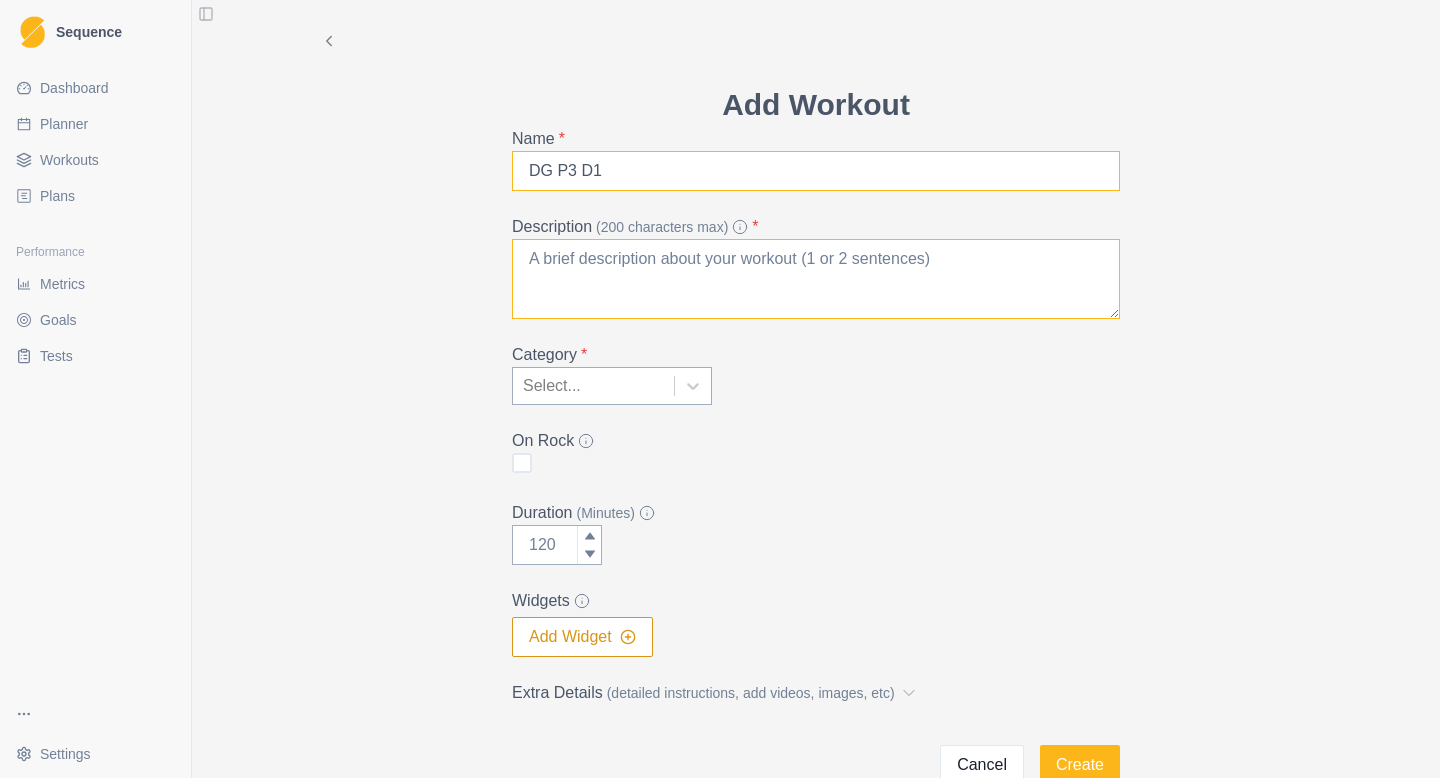 type on "DG P3 D1" 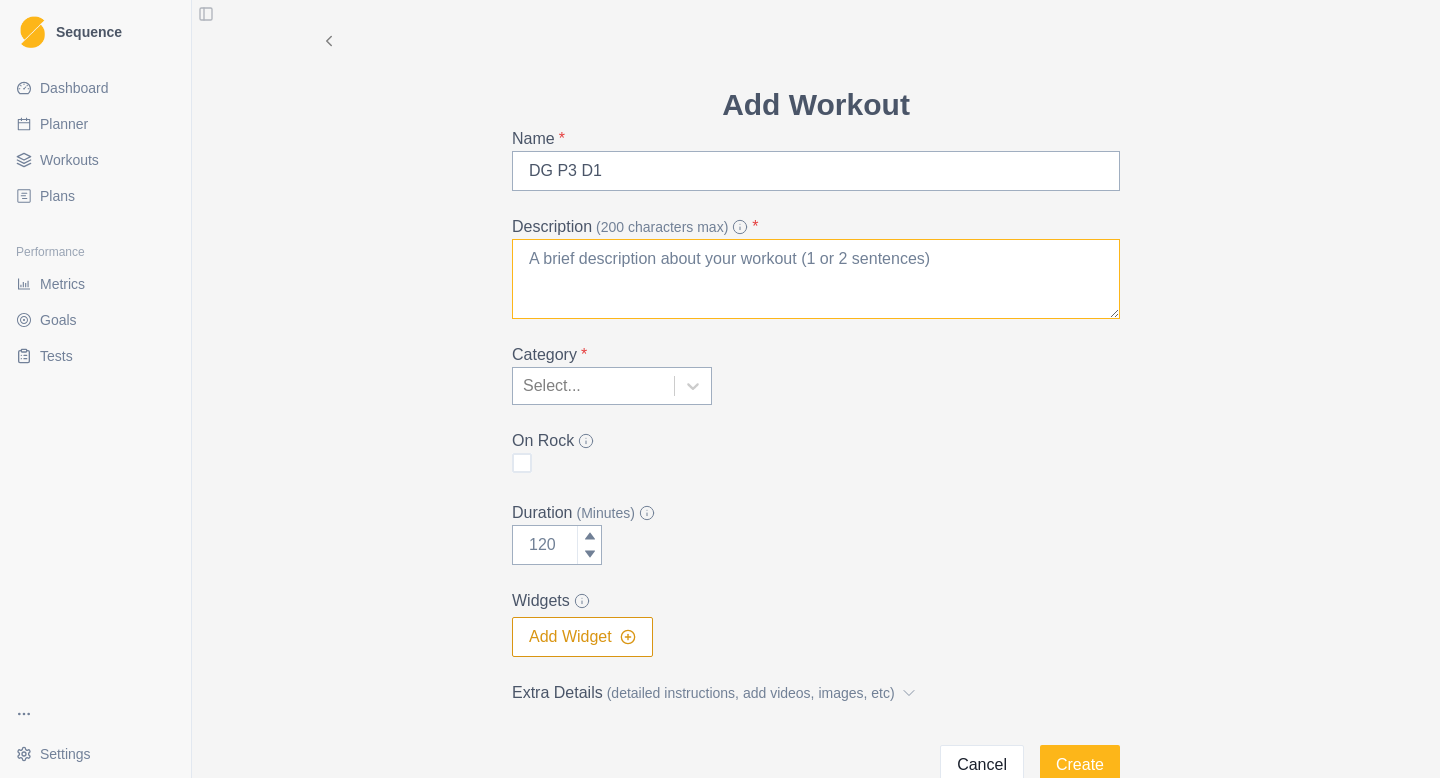 click on "Description   (200 characters max) *" at bounding box center (816, 279) 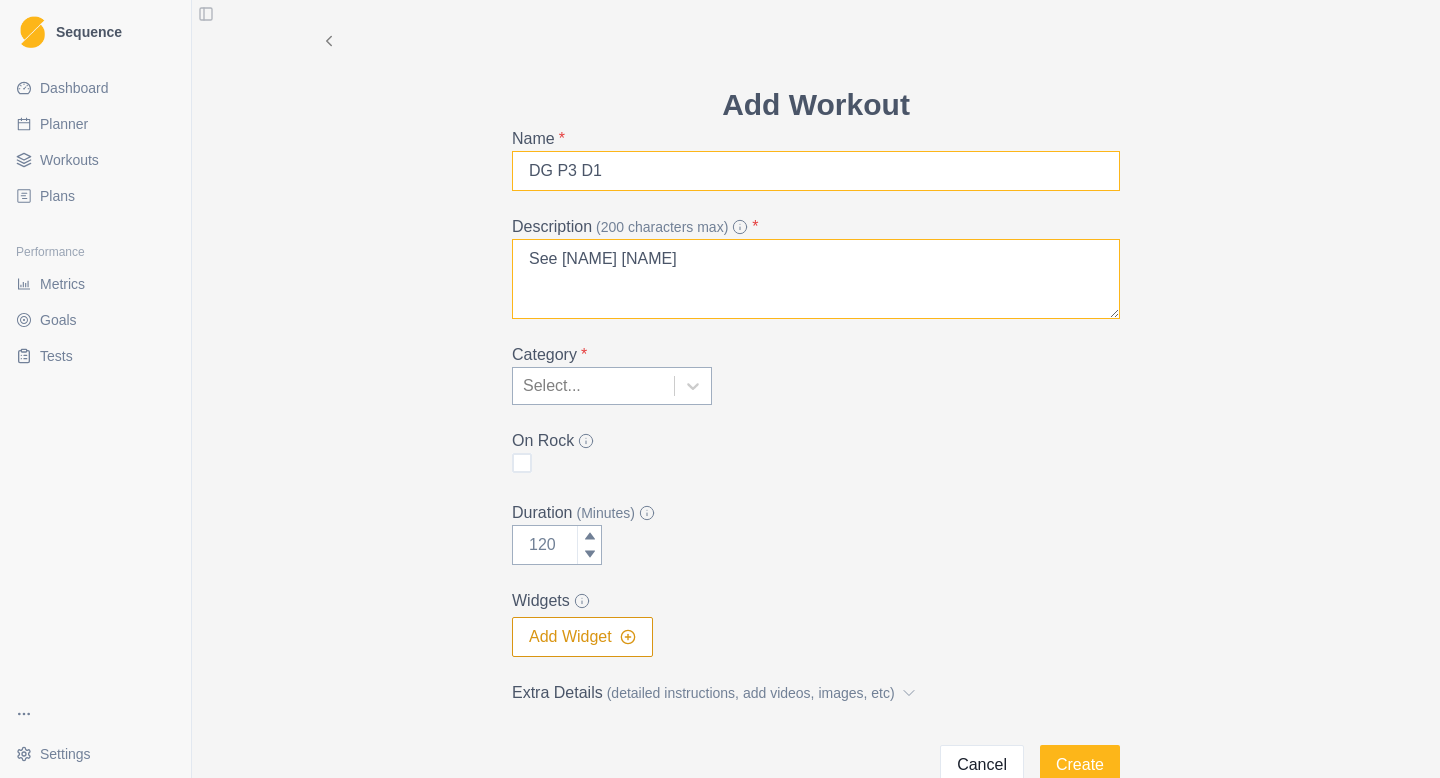 type on "See [NAME] [NAME]" 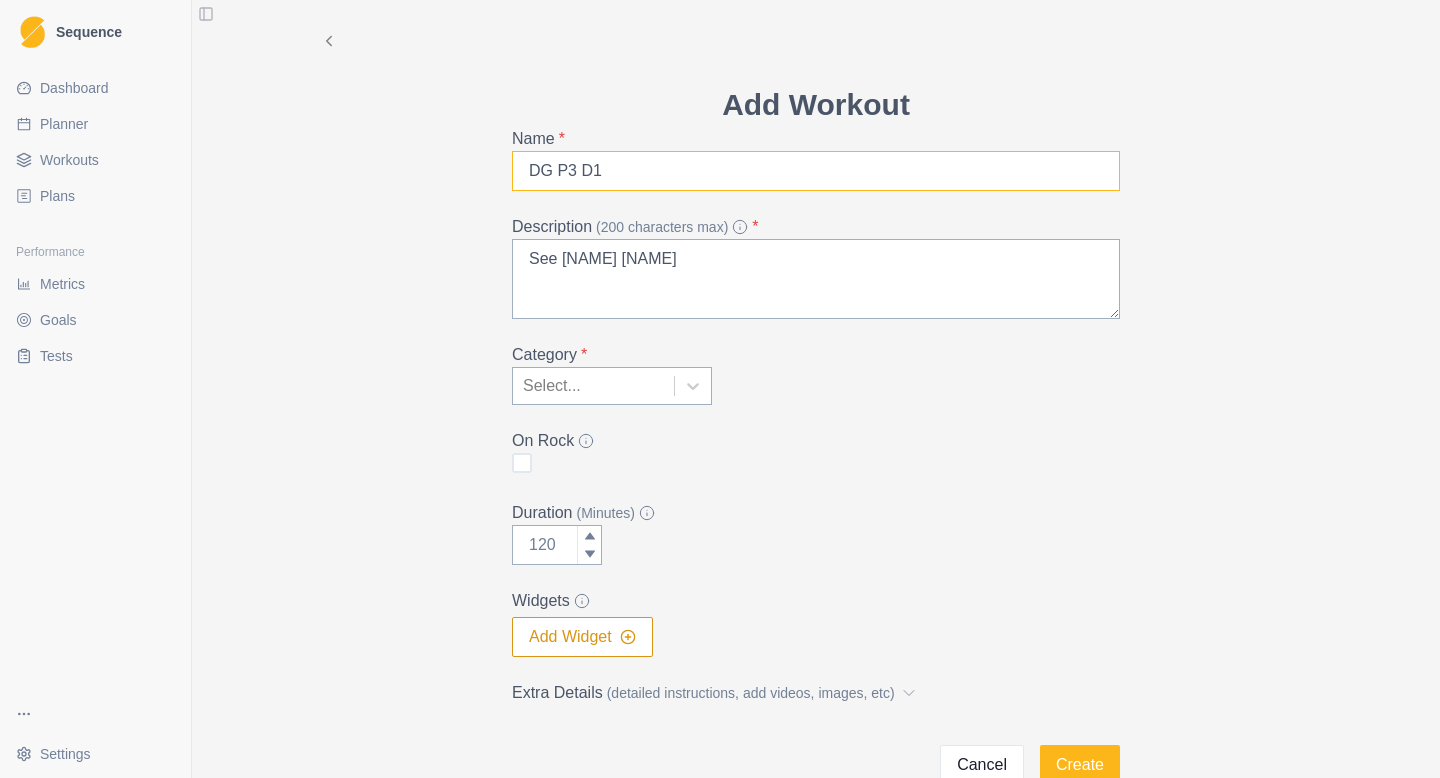 click on "DG P3 D1" at bounding box center (816, 171) 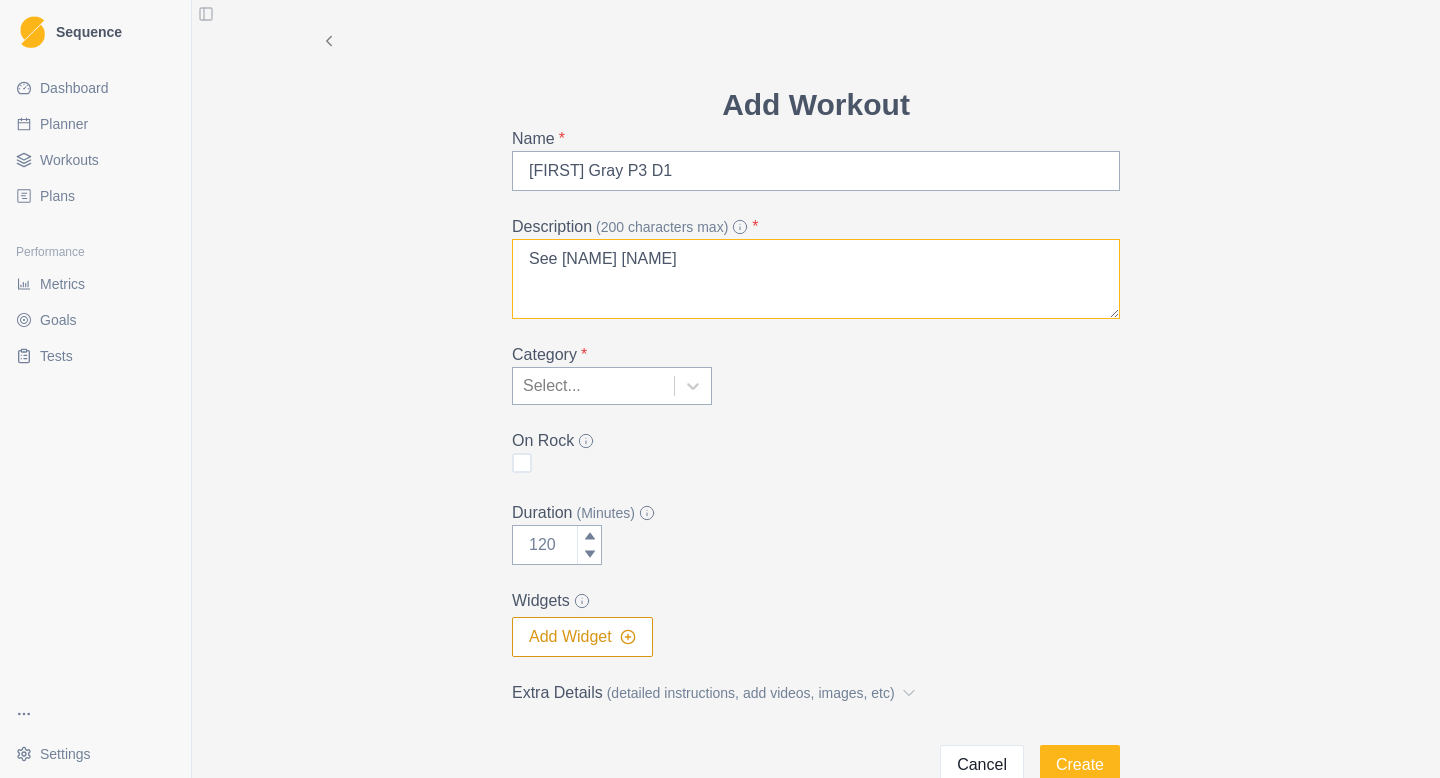 click on "See [NAME] [NAME]" at bounding box center [816, 279] 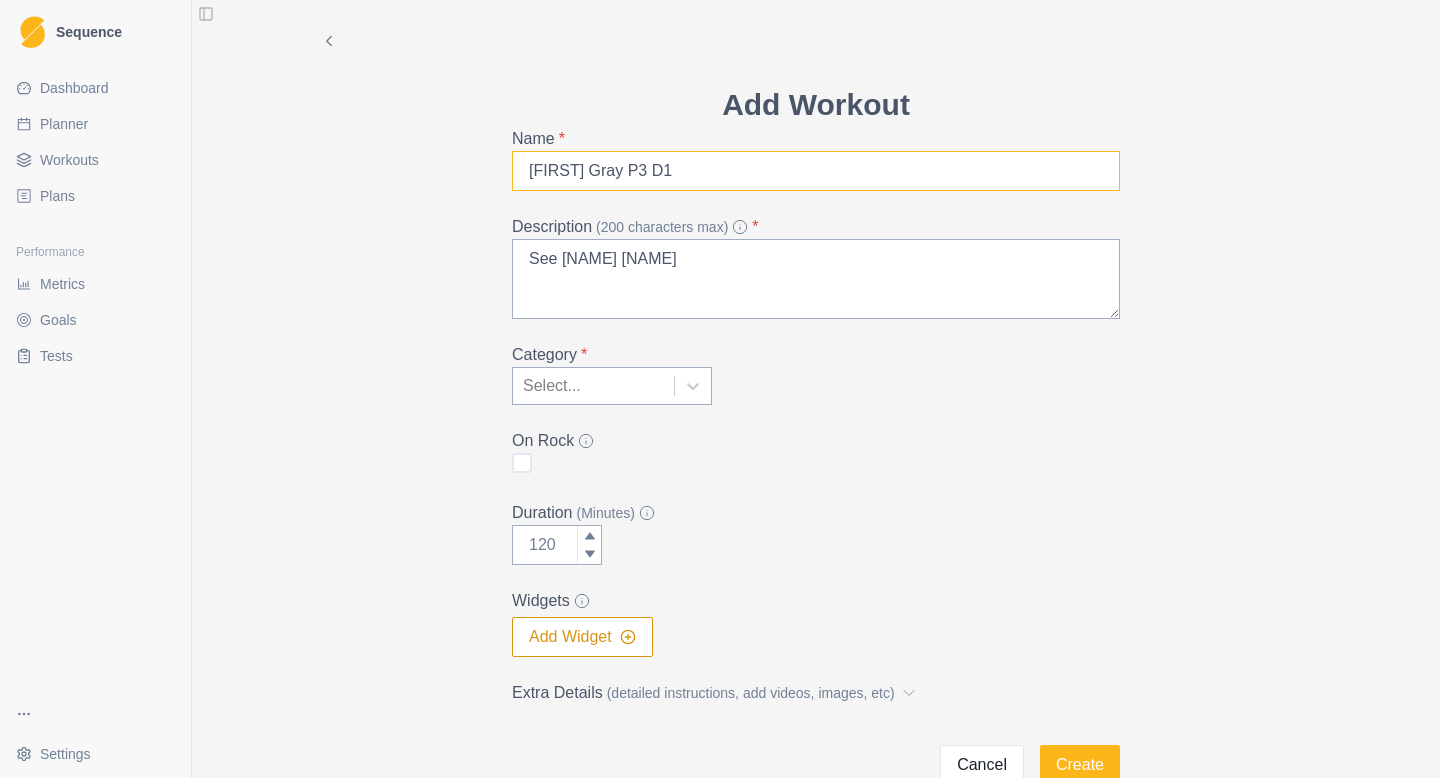 click on "[FIRST] Gray P3 D1" at bounding box center (816, 171) 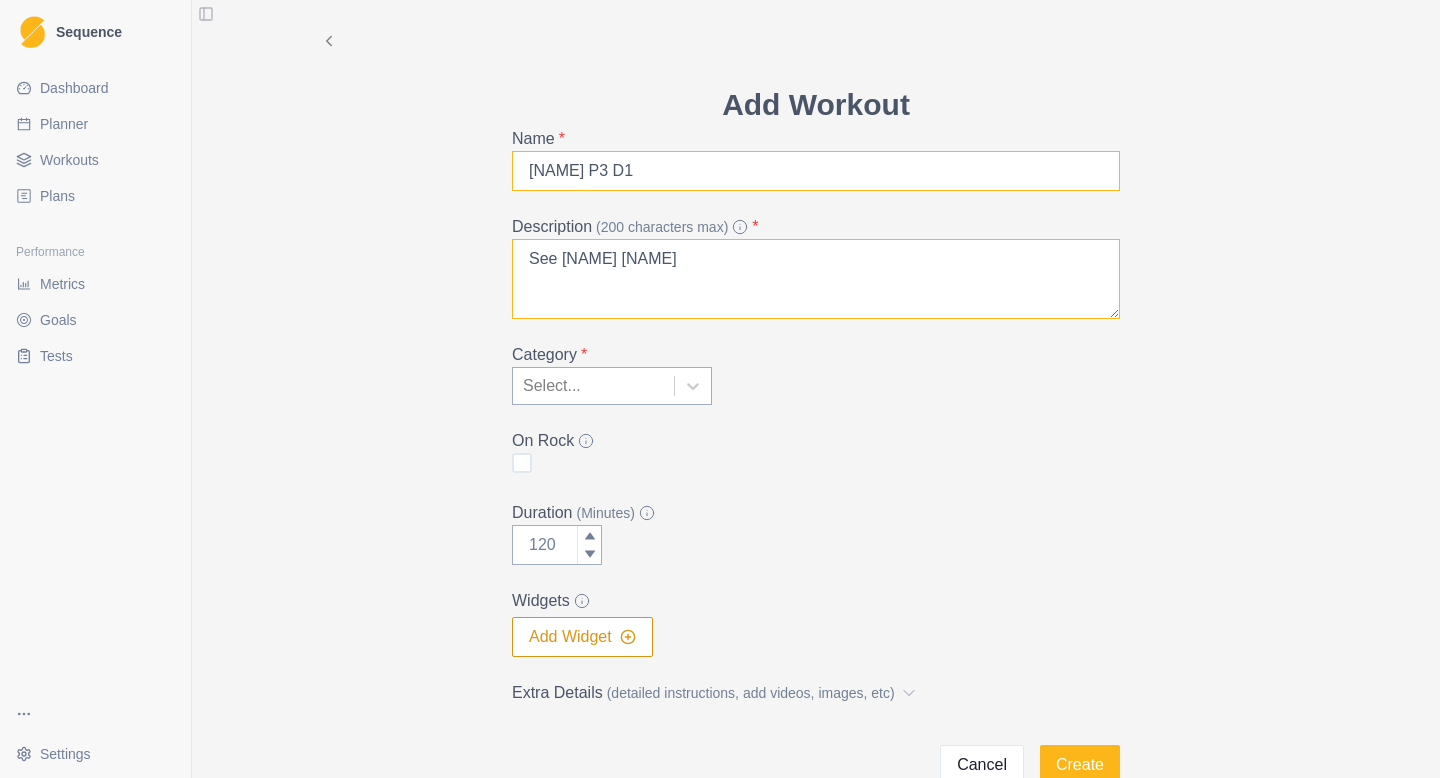 type on "[NAME] P3 D1" 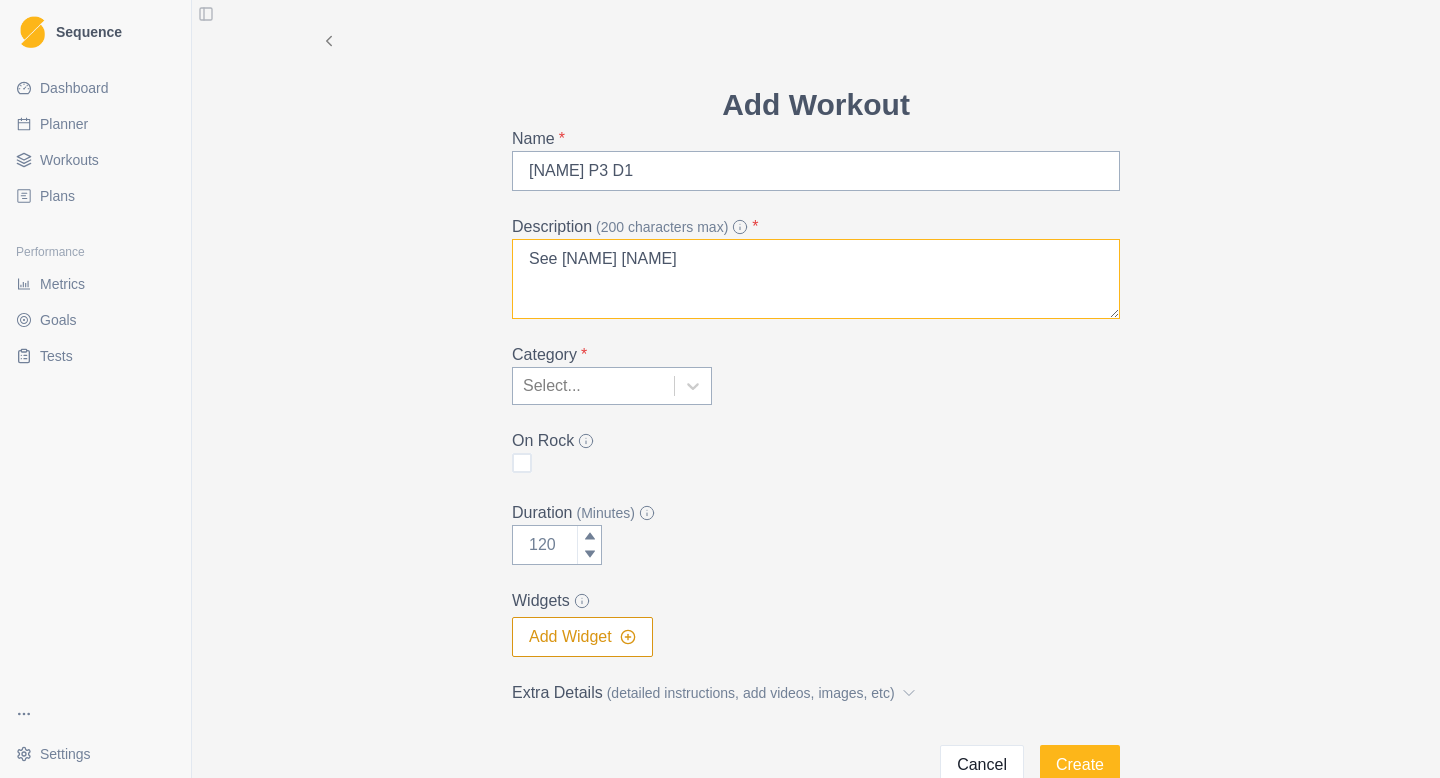 click on "See [NAME] [NAME]" at bounding box center (816, 279) 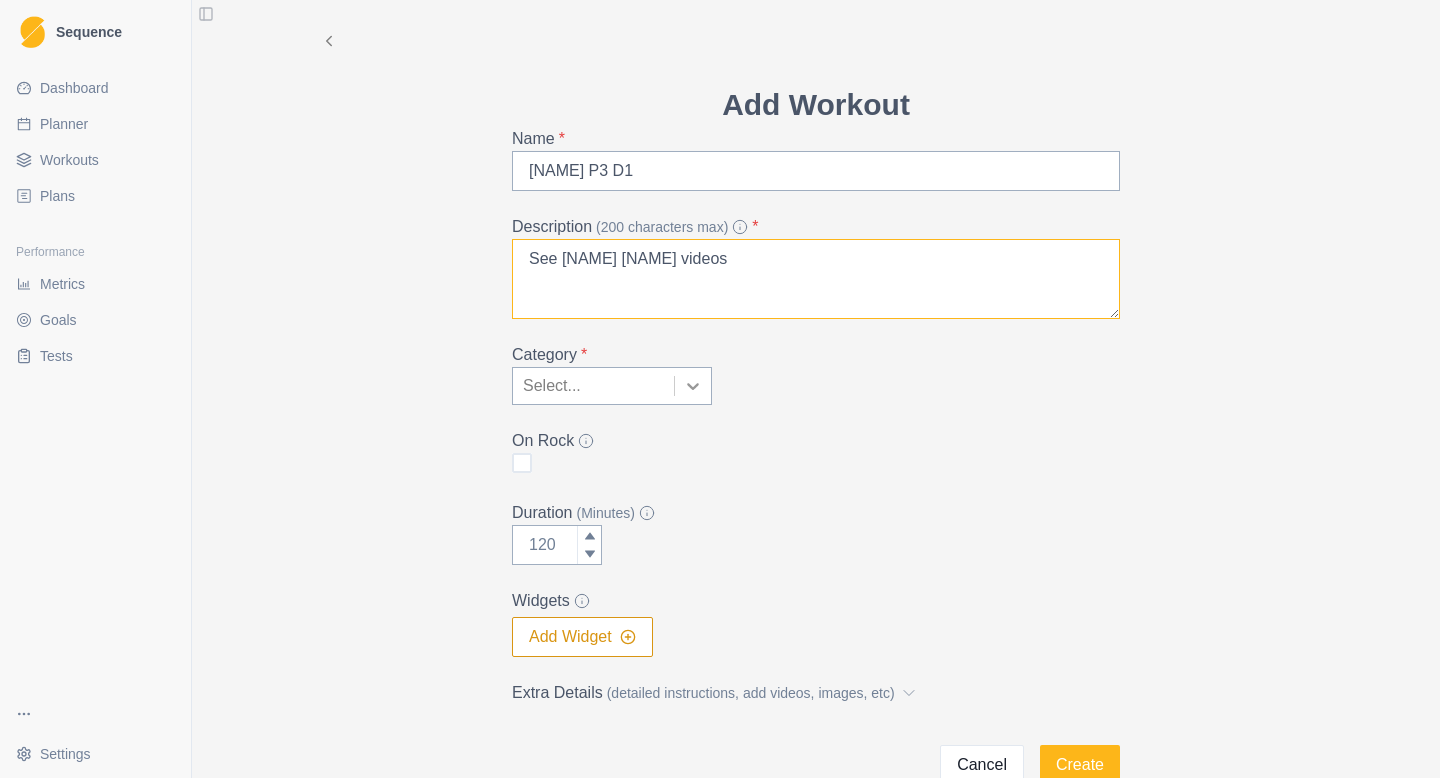 type on "See [NAME] [NAME] videos" 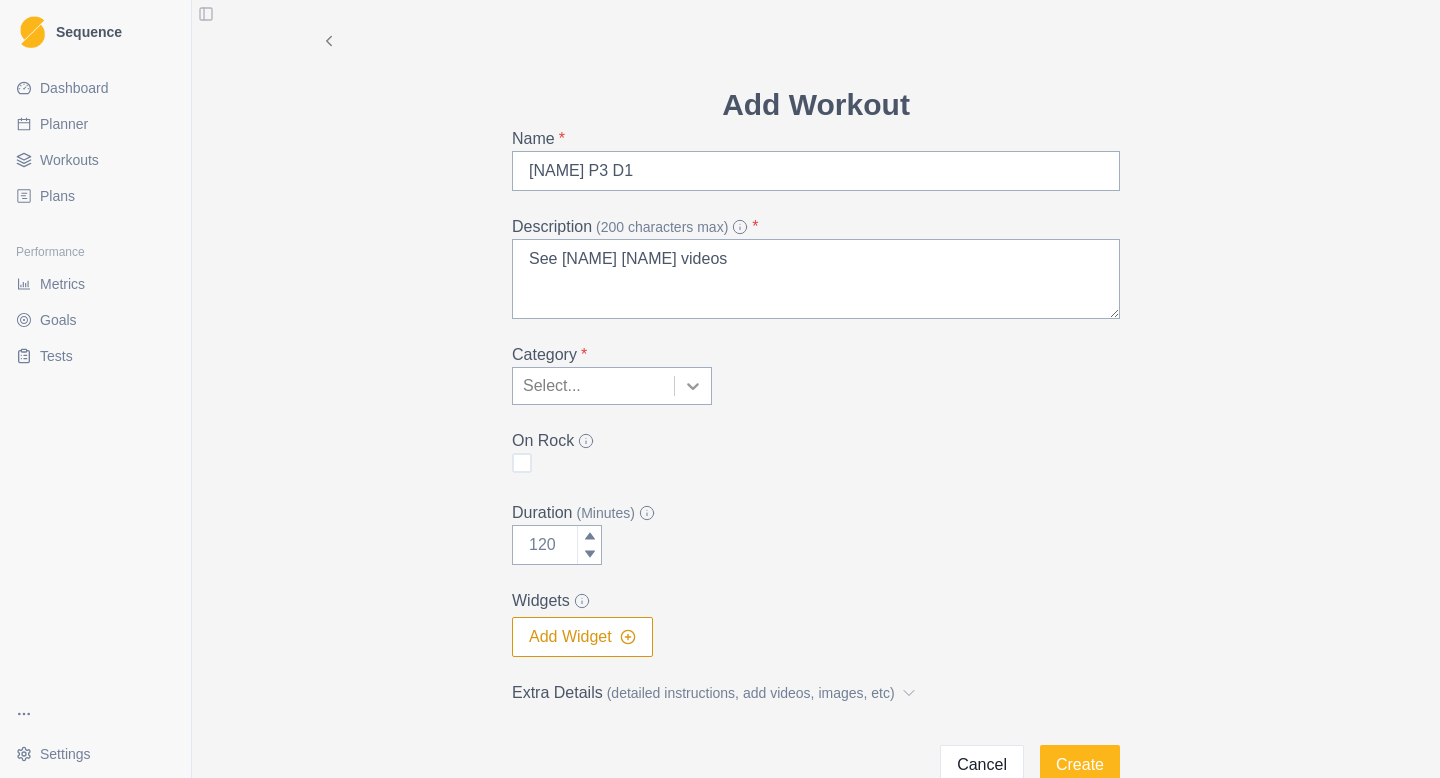 click 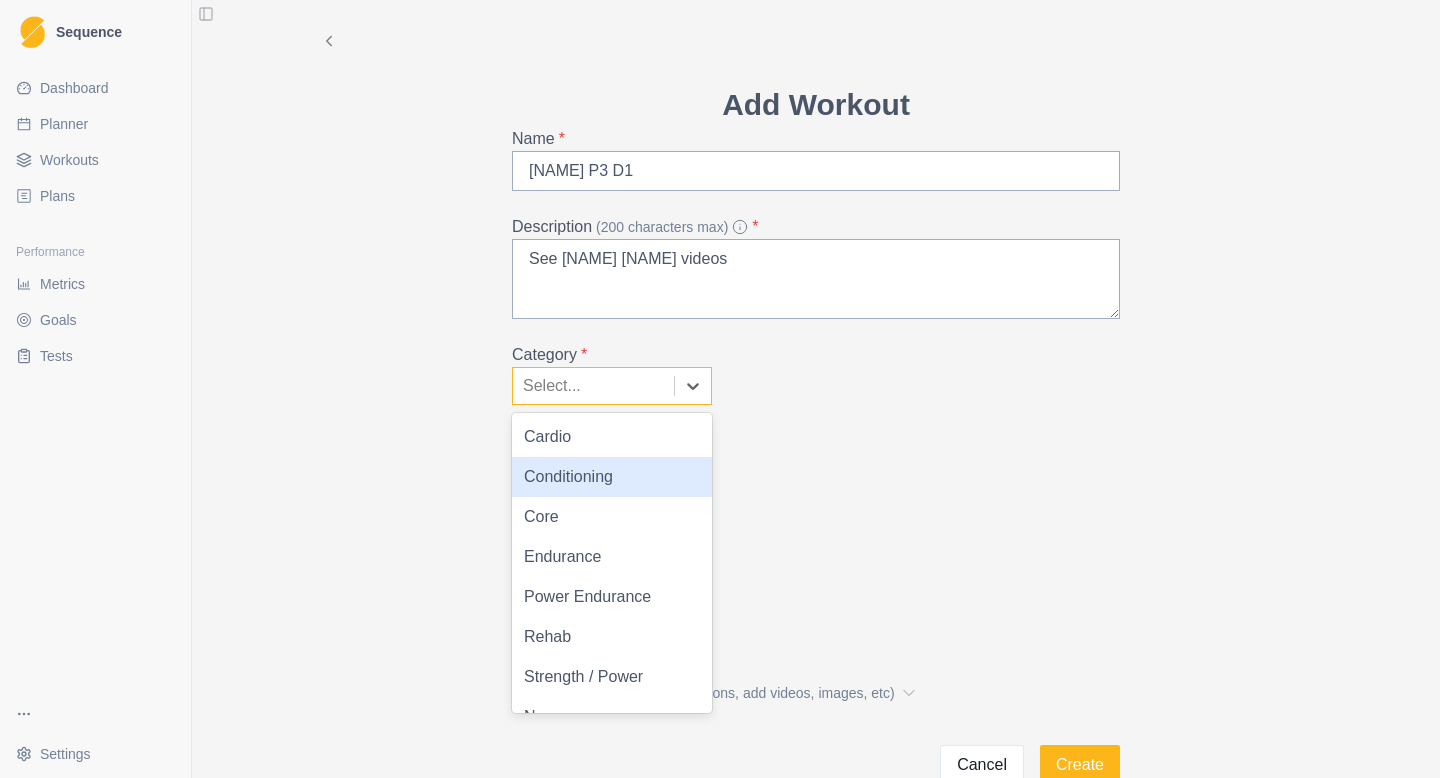 click on "Conditioning" at bounding box center [612, 477] 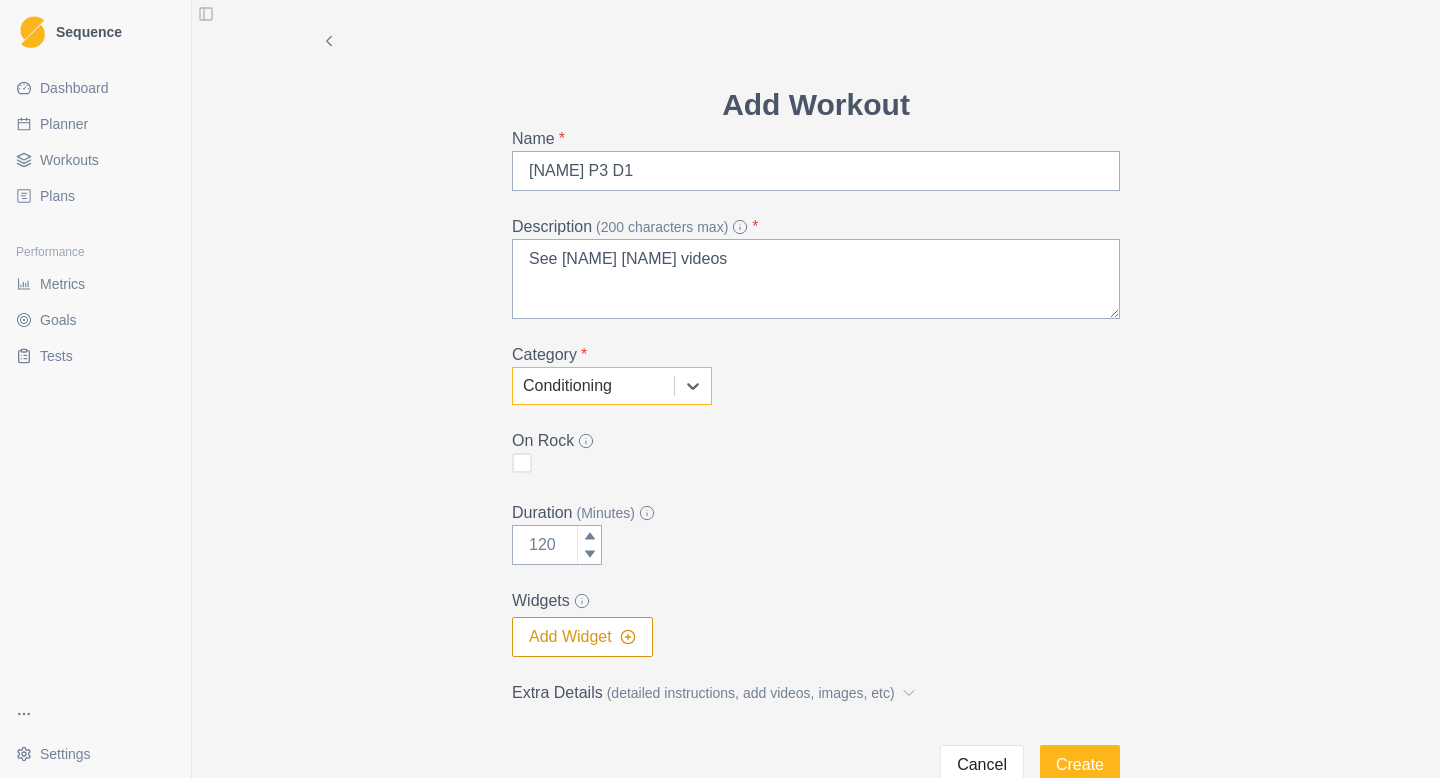 scroll, scrollTop: 119, scrollLeft: 0, axis: vertical 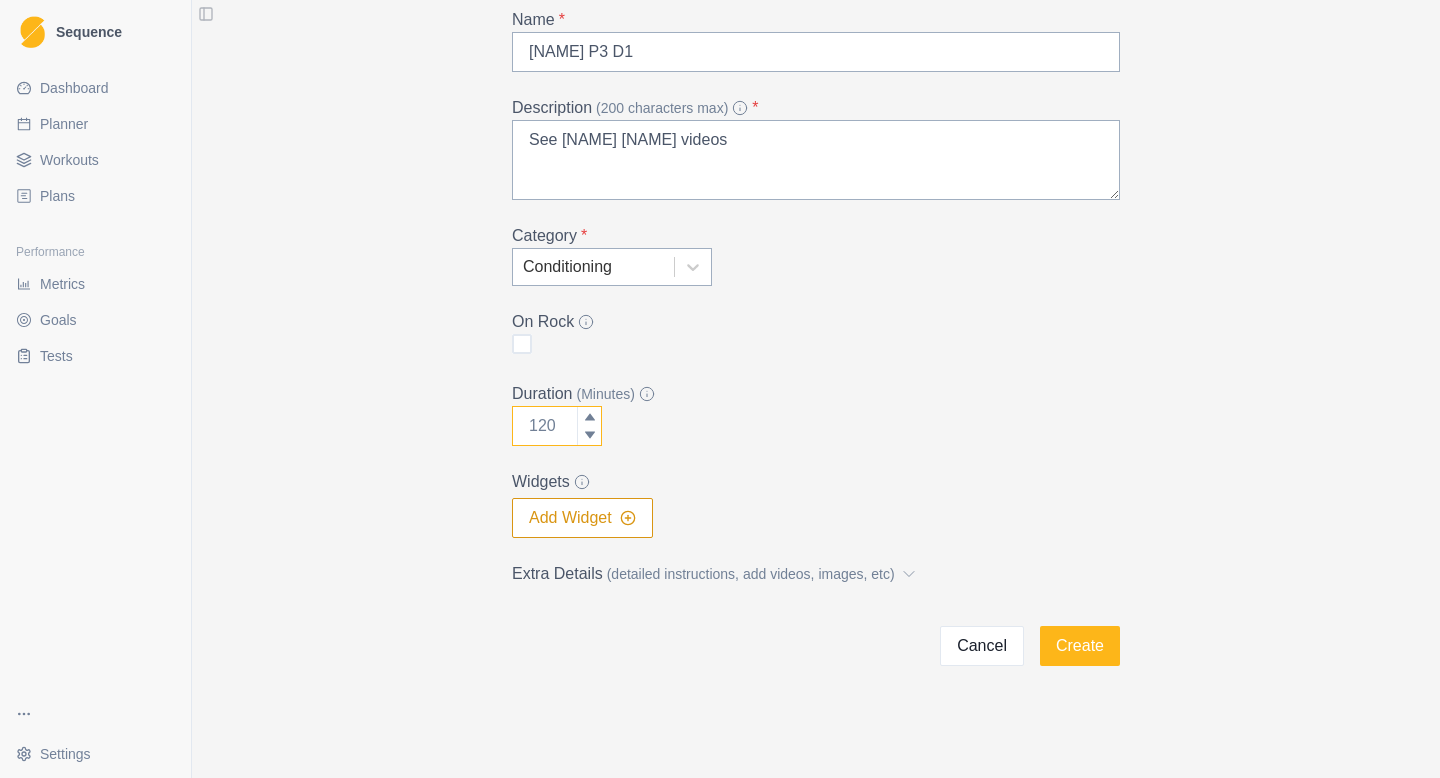 click on "Duration   (Minutes)" at bounding box center (557, 426) 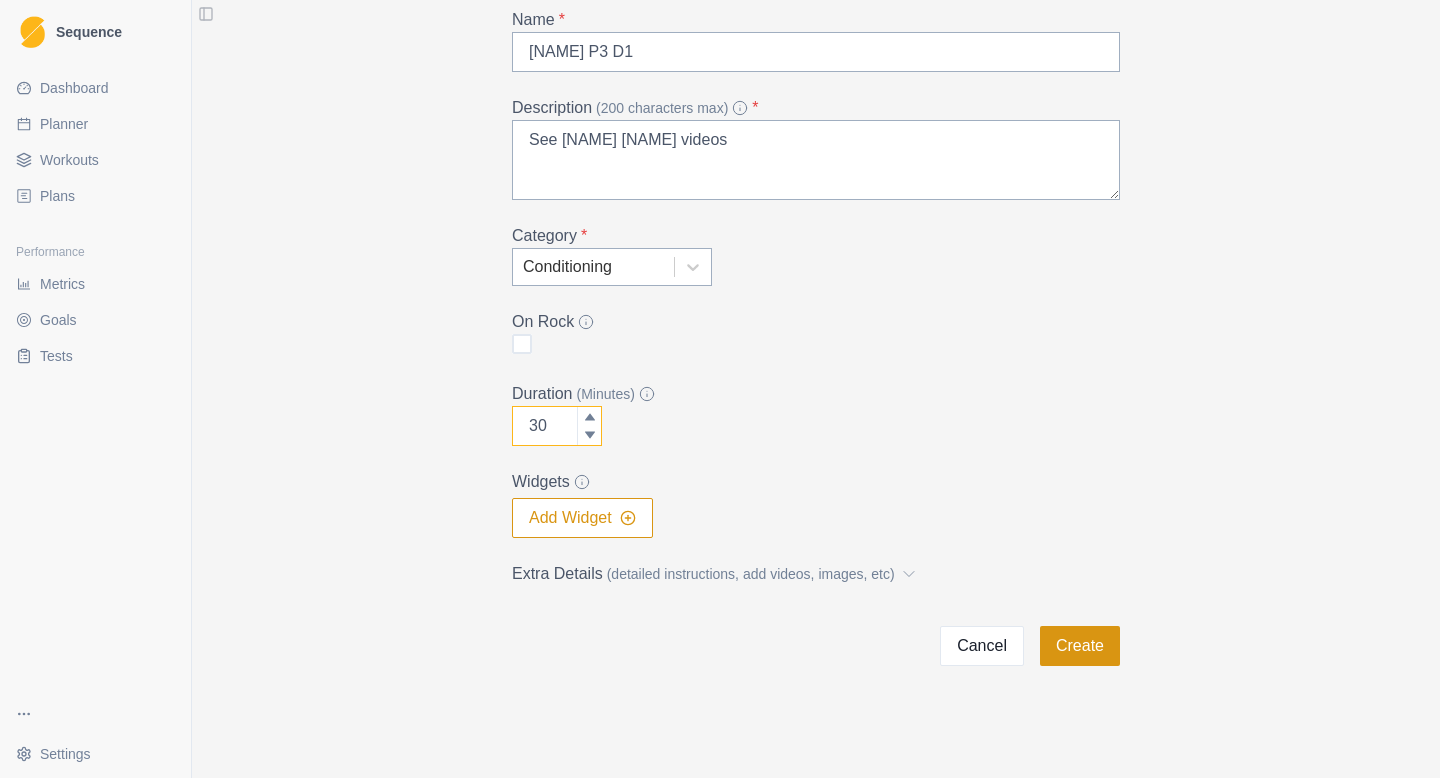 type on "30" 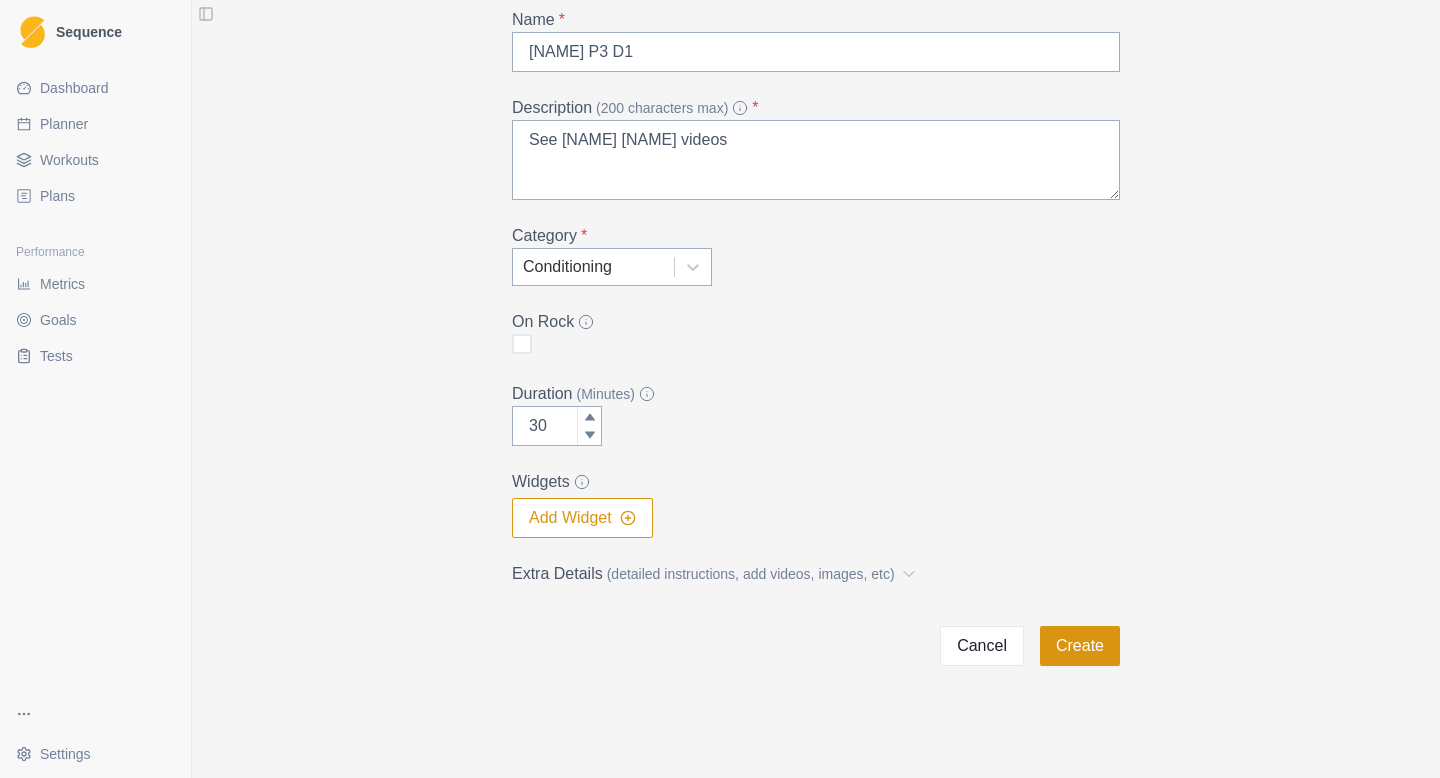 click on "Create" at bounding box center (1080, 646) 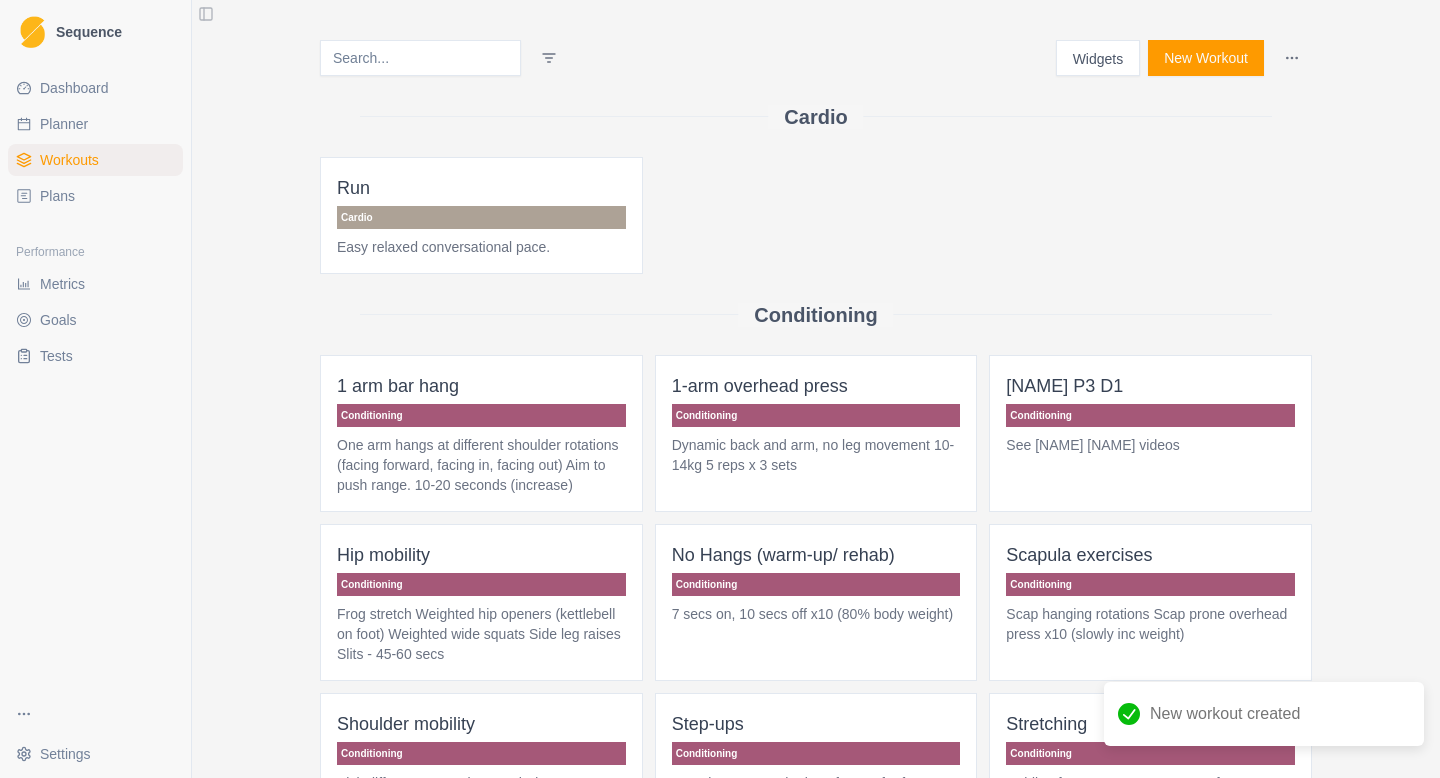 click on "New Workout" at bounding box center [1206, 58] 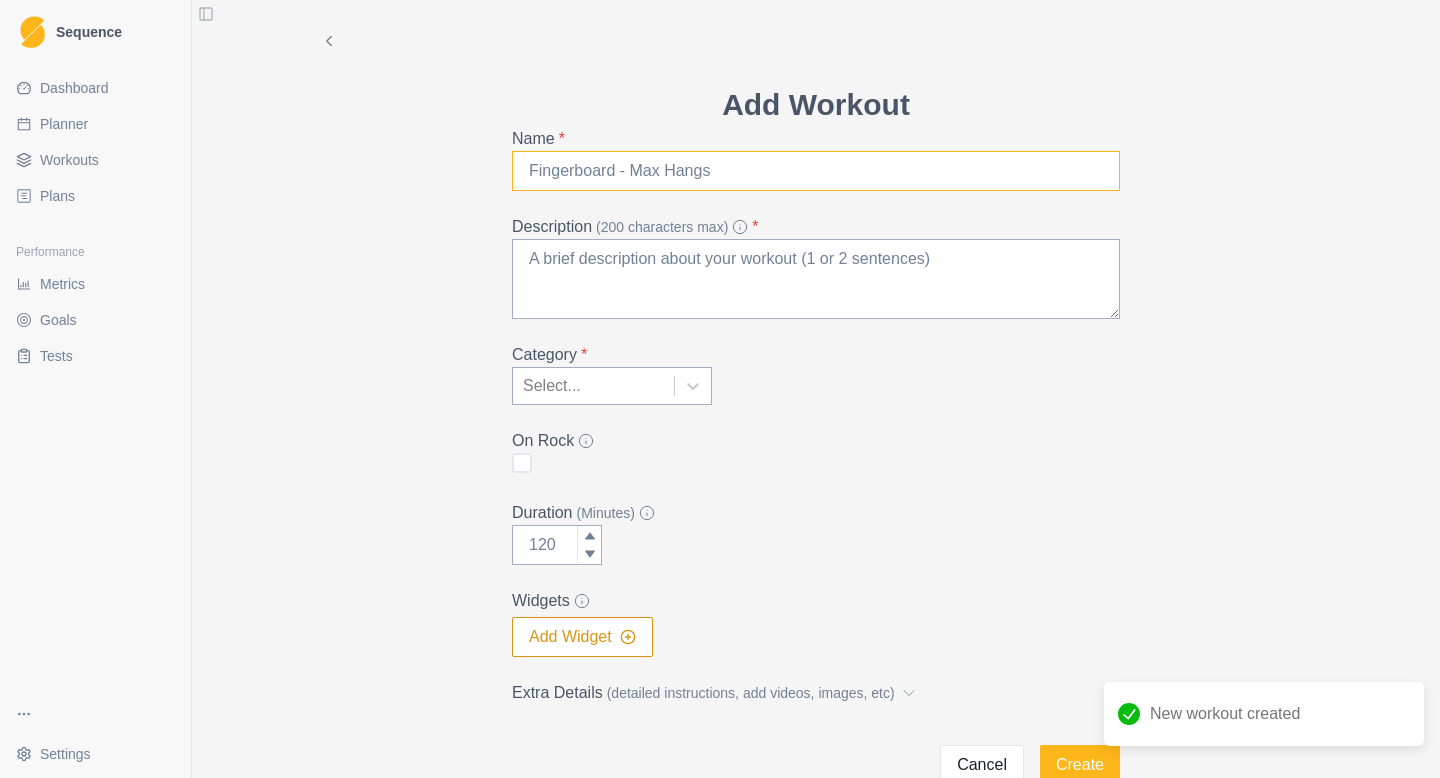 click on "Name *" at bounding box center [816, 171] 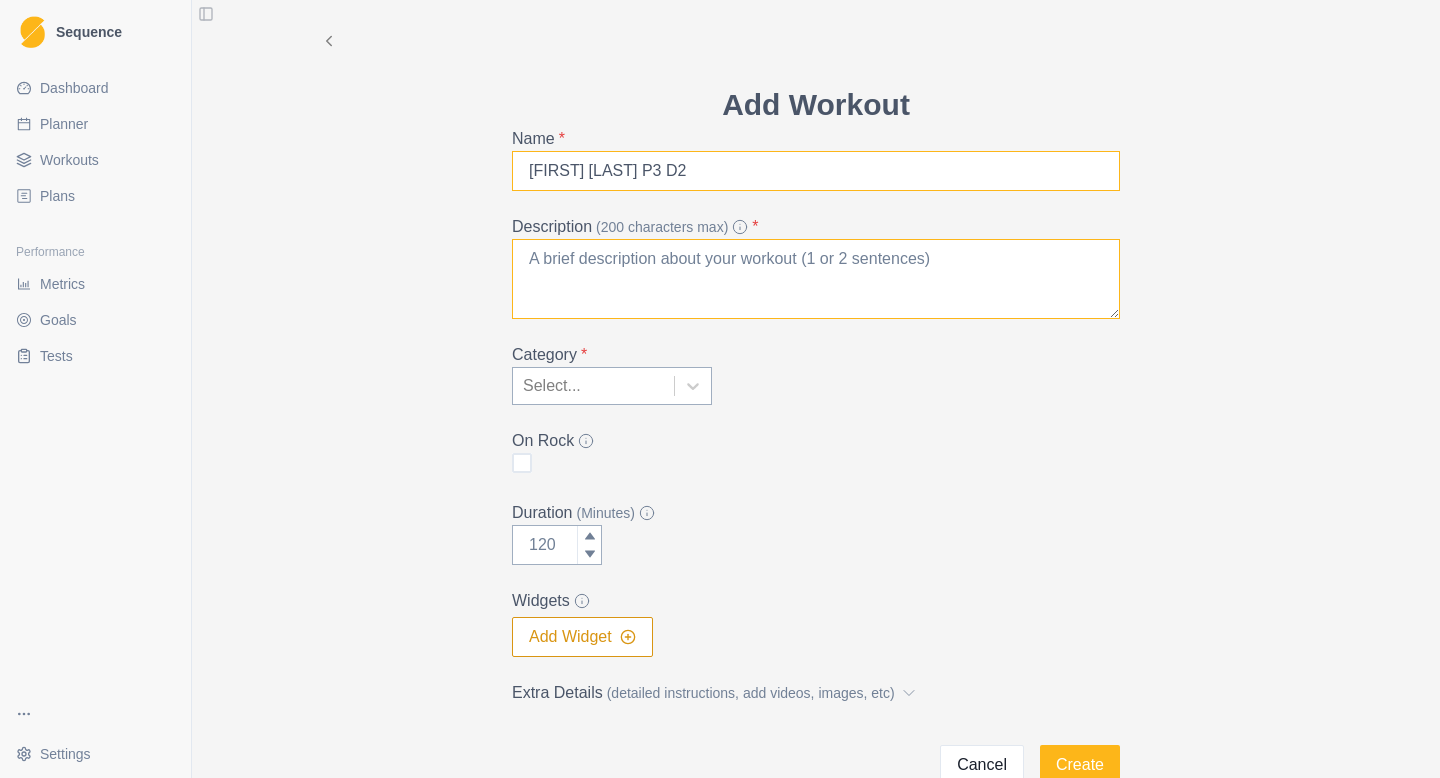 type on "[FIRST] [LAST] P3 D2" 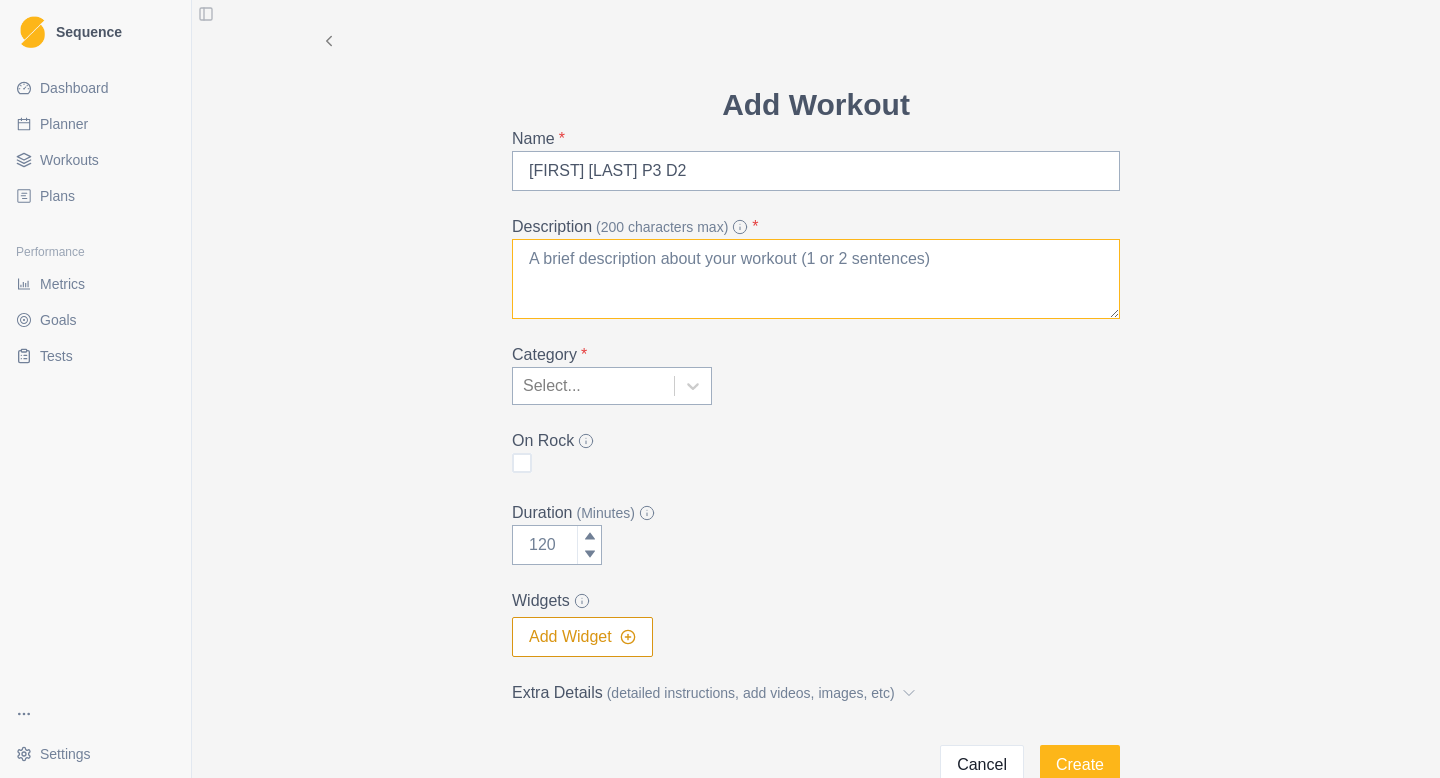 click on "Description   (200 characters max) *" at bounding box center [816, 279] 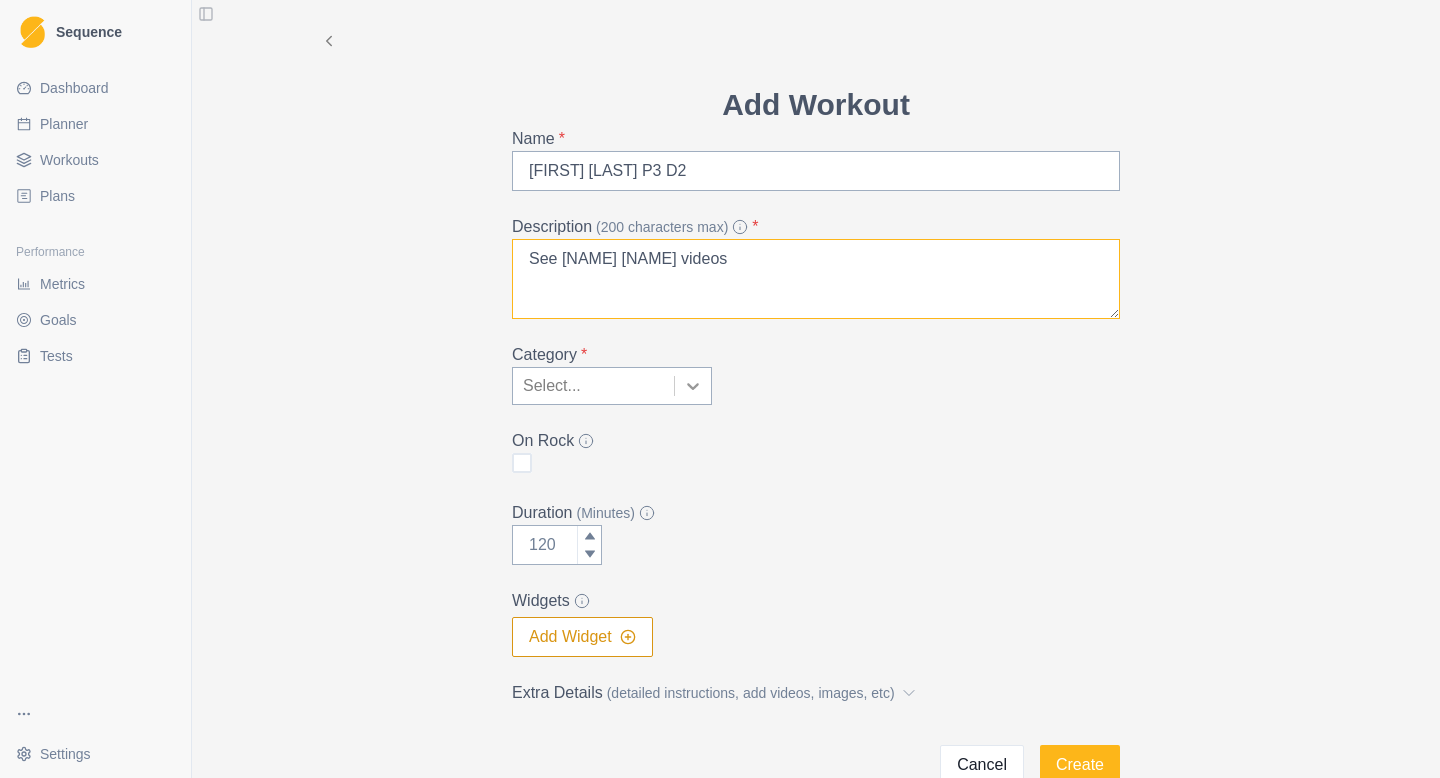type on "See [NAME] [NAME] videos" 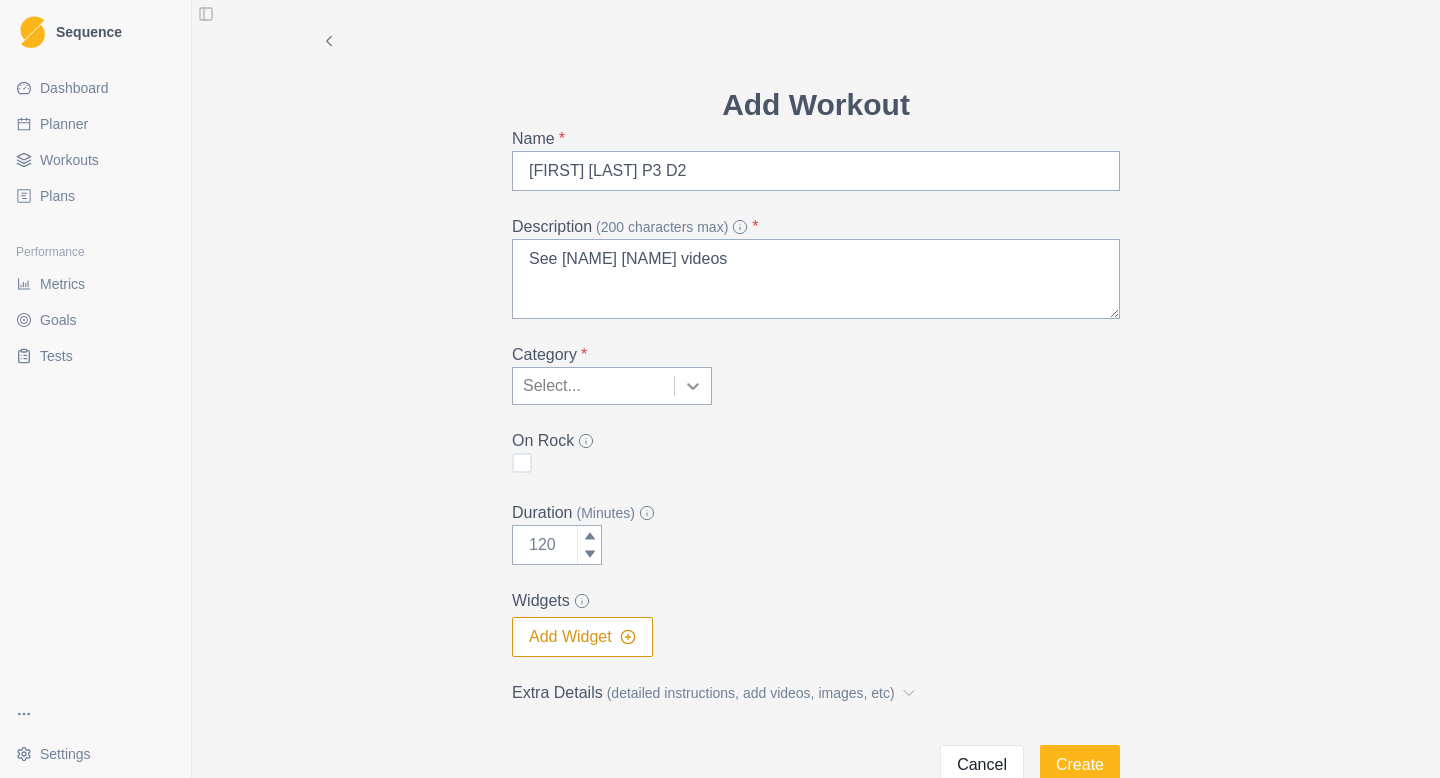 click at bounding box center (693, 386) 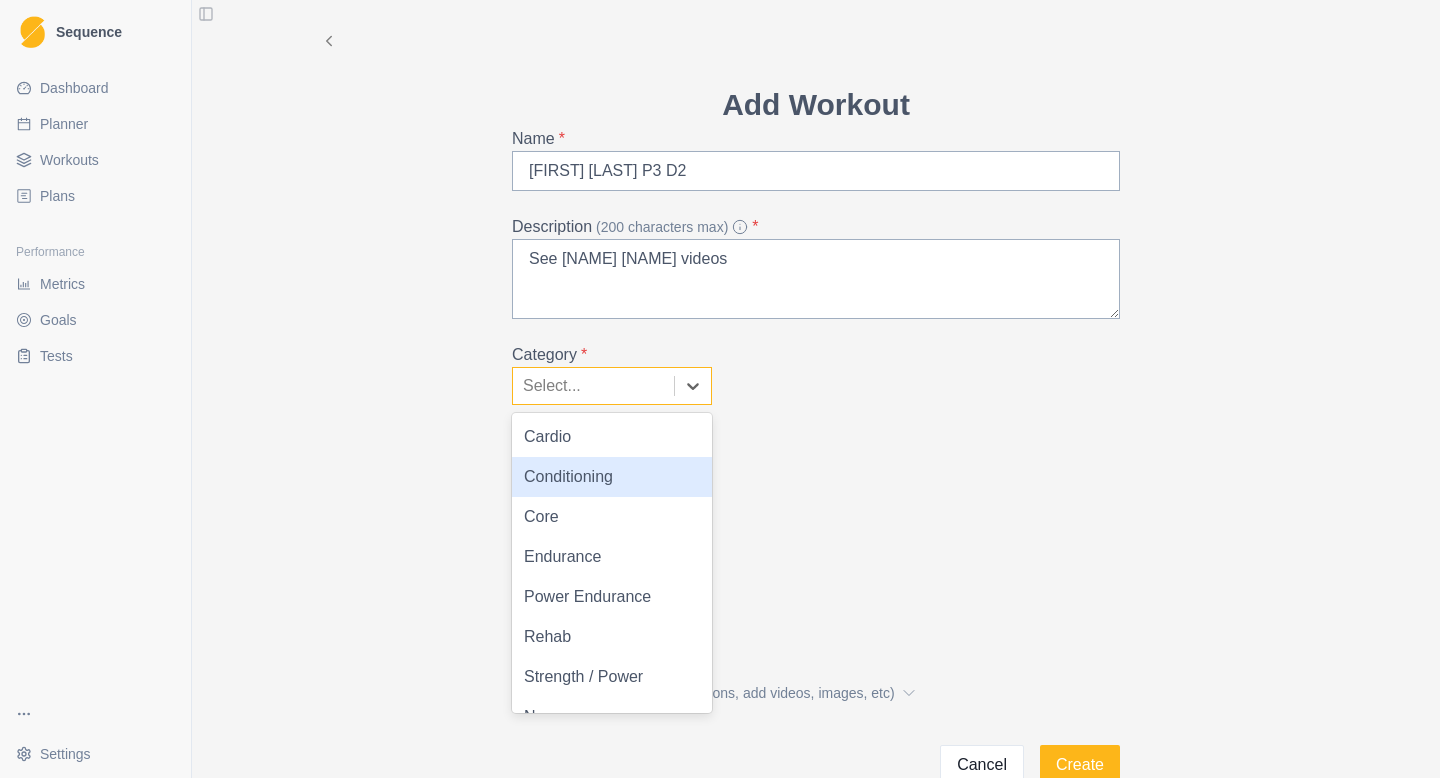 click on "Conditioning" at bounding box center [612, 477] 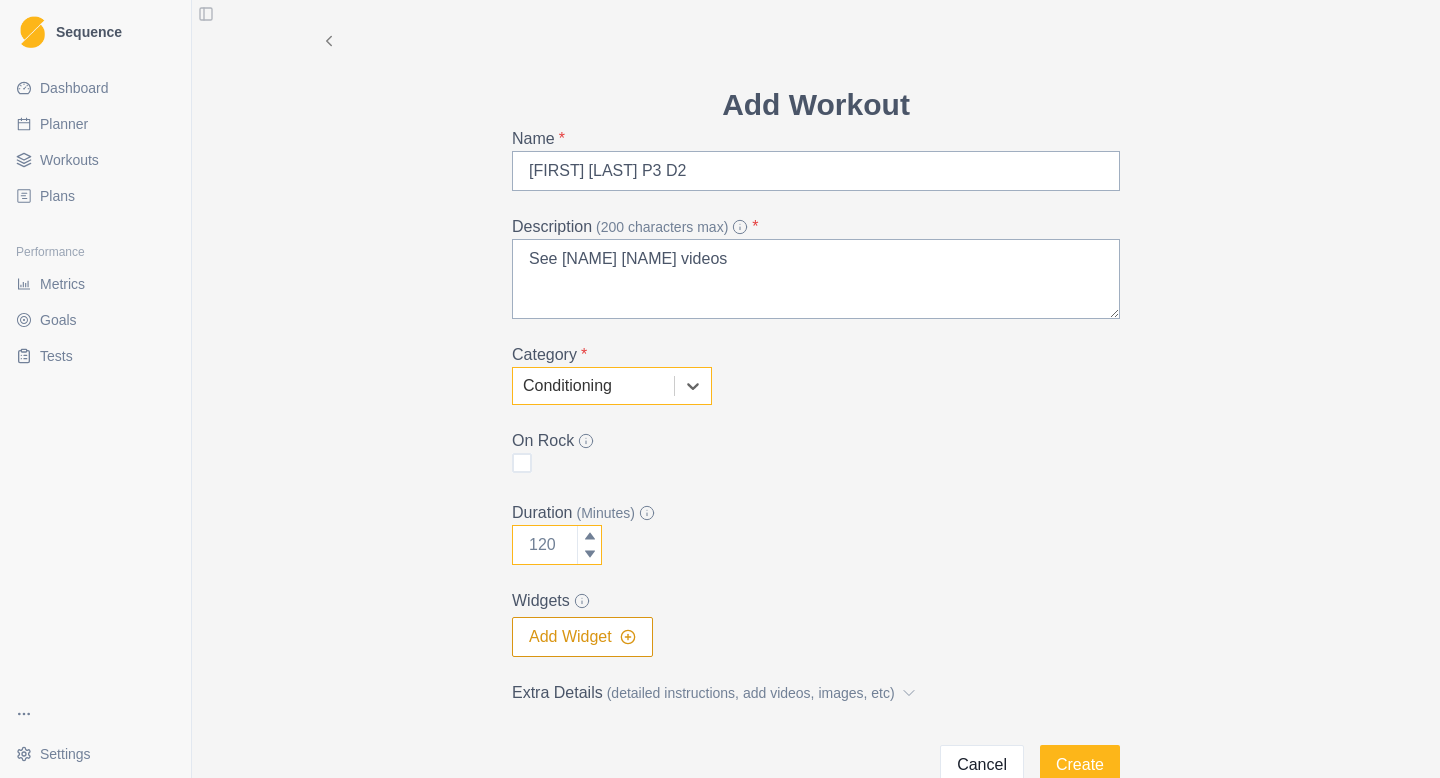 click on "Duration   (Minutes)" at bounding box center (557, 545) 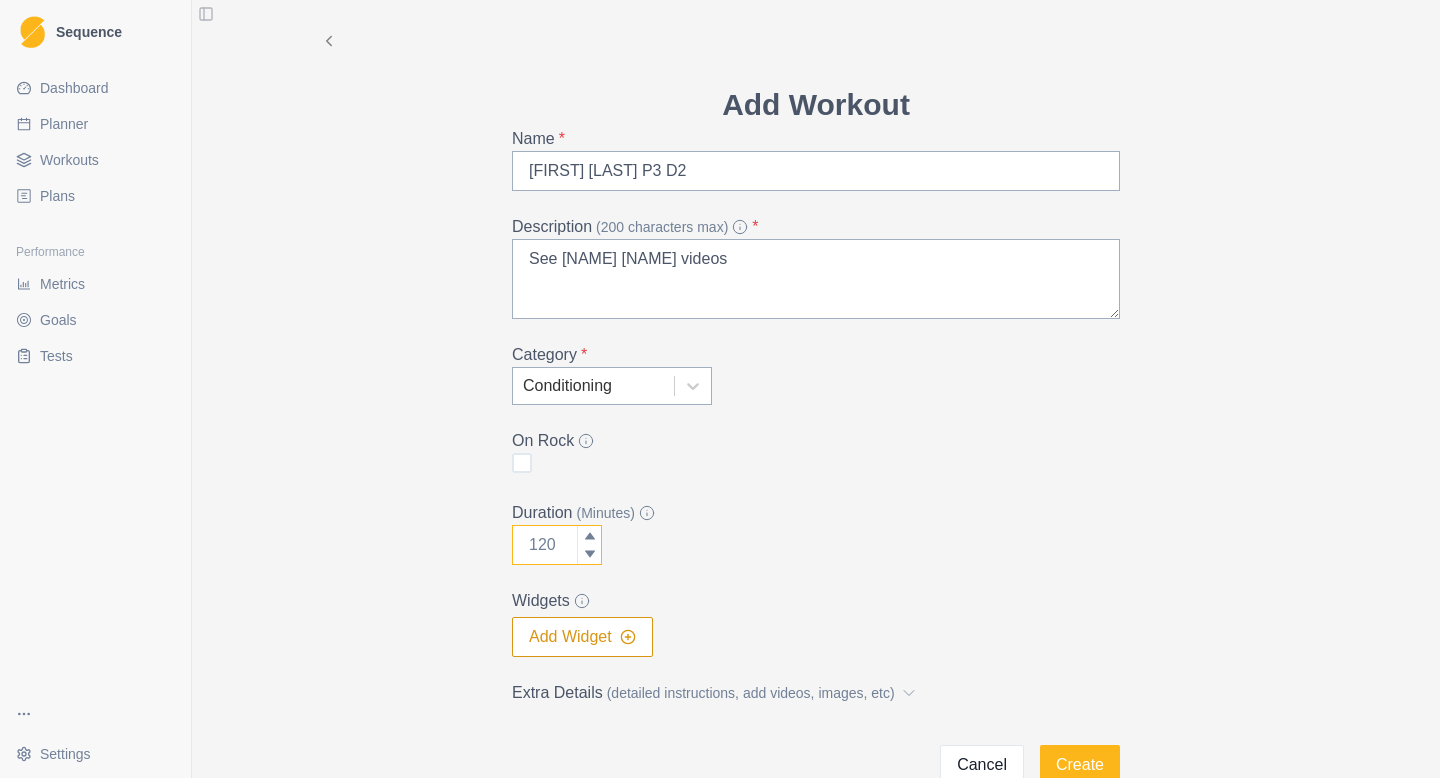 click on "Duration   (Minutes)" at bounding box center [557, 545] 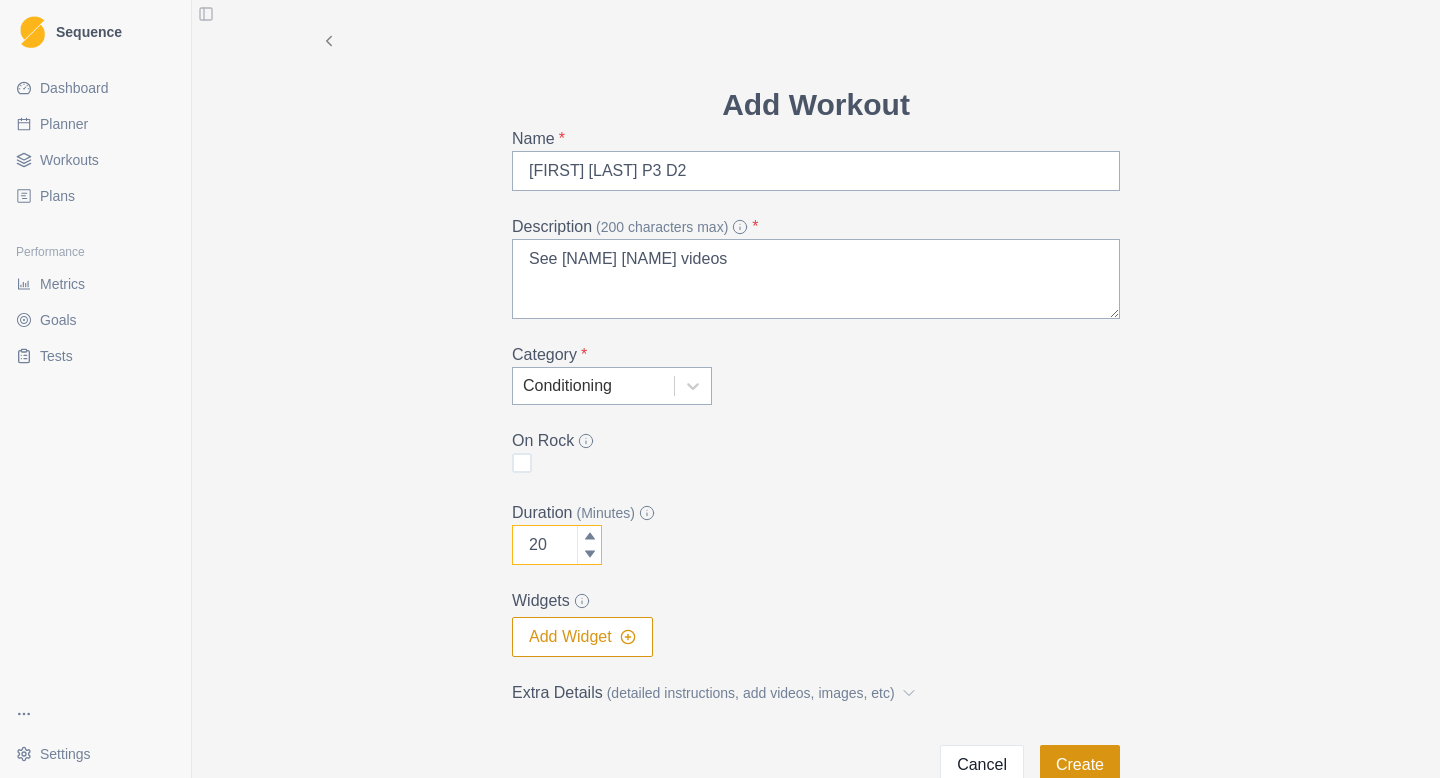 type on "20" 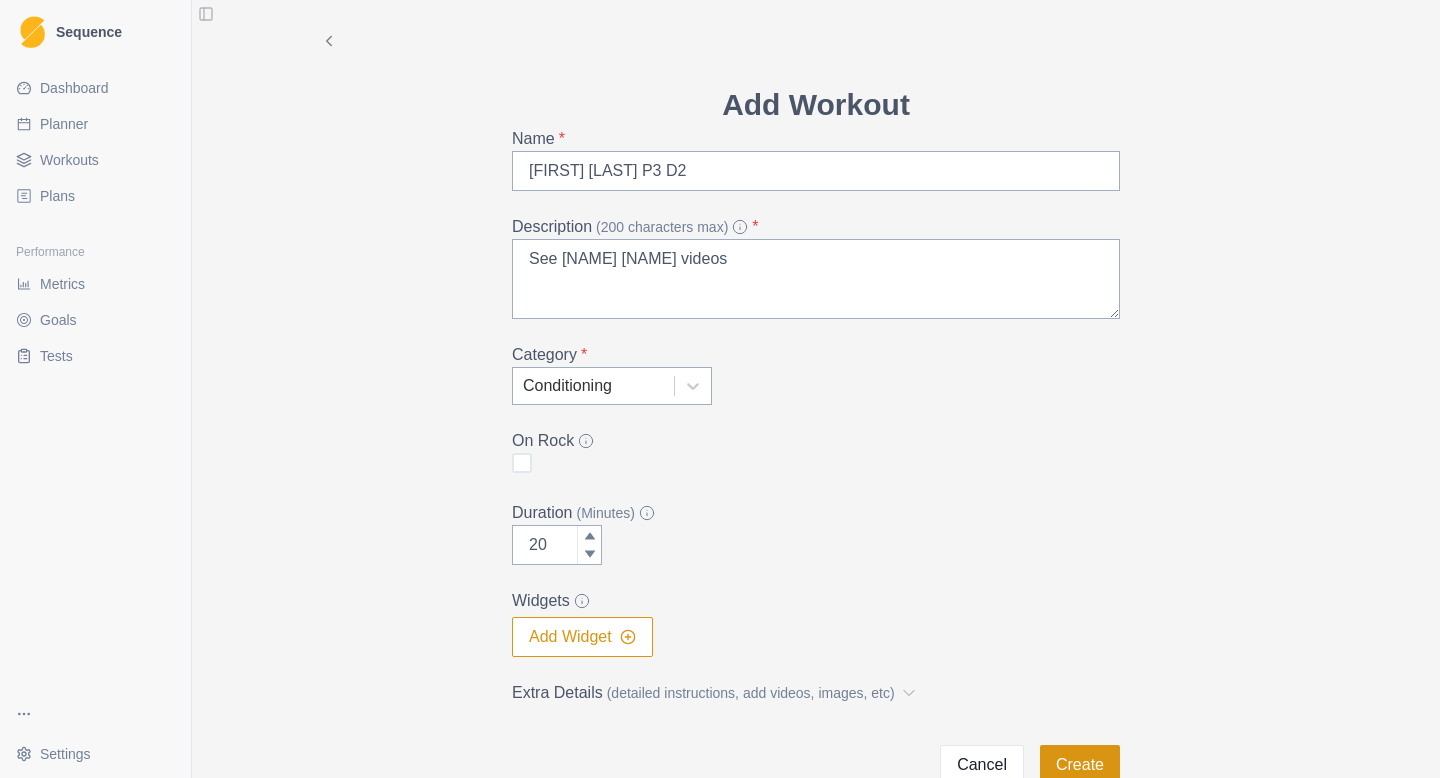 click on "Create" at bounding box center (1080, 765) 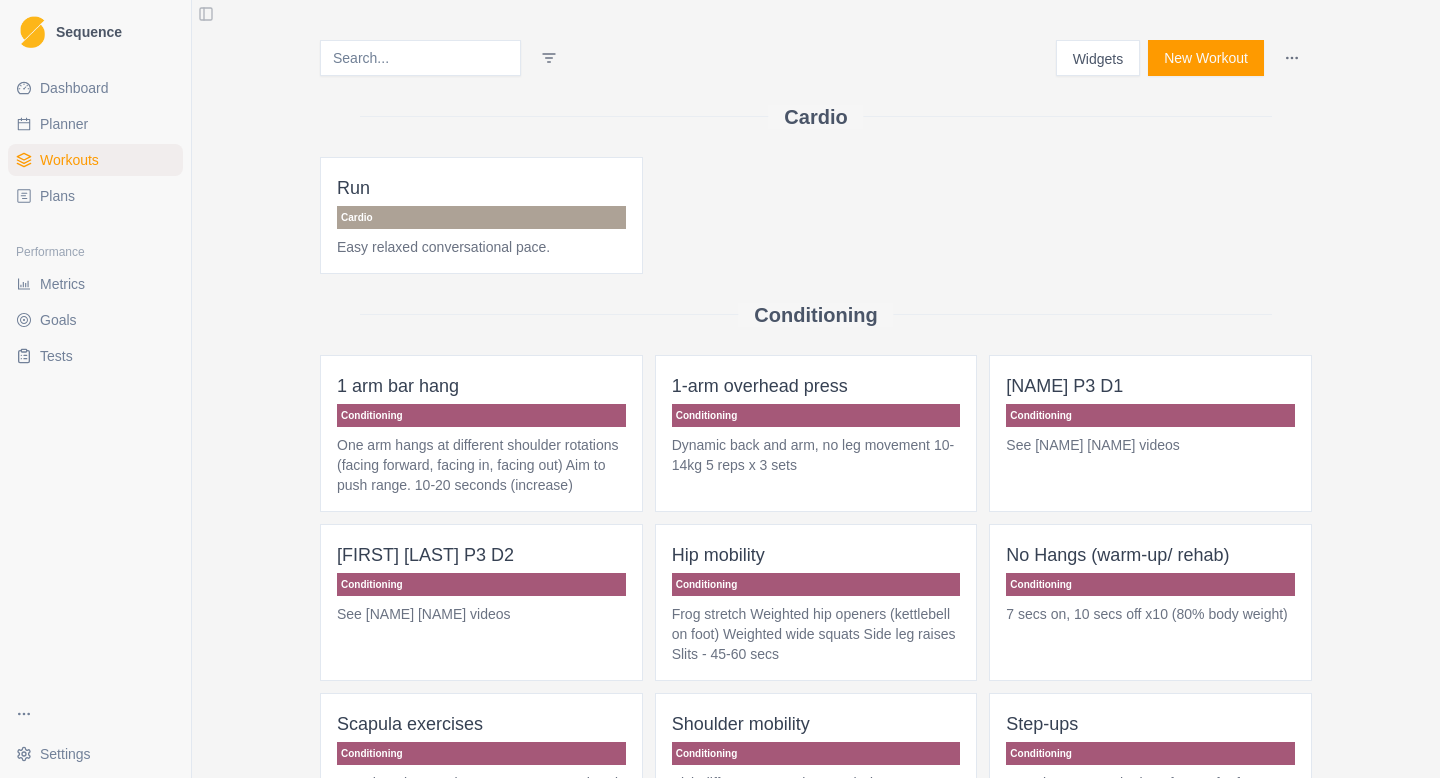 click on "Planner" at bounding box center (64, 124) 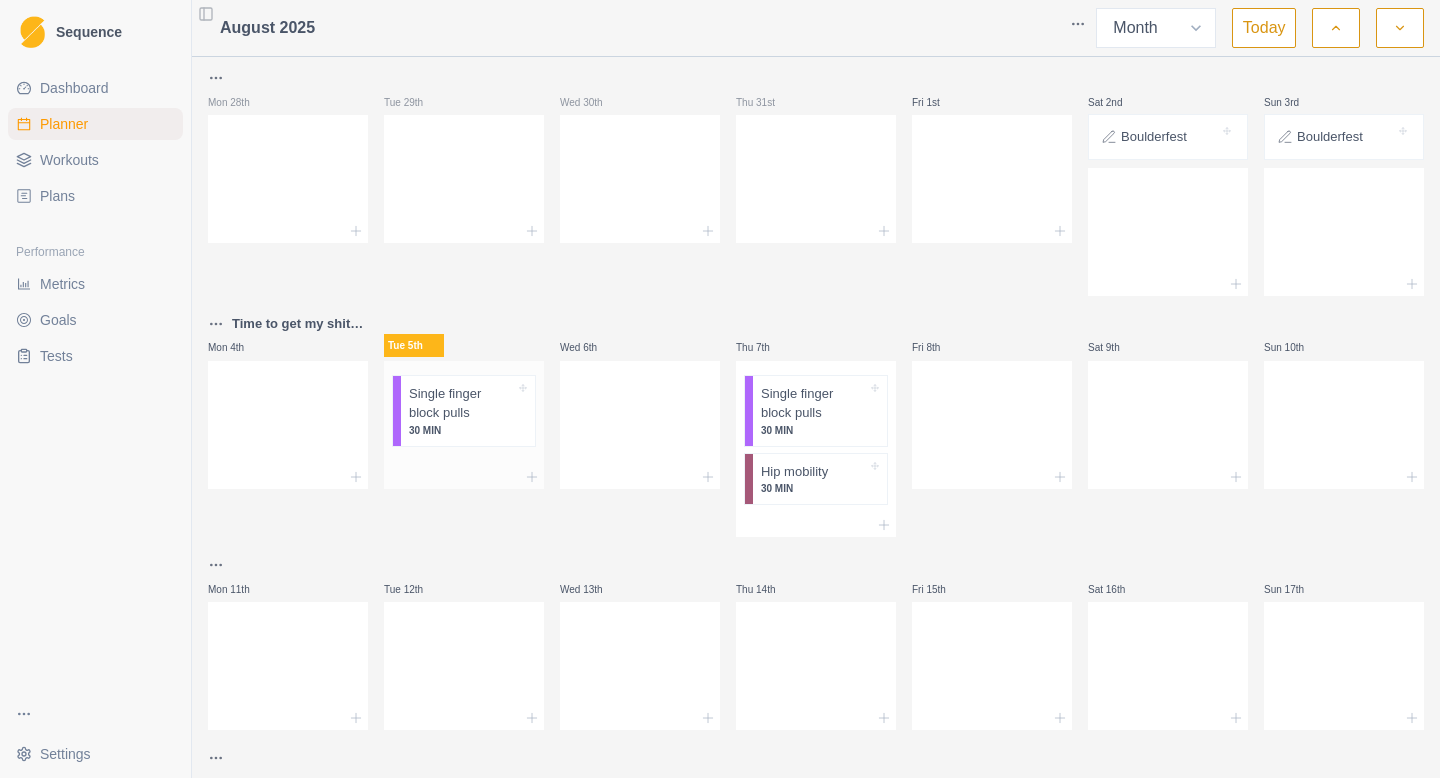 click at bounding box center [464, 477] 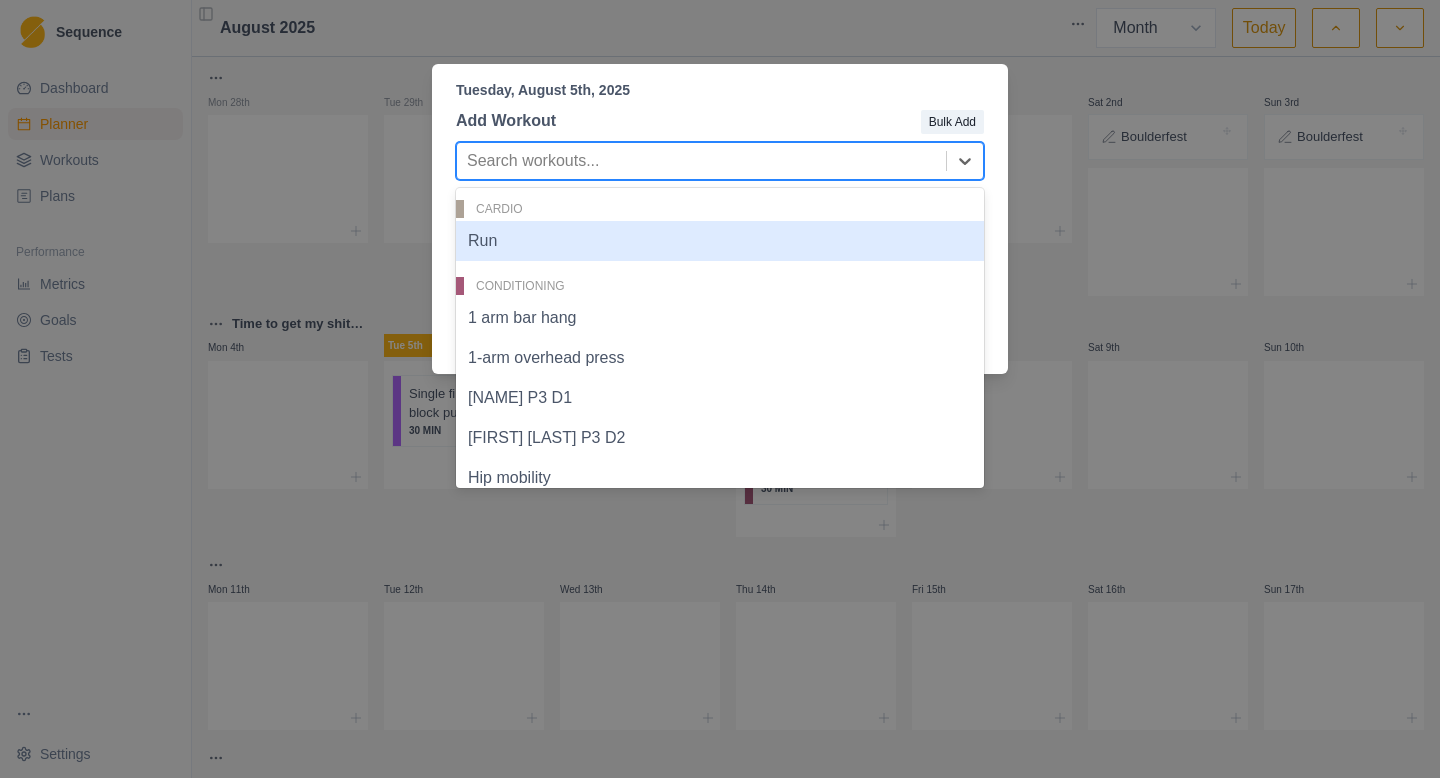 click at bounding box center (701, 161) 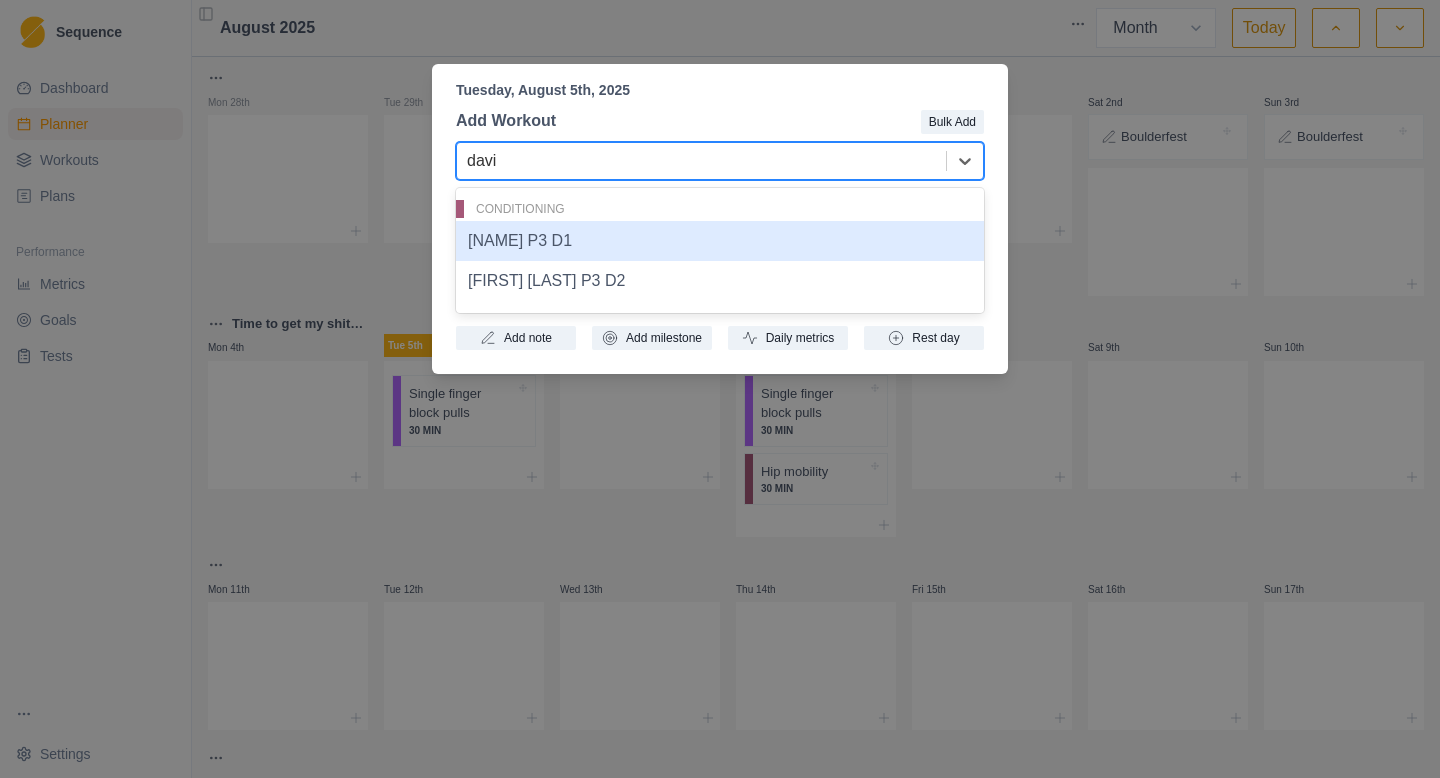 type on "[FIRST]" 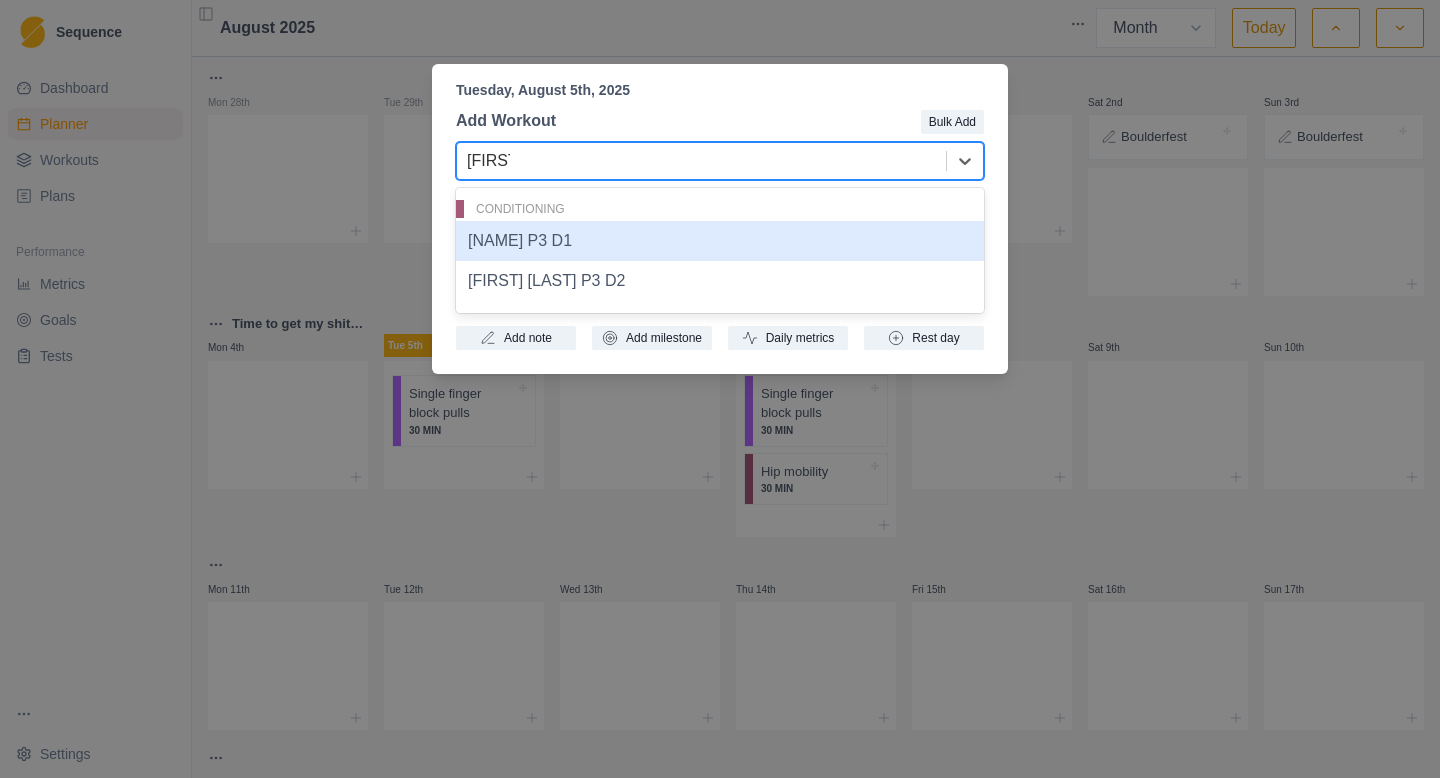 click on "[NAME] P3 D1" at bounding box center [720, 241] 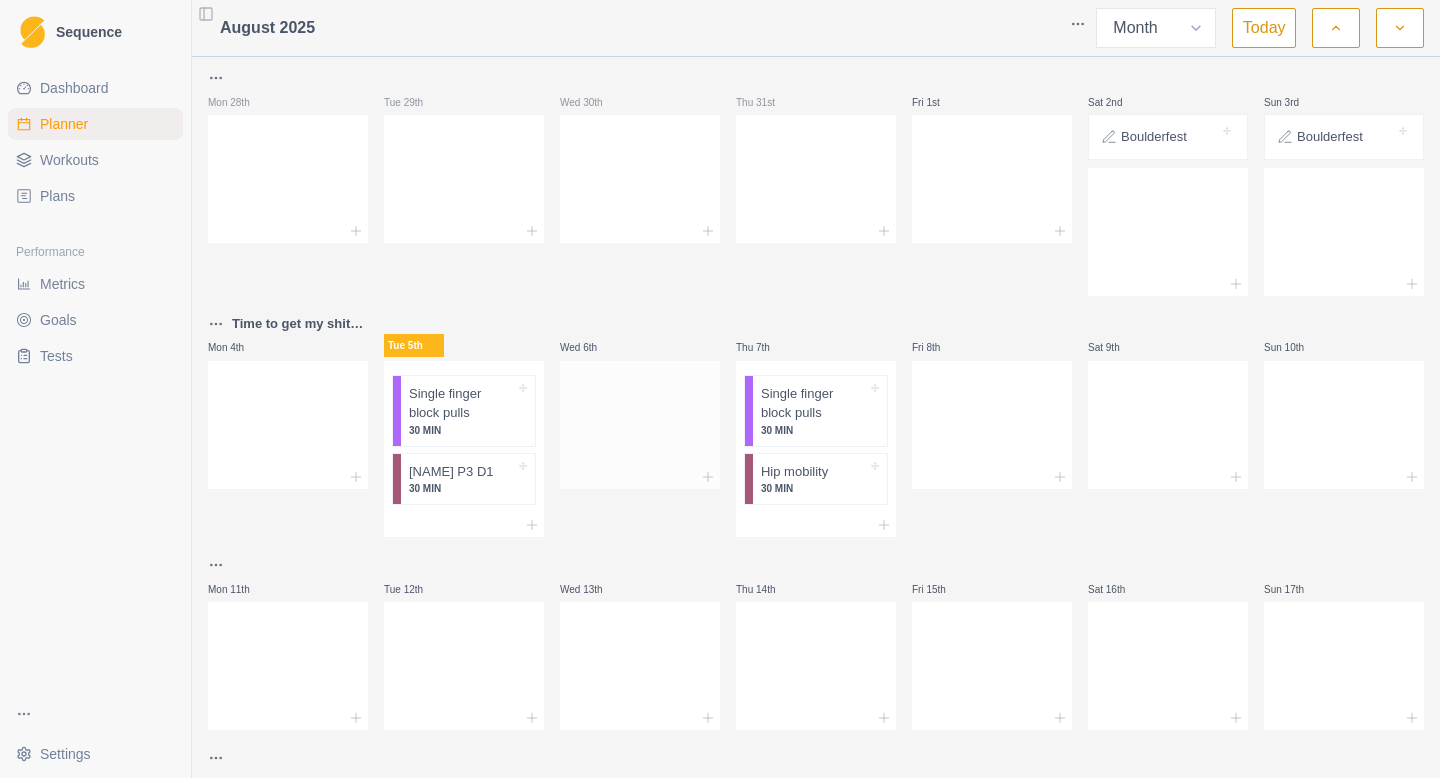 click at bounding box center (640, 477) 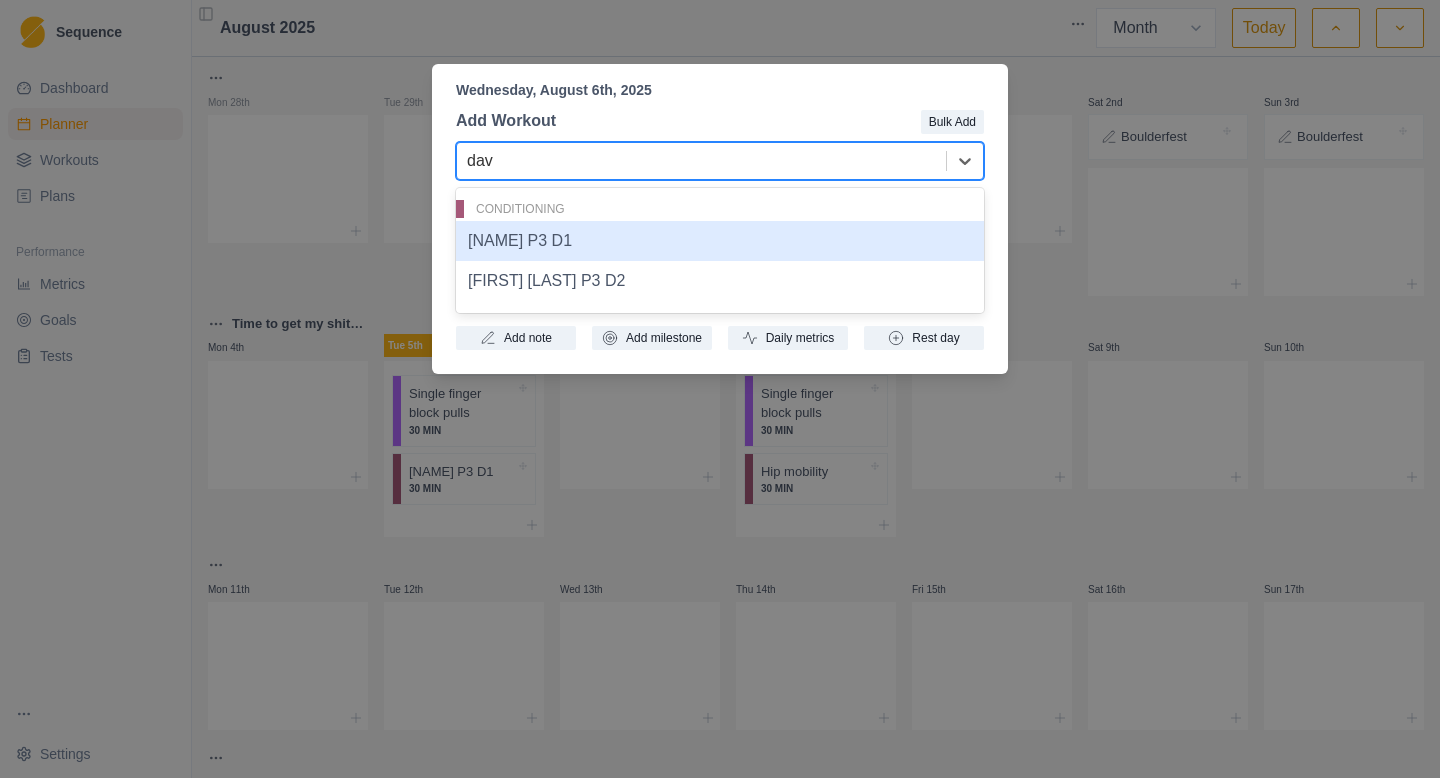 type on "davi" 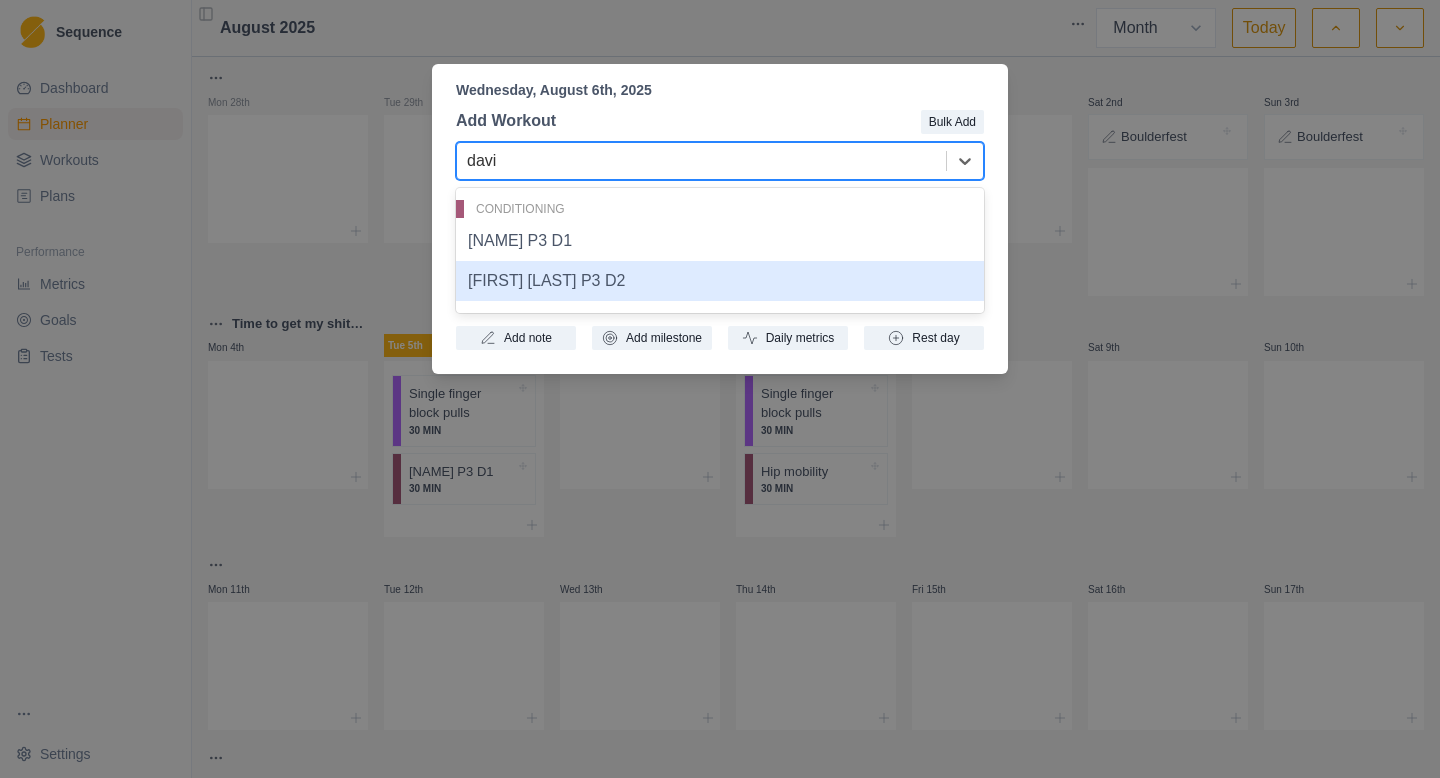 click on "[FIRST] [LAST] P3 D2" at bounding box center [720, 281] 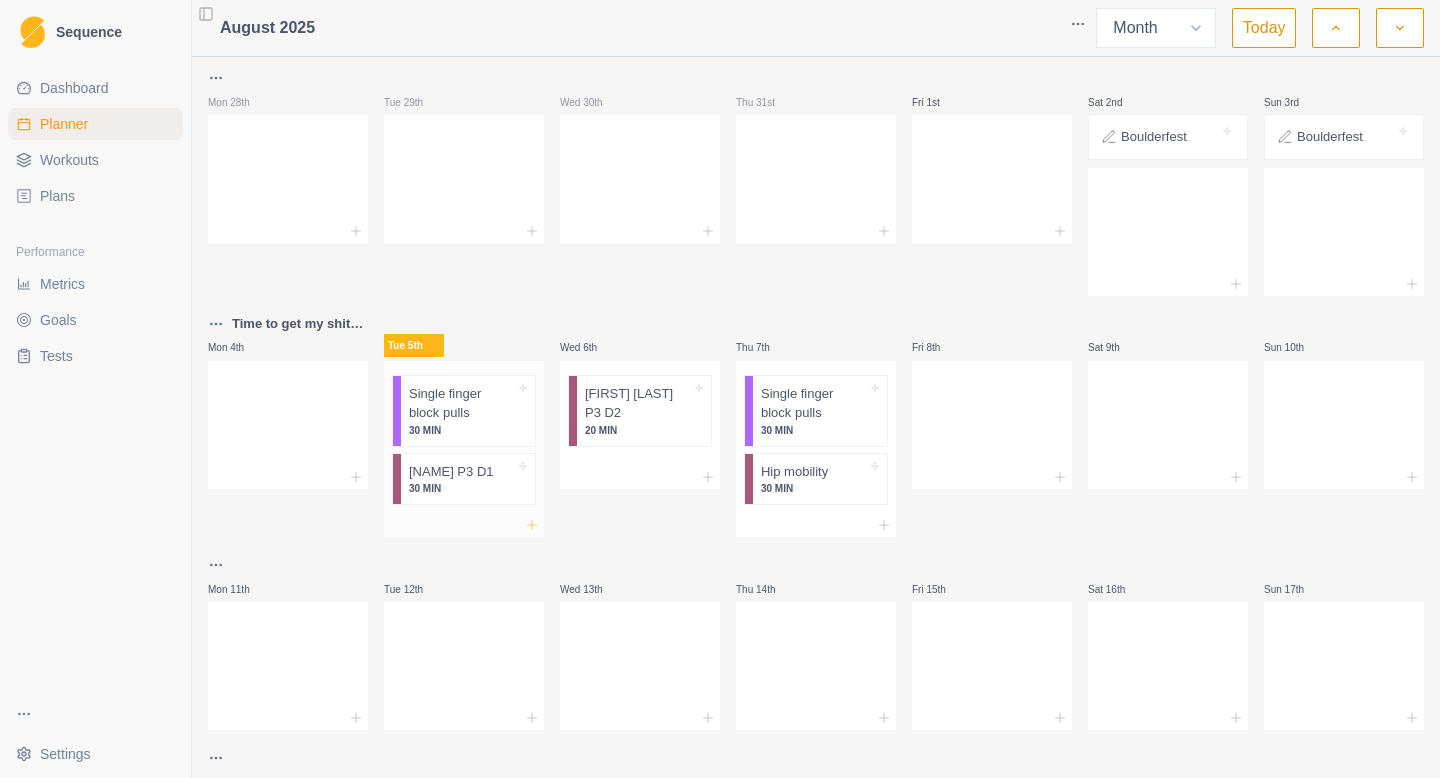 click 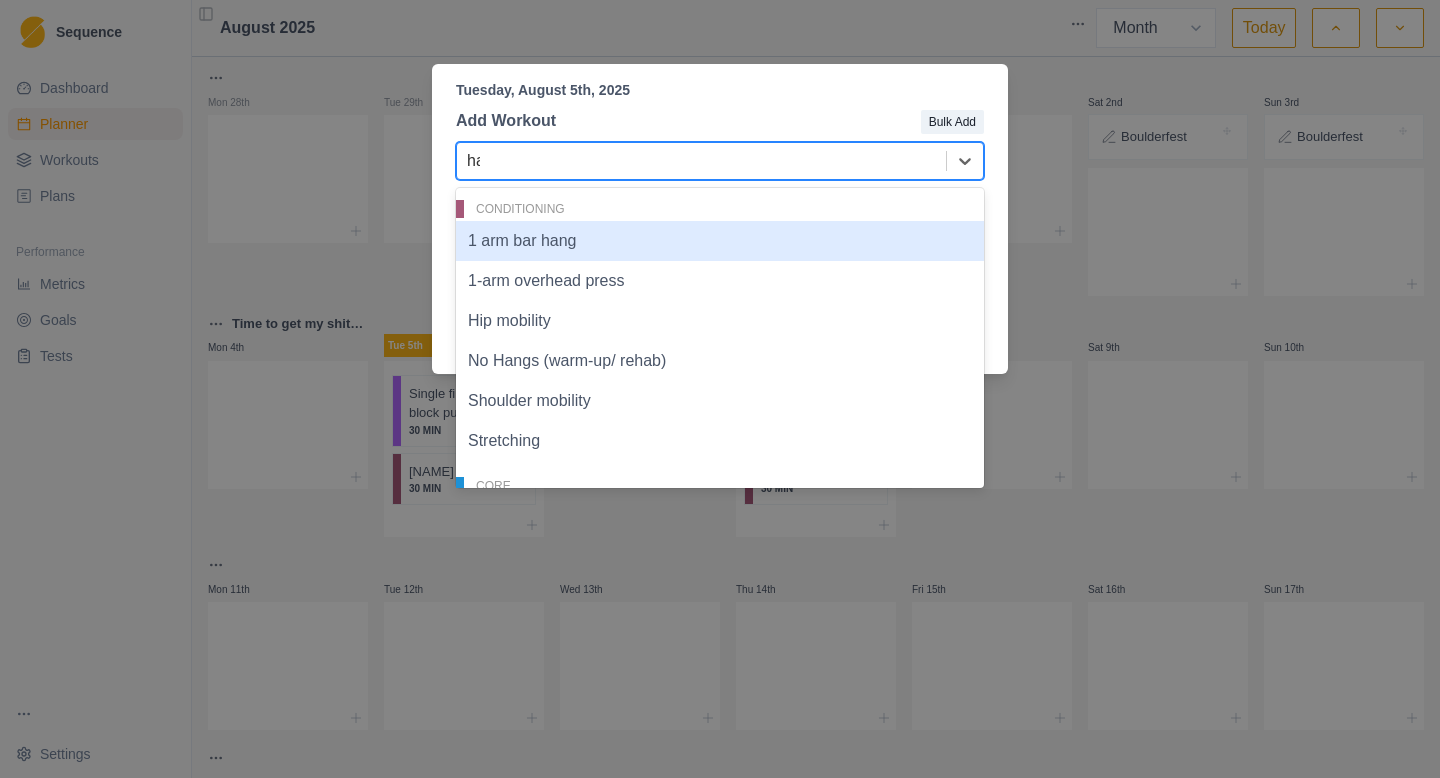 type on "ham" 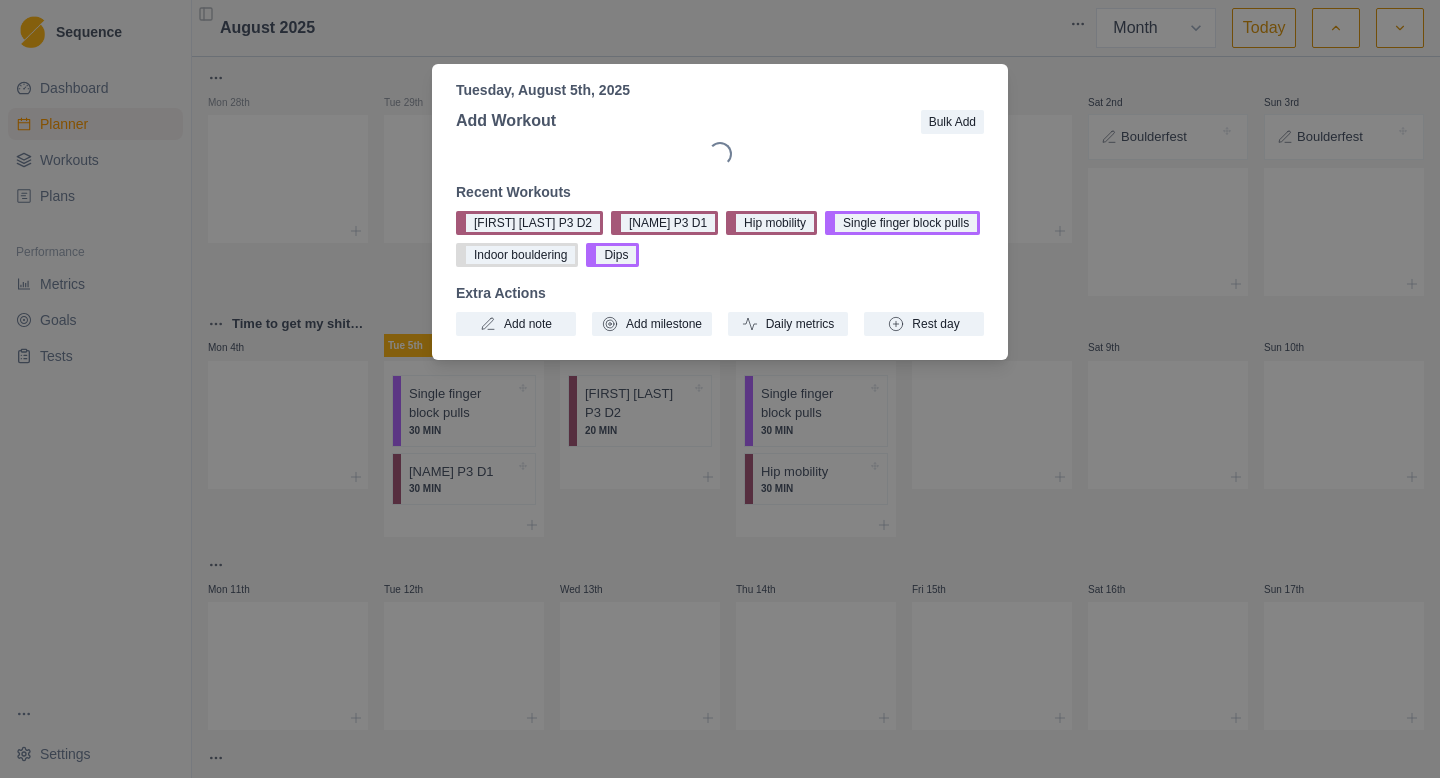 type 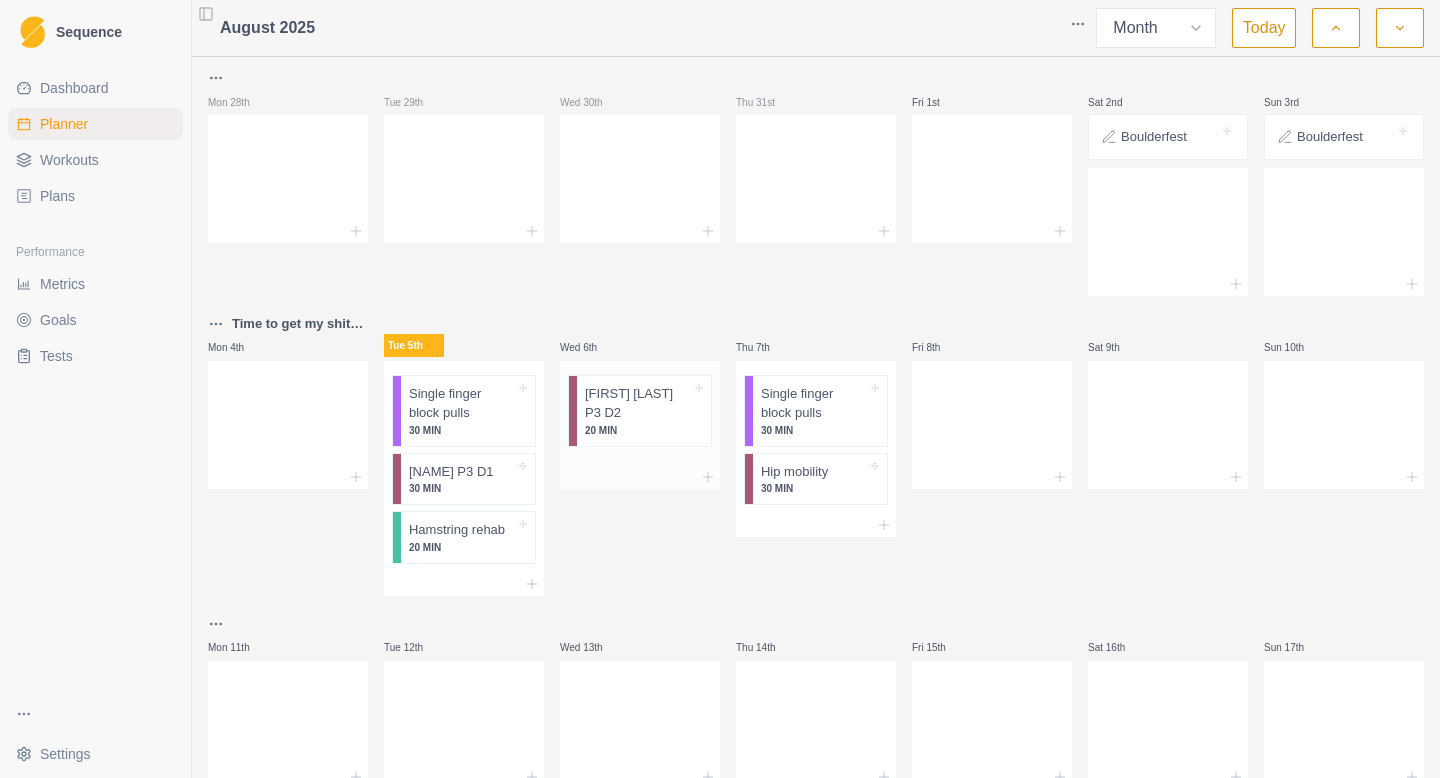 click at bounding box center (640, 477) 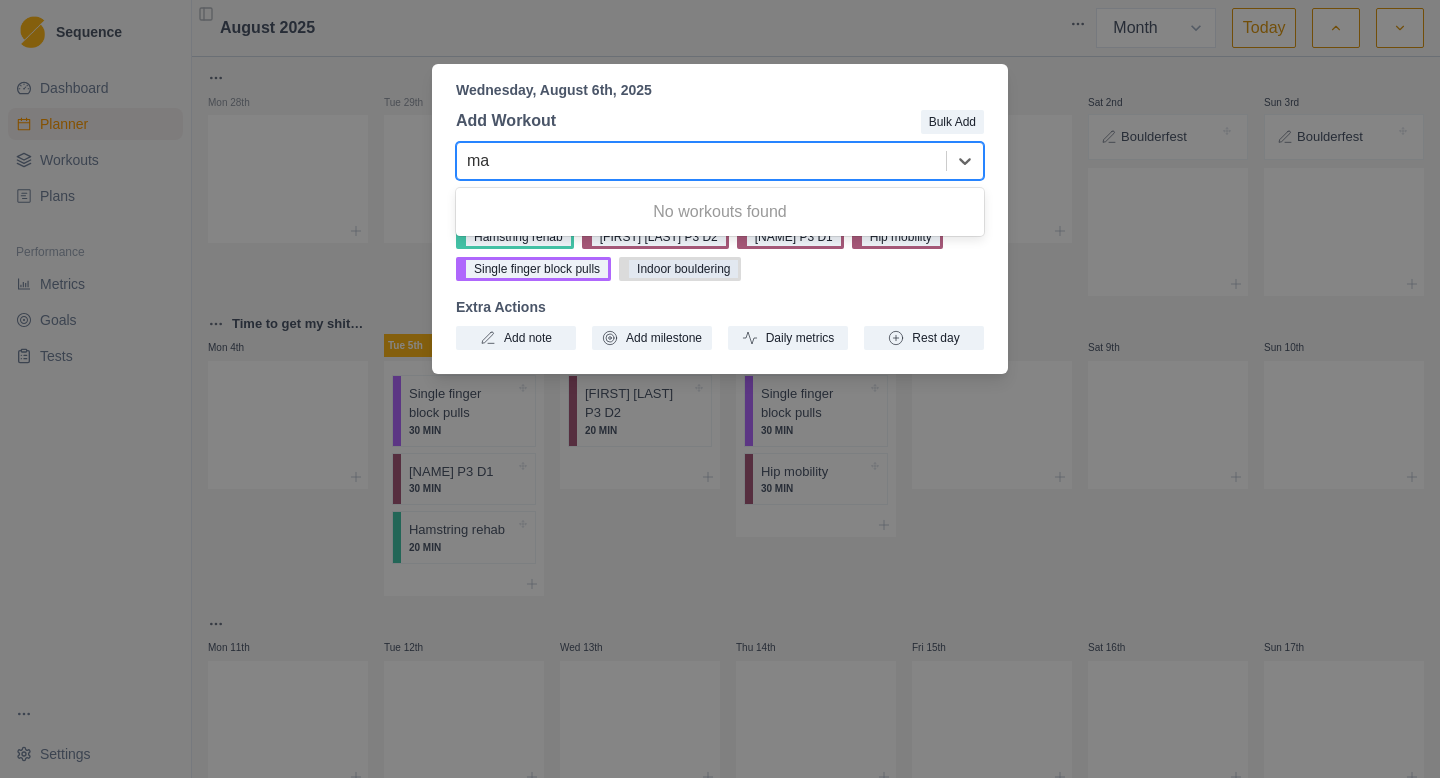 type on "m" 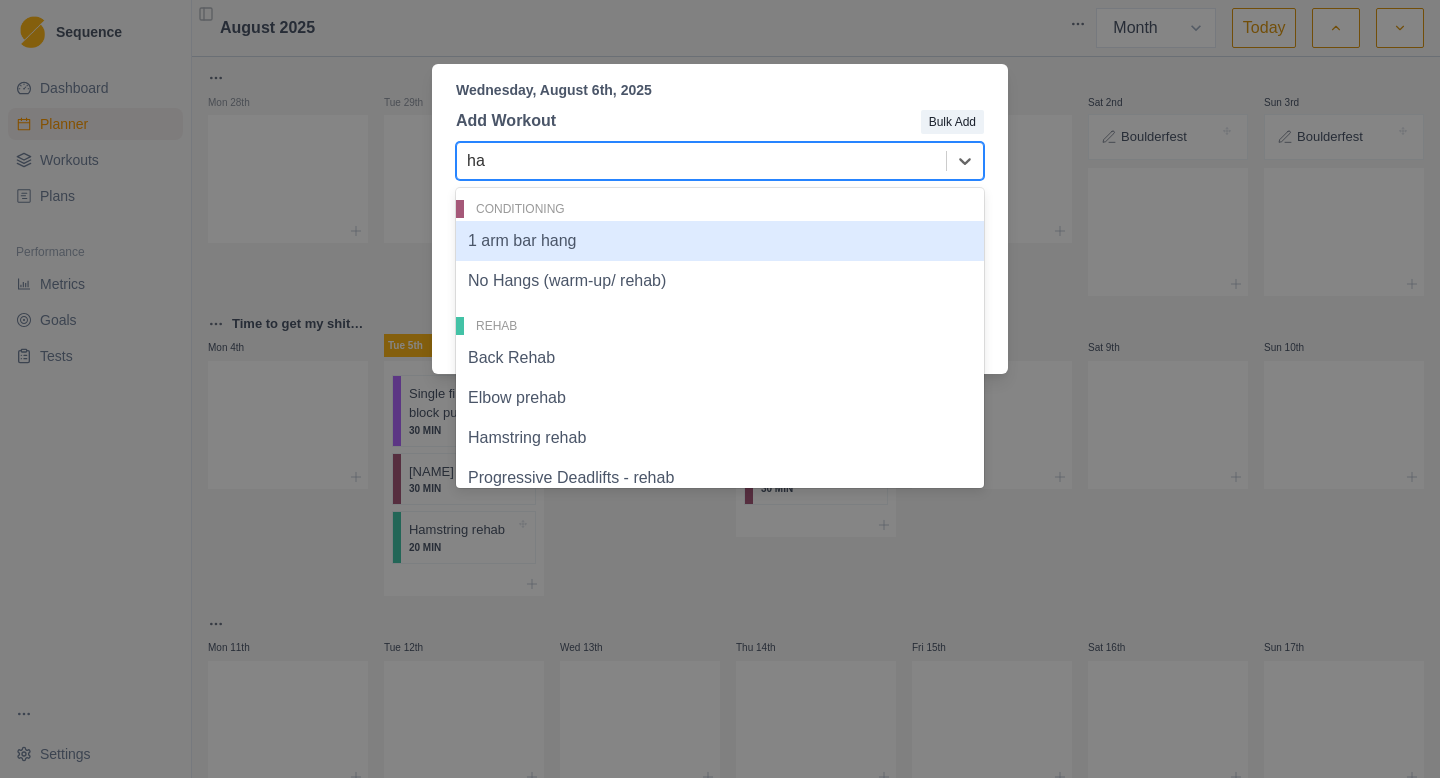 type on "ham" 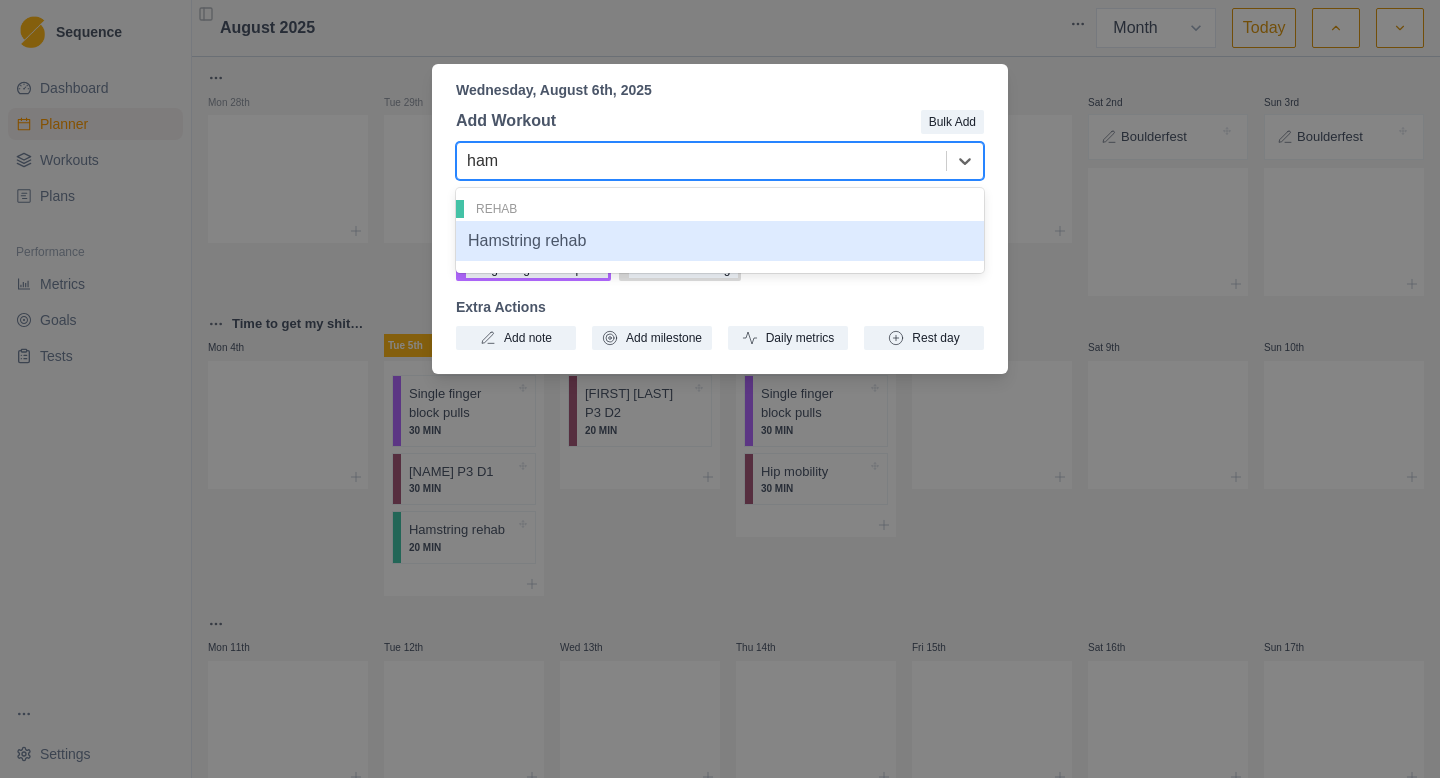 click on "Hamstring rehab" at bounding box center [720, 241] 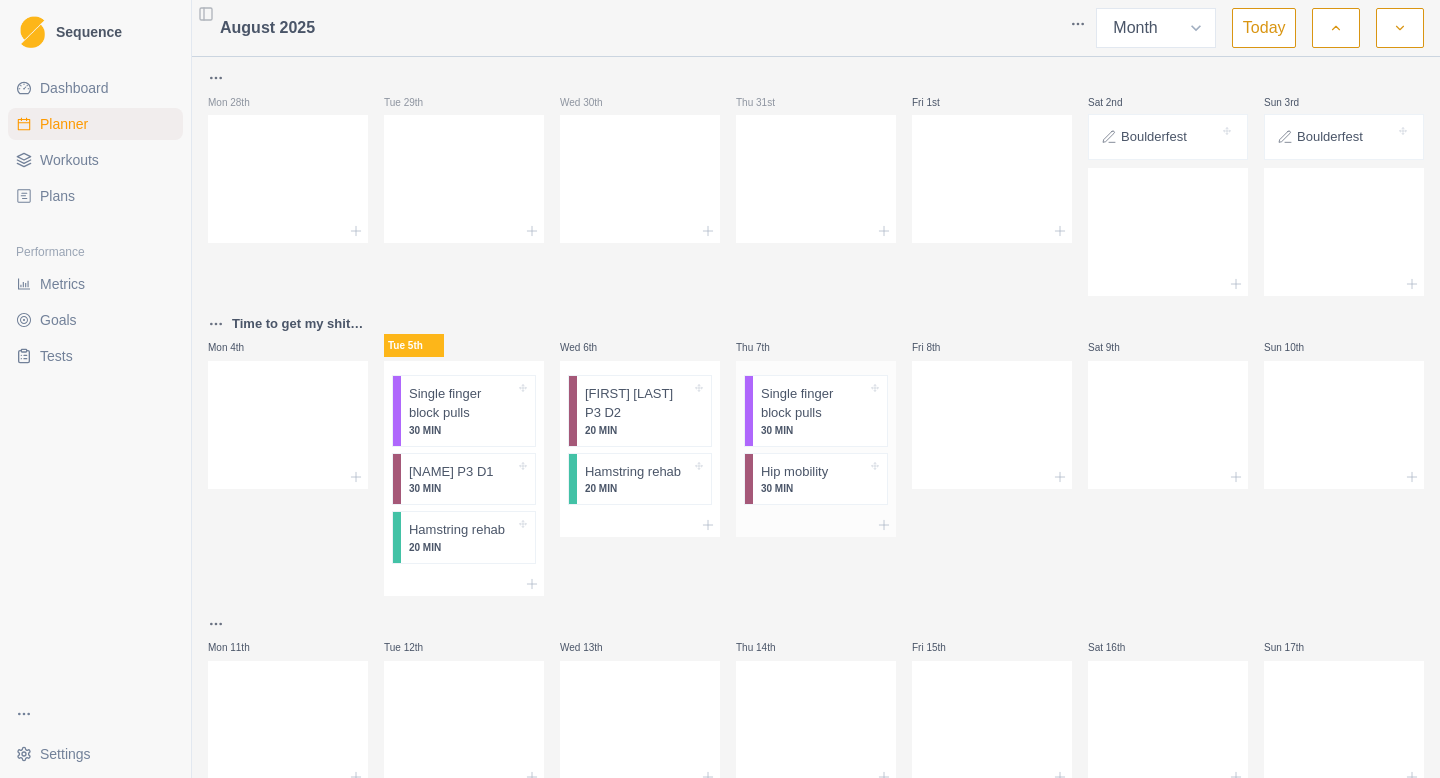 click at bounding box center [816, 525] 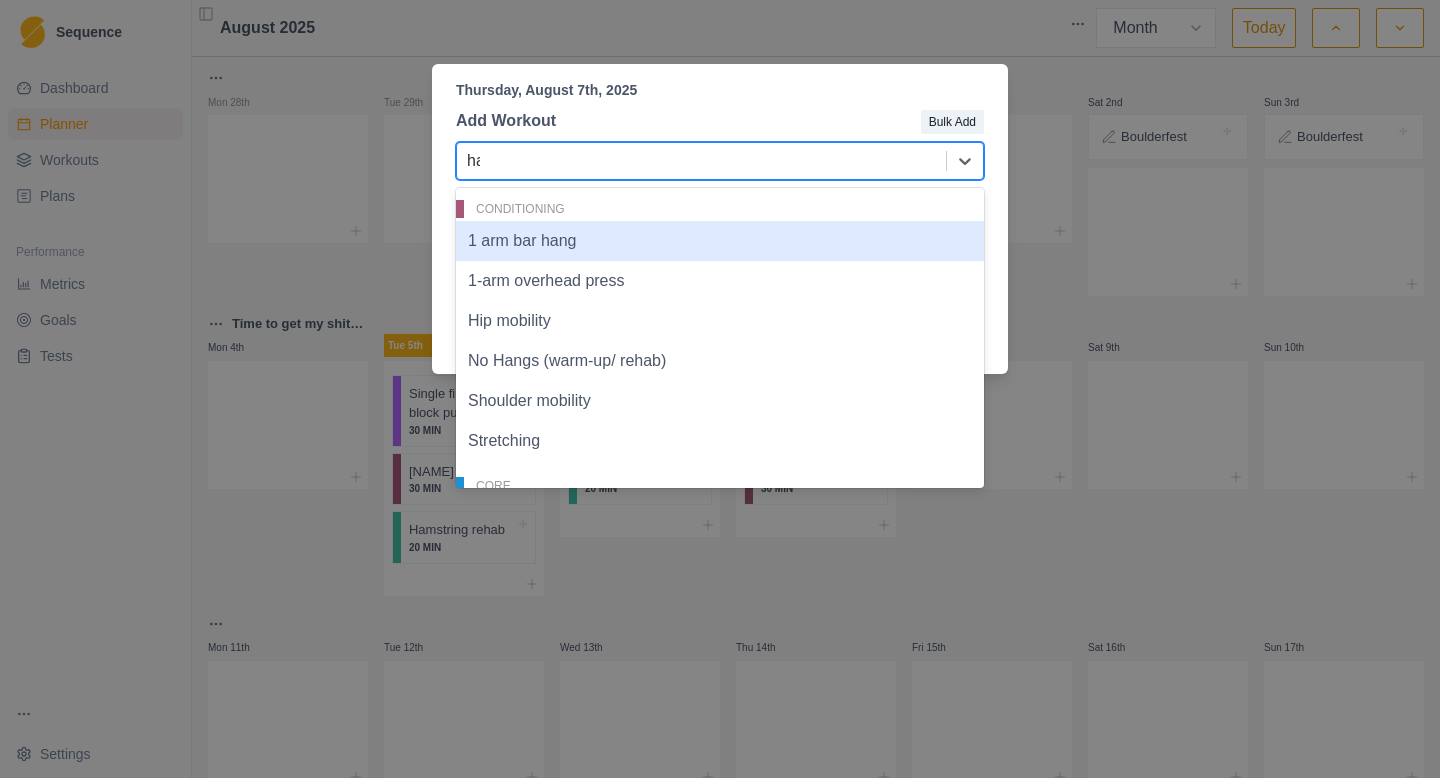 type on "ham" 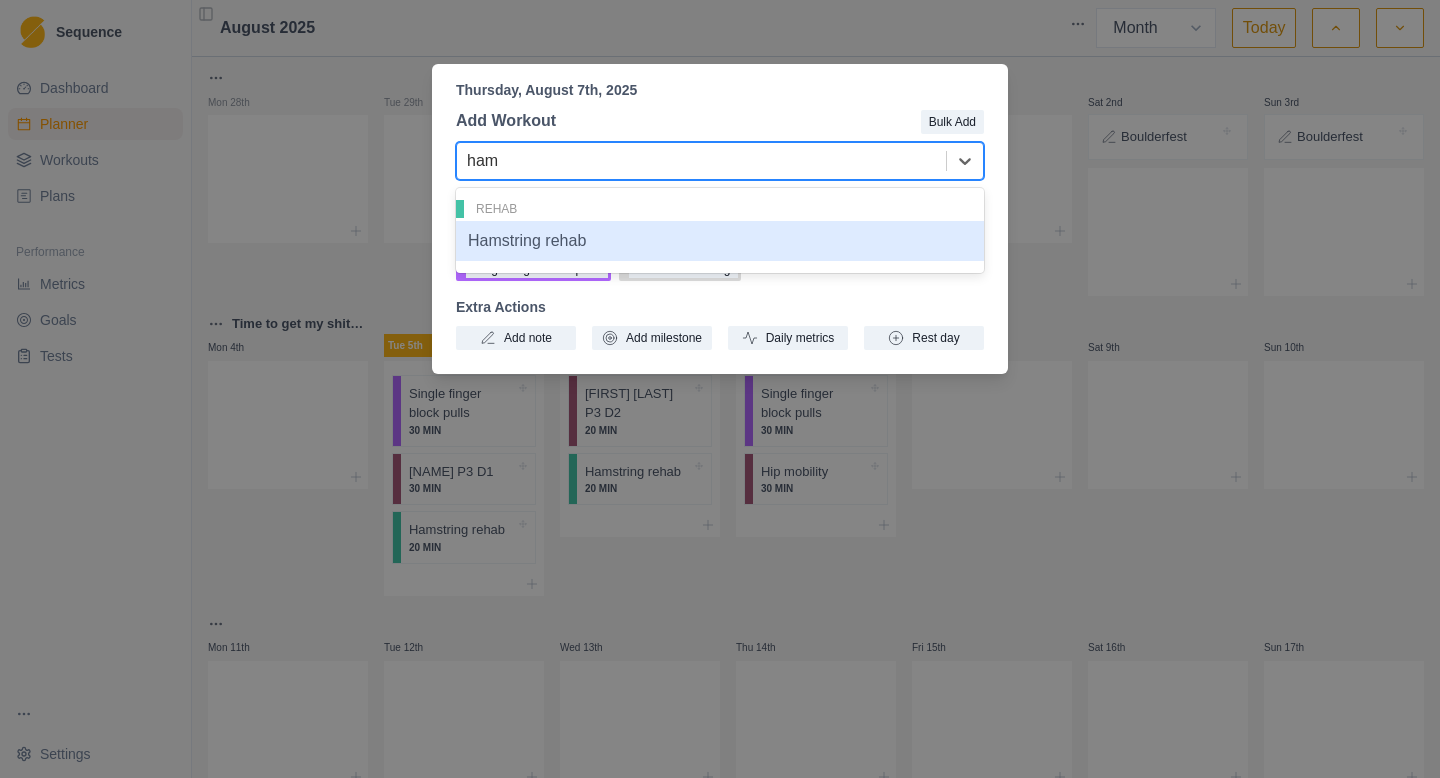 click on "Hamstring rehab" at bounding box center (720, 241) 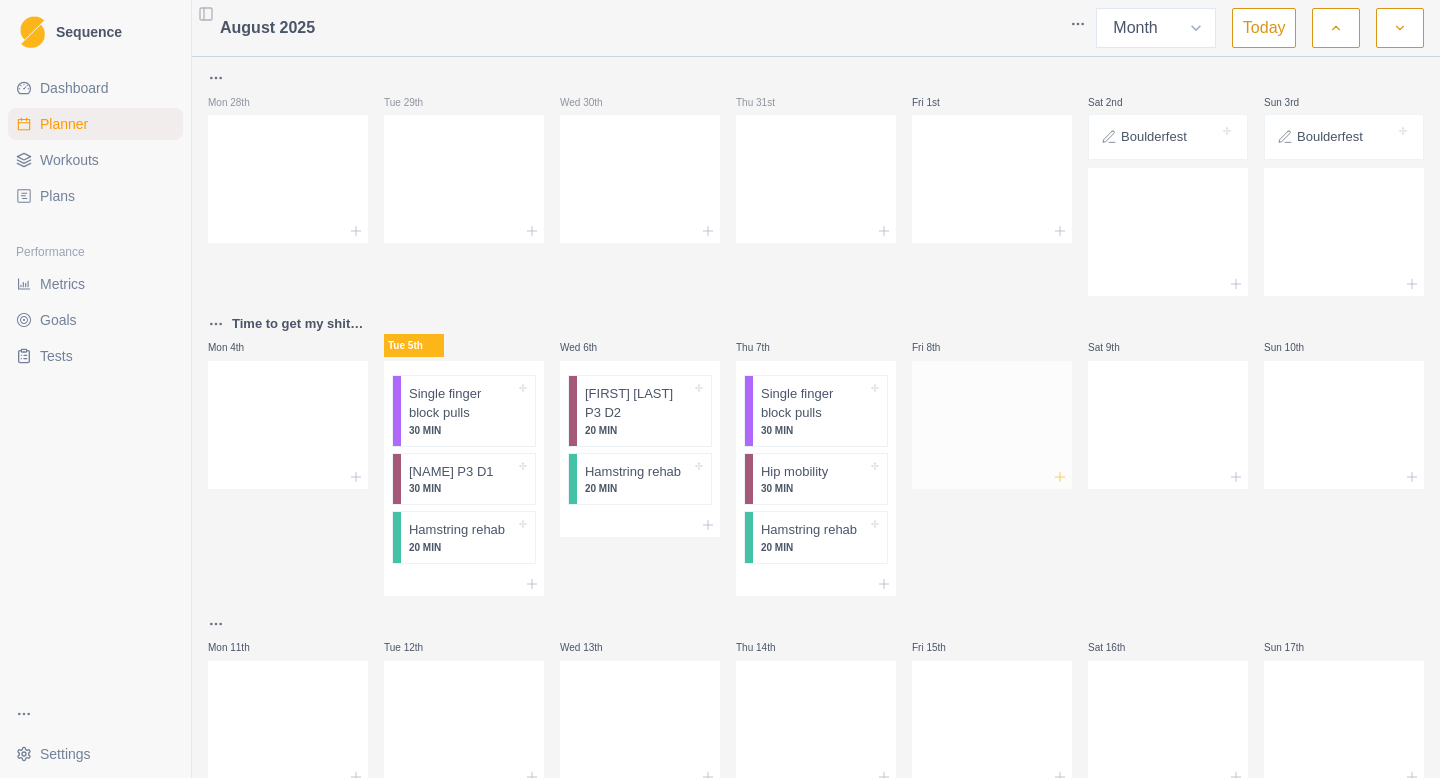 click 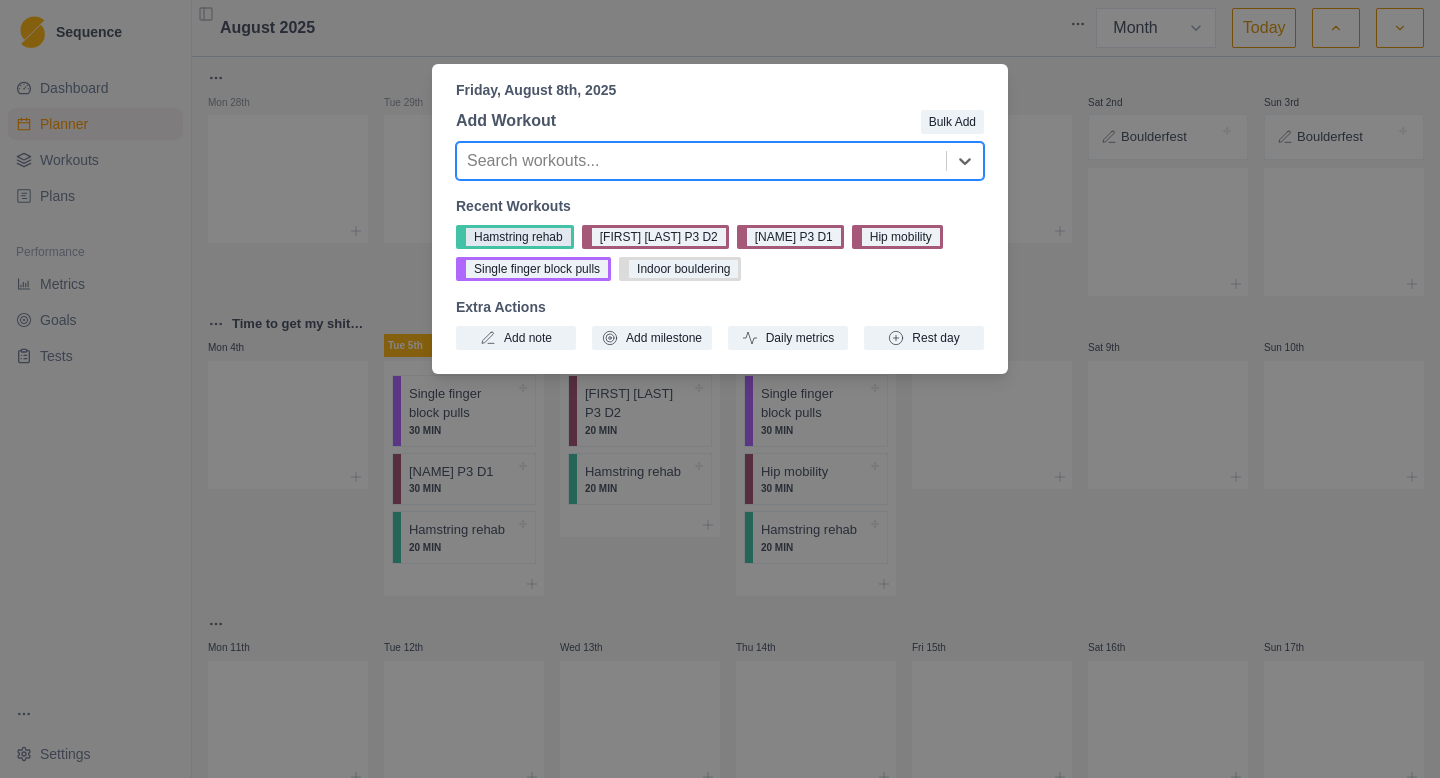 click on "Hamstring rehab" at bounding box center (515, 237) 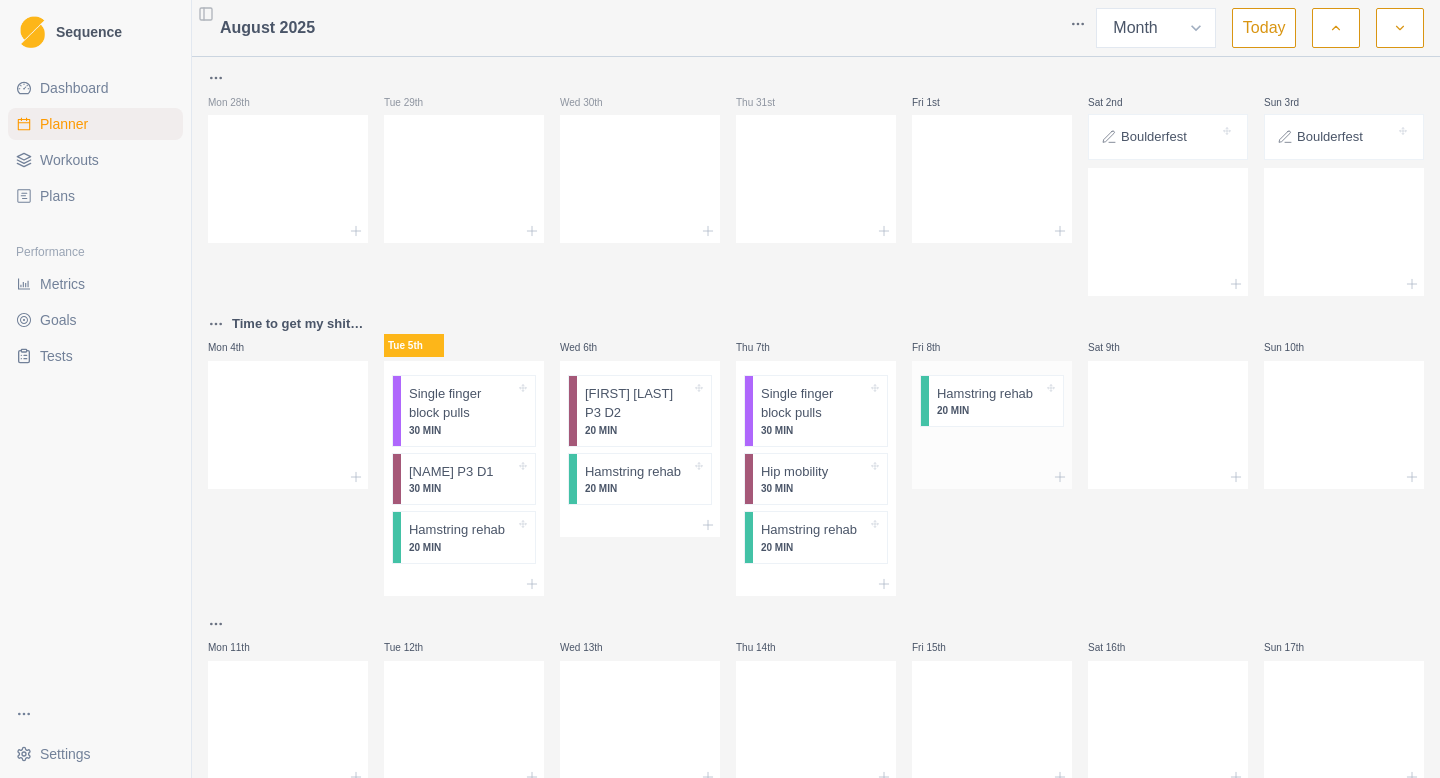 click on "Hamstring rehab 20 MIN" at bounding box center (996, 401) 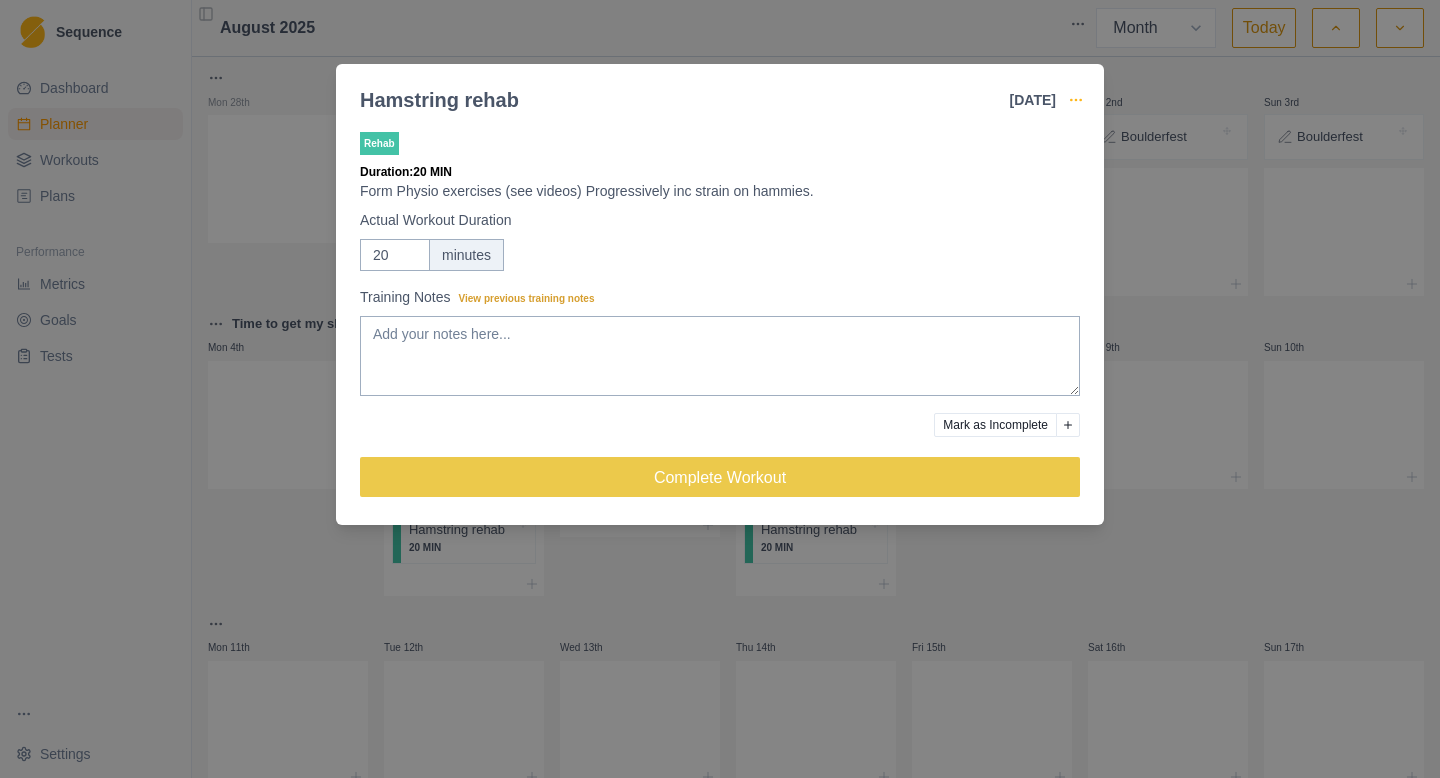 click 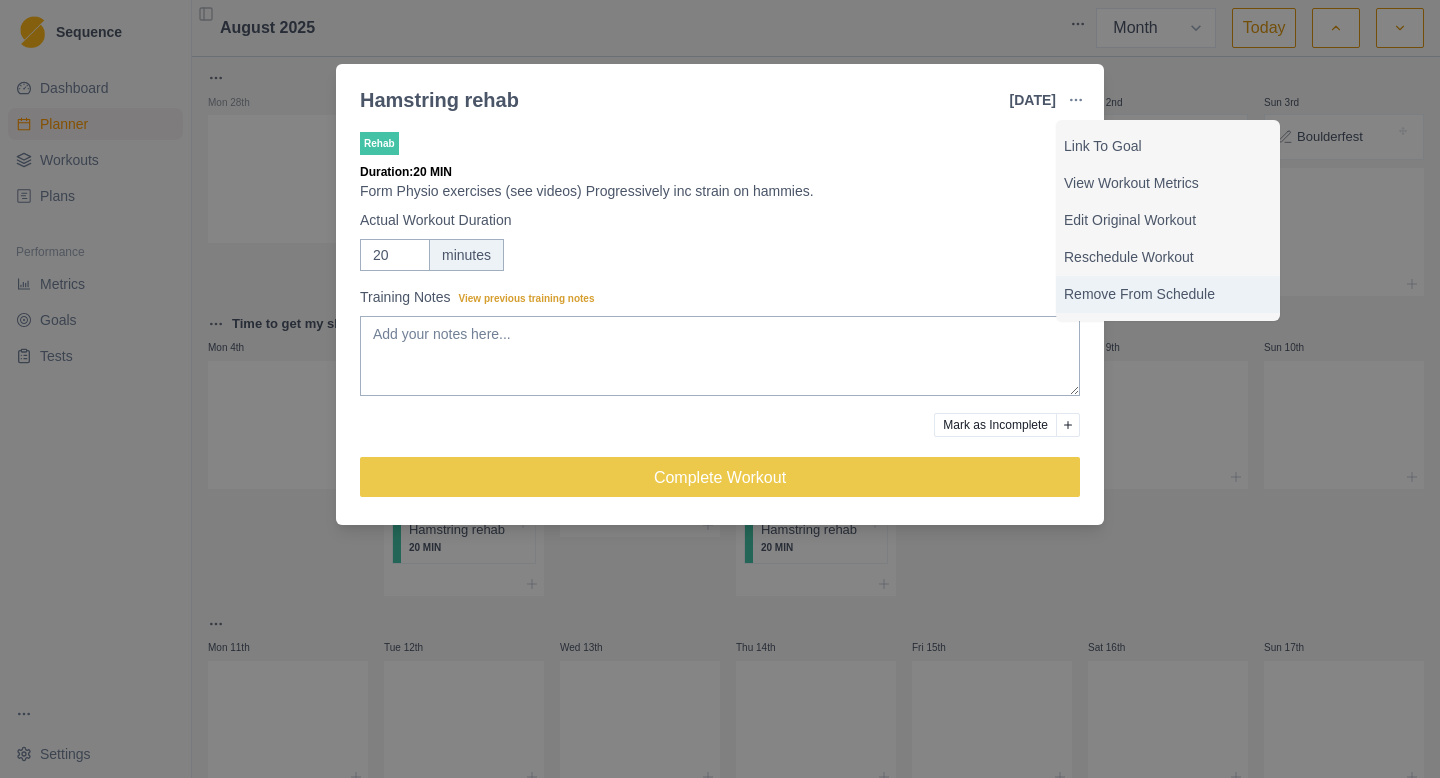 click on "Remove From Schedule" at bounding box center [1168, 294] 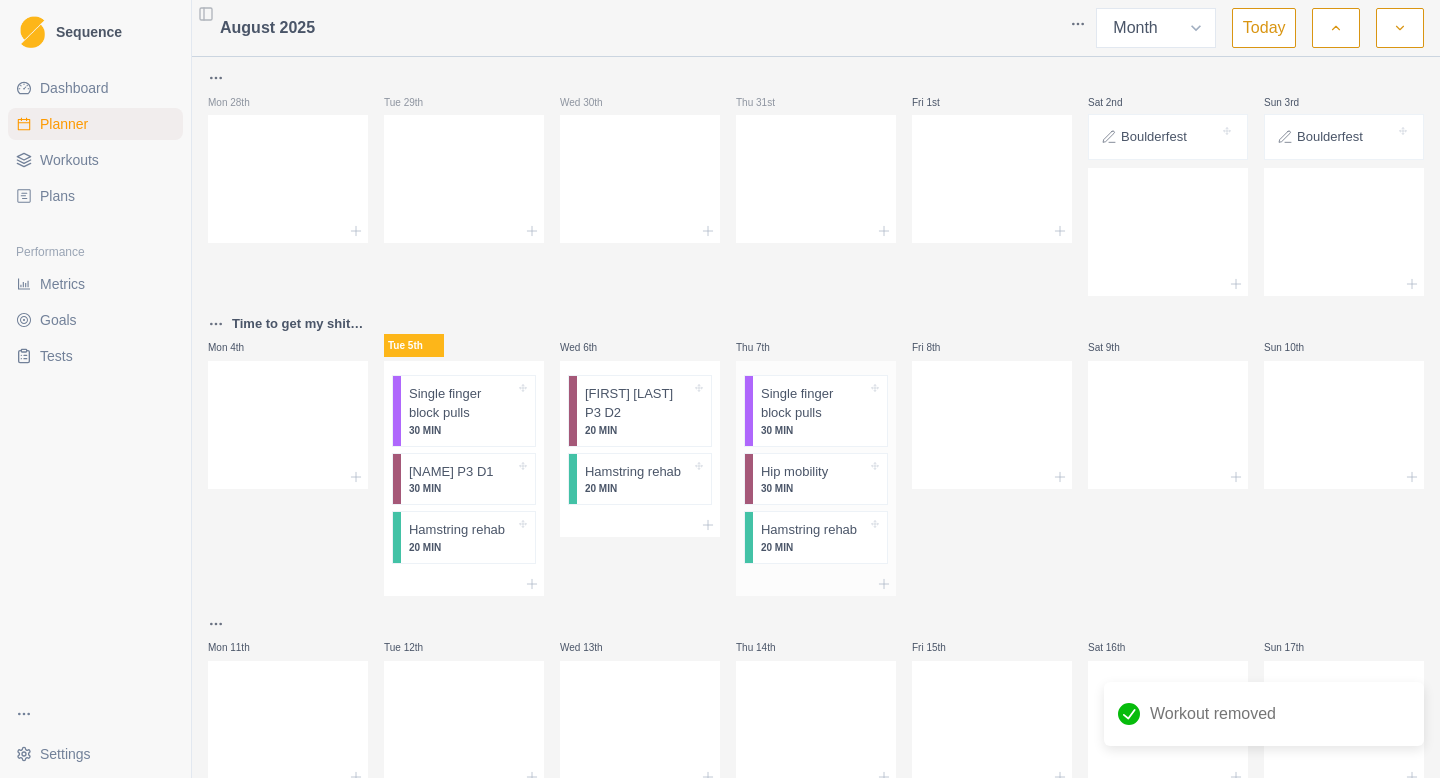 click at bounding box center [816, 584] 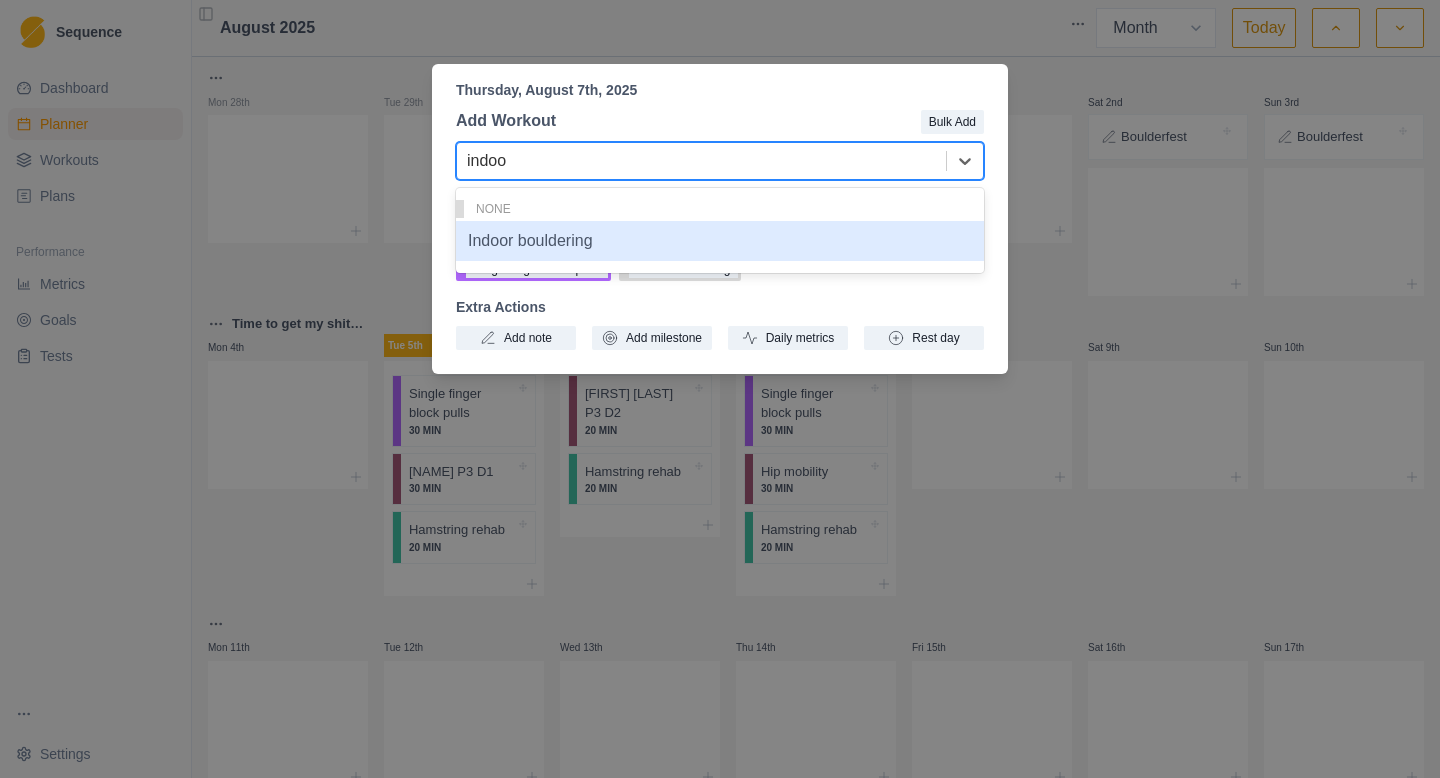 type on "indoor" 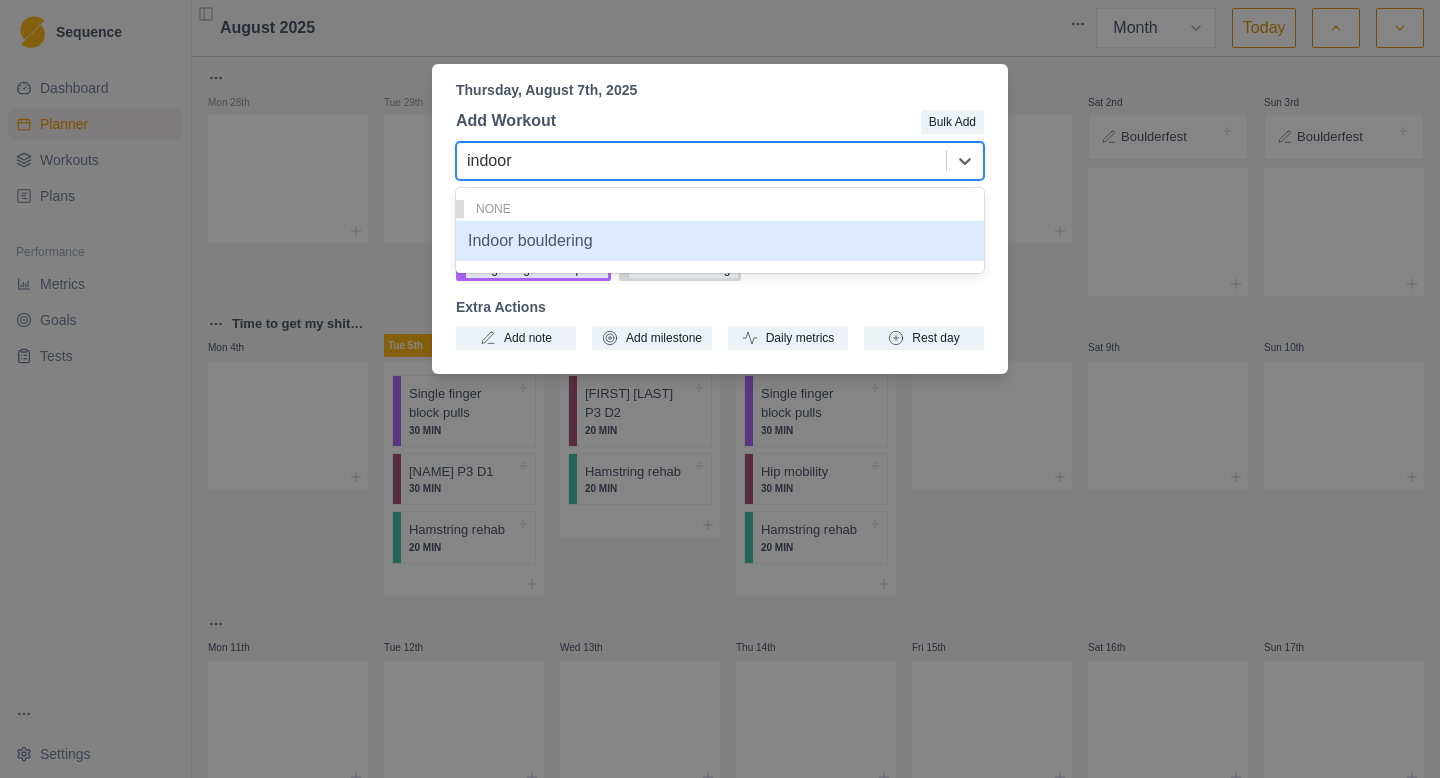 click on "Indoor bouldering" at bounding box center [720, 241] 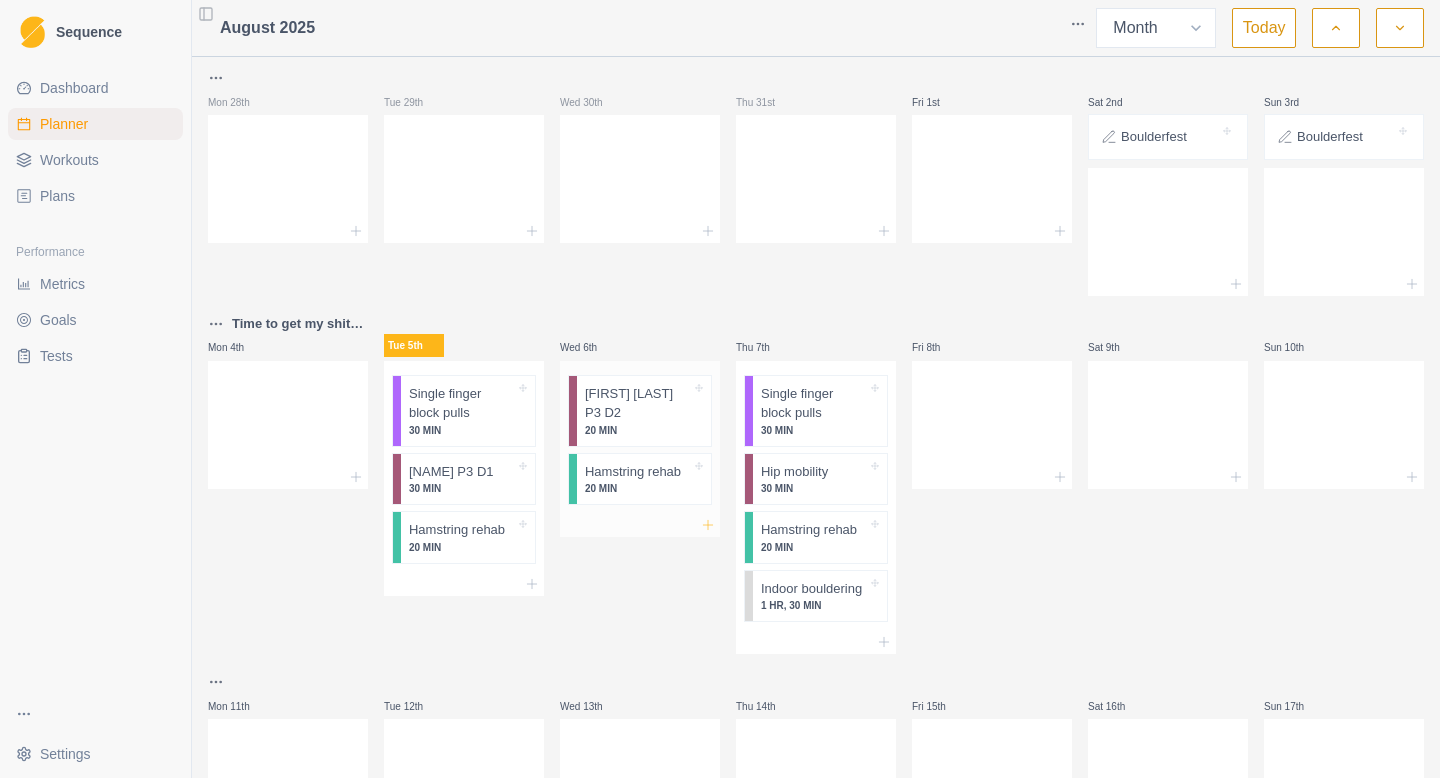 click 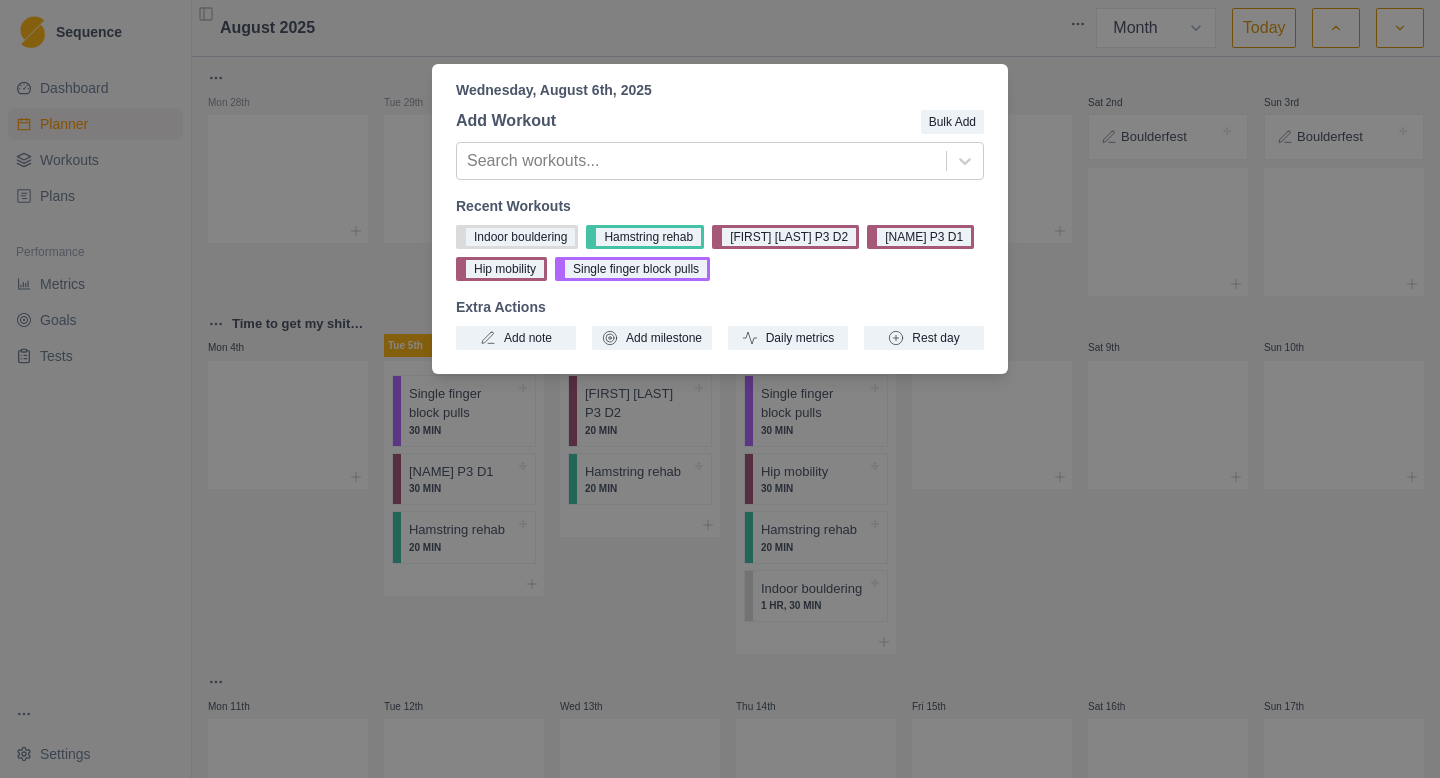 click on "[DAY], [MONTH] [DATE]th, [YEAR] Add Workout Bulk Add Search workouts... Recent Workouts Indoor bouldering  Hamstring rehab [FIRST] [LAST] P3 D2 [FIRST] [LAST] P3 D1 Hip mobility Single finger block pulls Extra Actions Add note Add milestone Daily metrics Rest day" at bounding box center [720, 389] 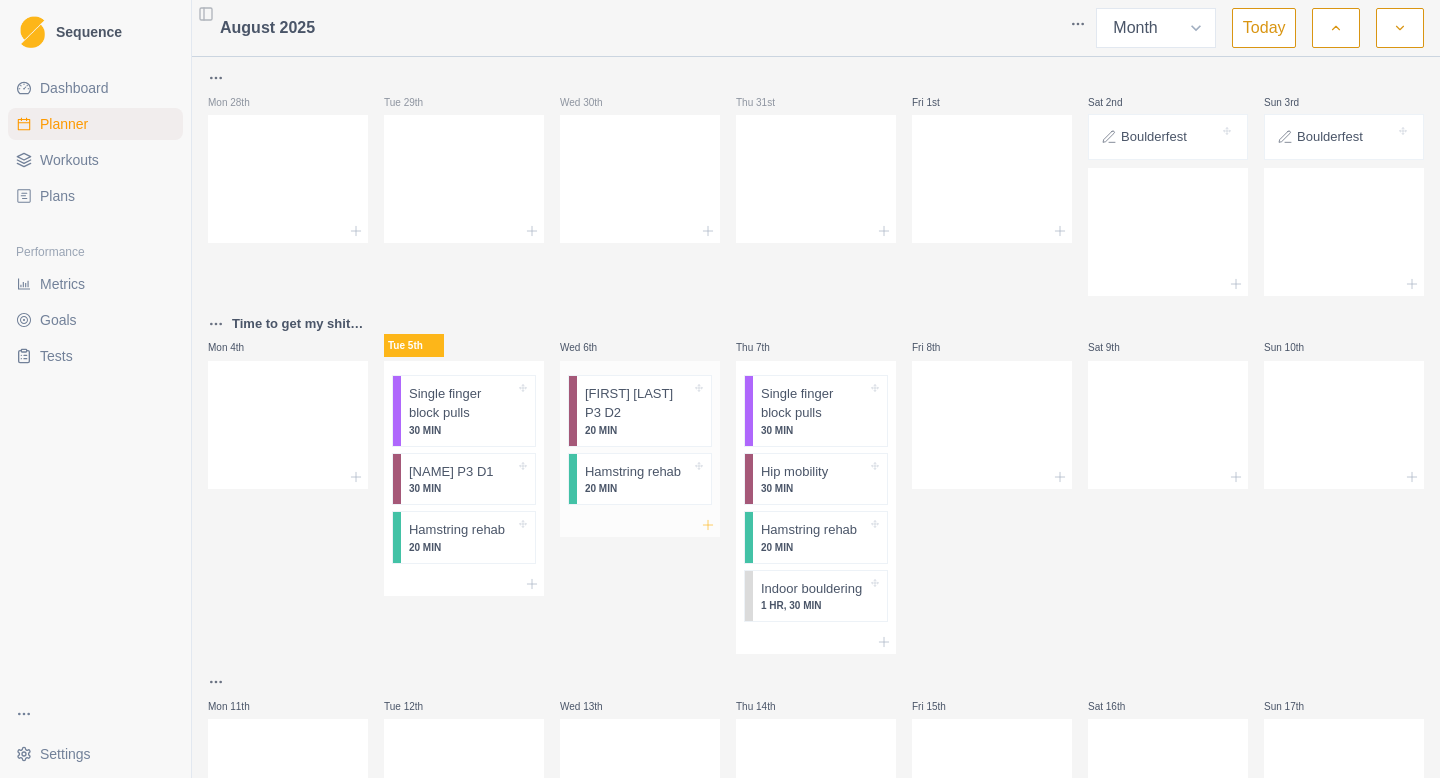 click 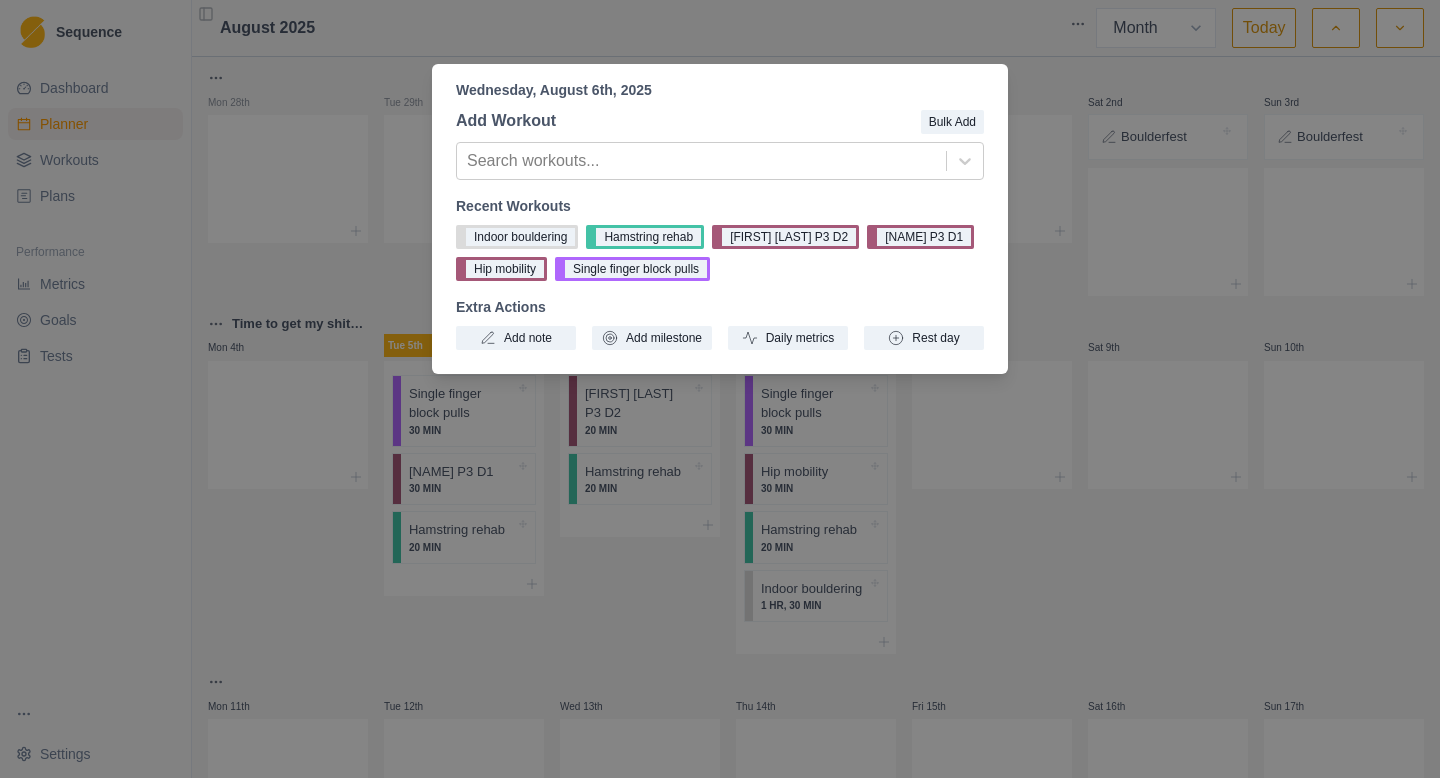 click on "[DAY], [MONTH] [DATE]th, [YEAR] Add Workout Bulk Add Search workouts... Recent Workouts Indoor bouldering  Hamstring rehab [FIRST] [LAST] P3 D2 [FIRST] [LAST] P3 D1 Hip mobility Single finger block pulls Extra Actions Add note Add milestone Daily metrics Rest day" at bounding box center [720, 389] 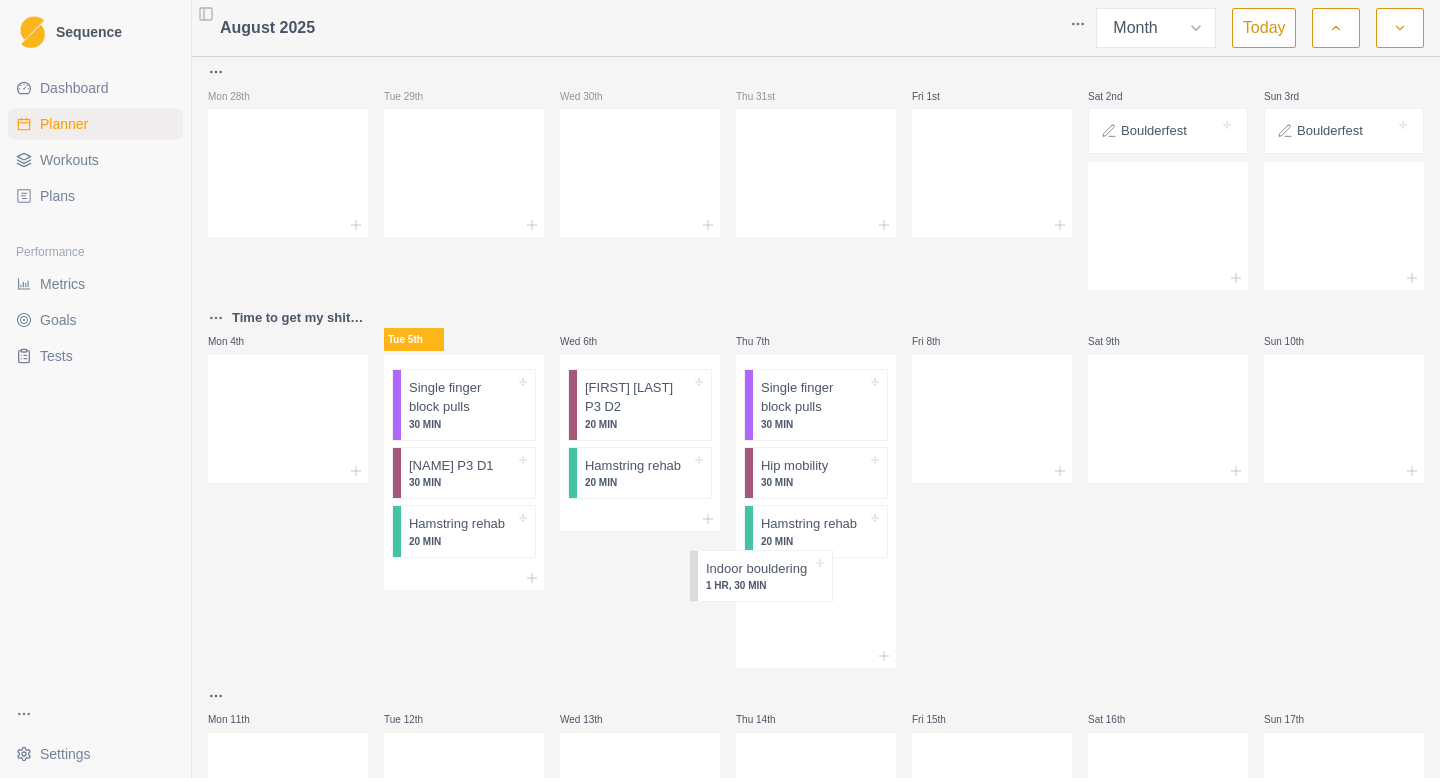 scroll, scrollTop: 7, scrollLeft: 0, axis: vertical 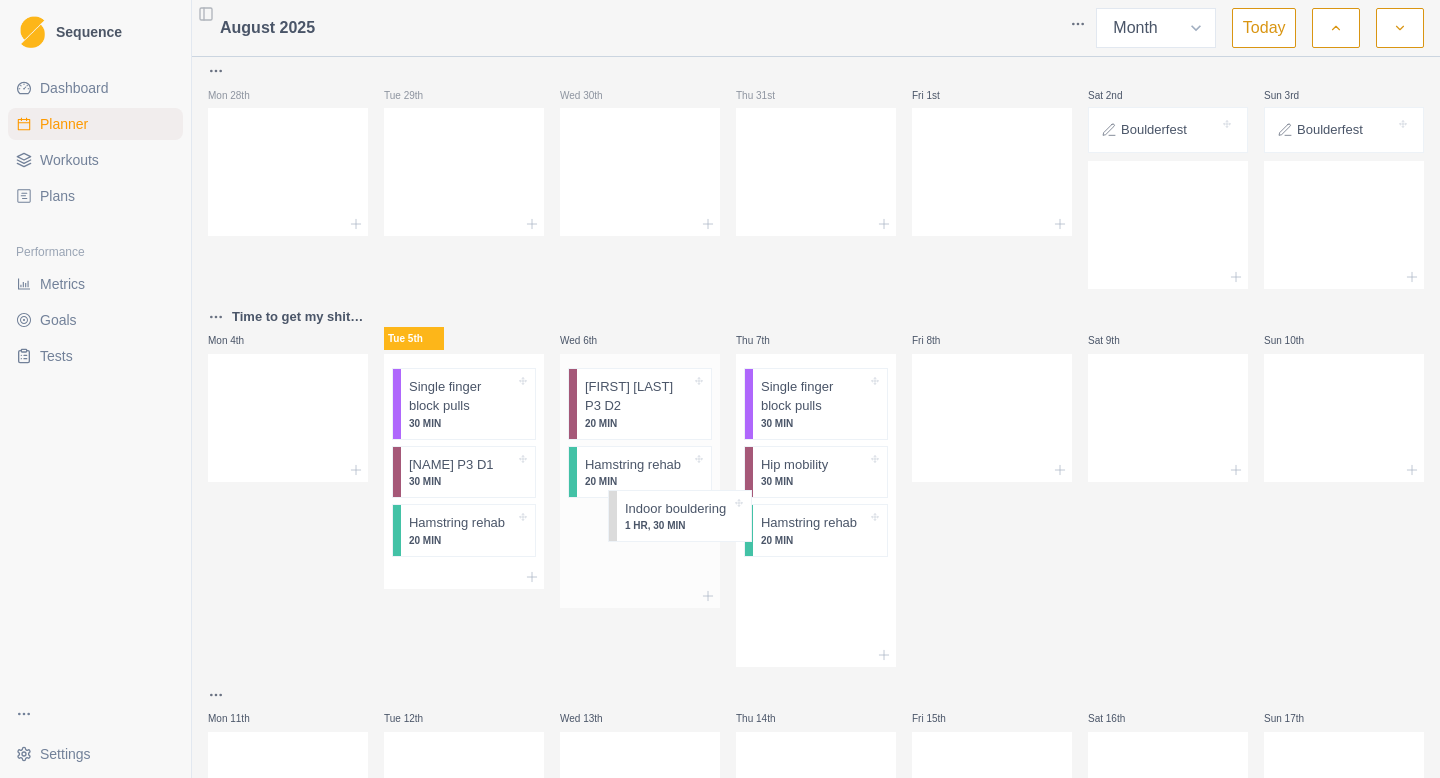 drag, startPoint x: 755, startPoint y: 610, endPoint x: 610, endPoint y: 530, distance: 165.60495 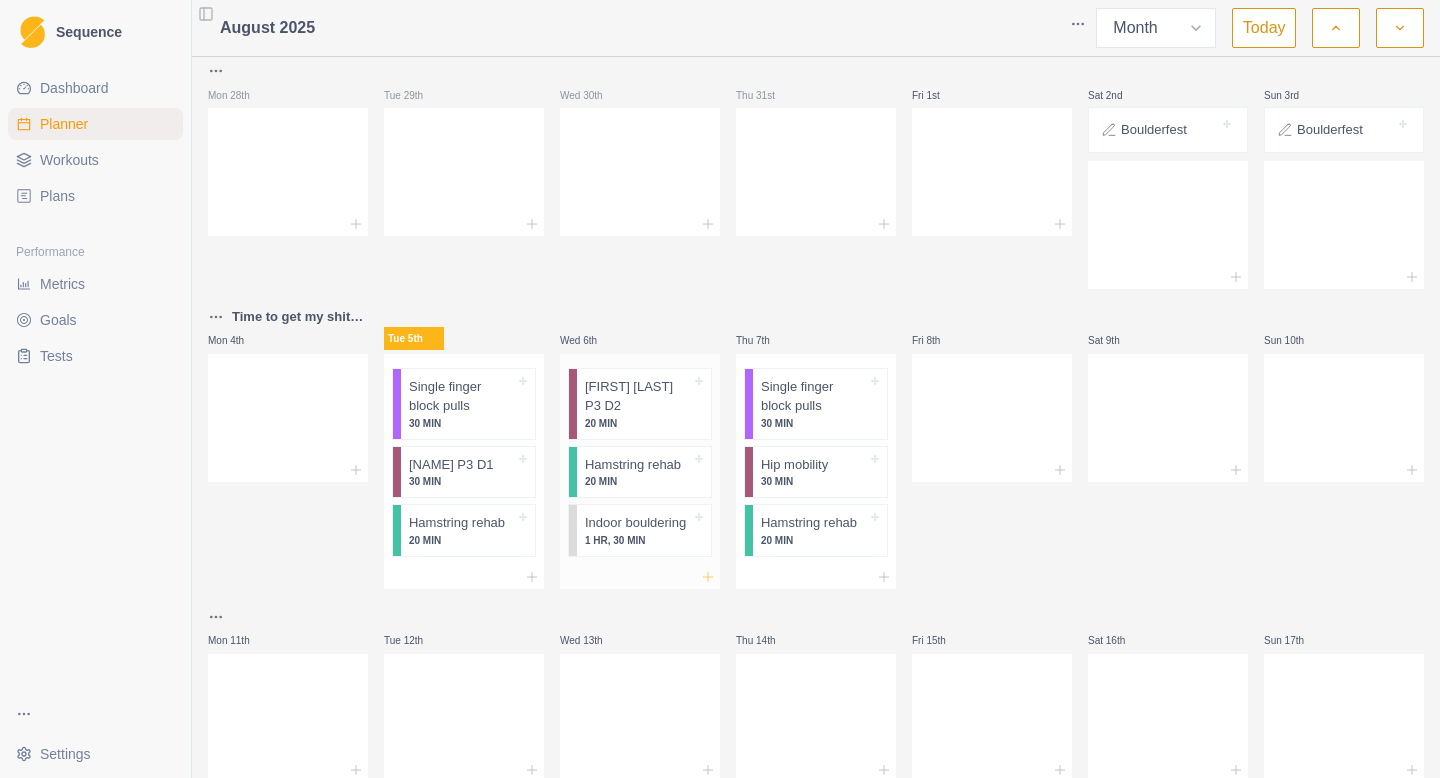 click 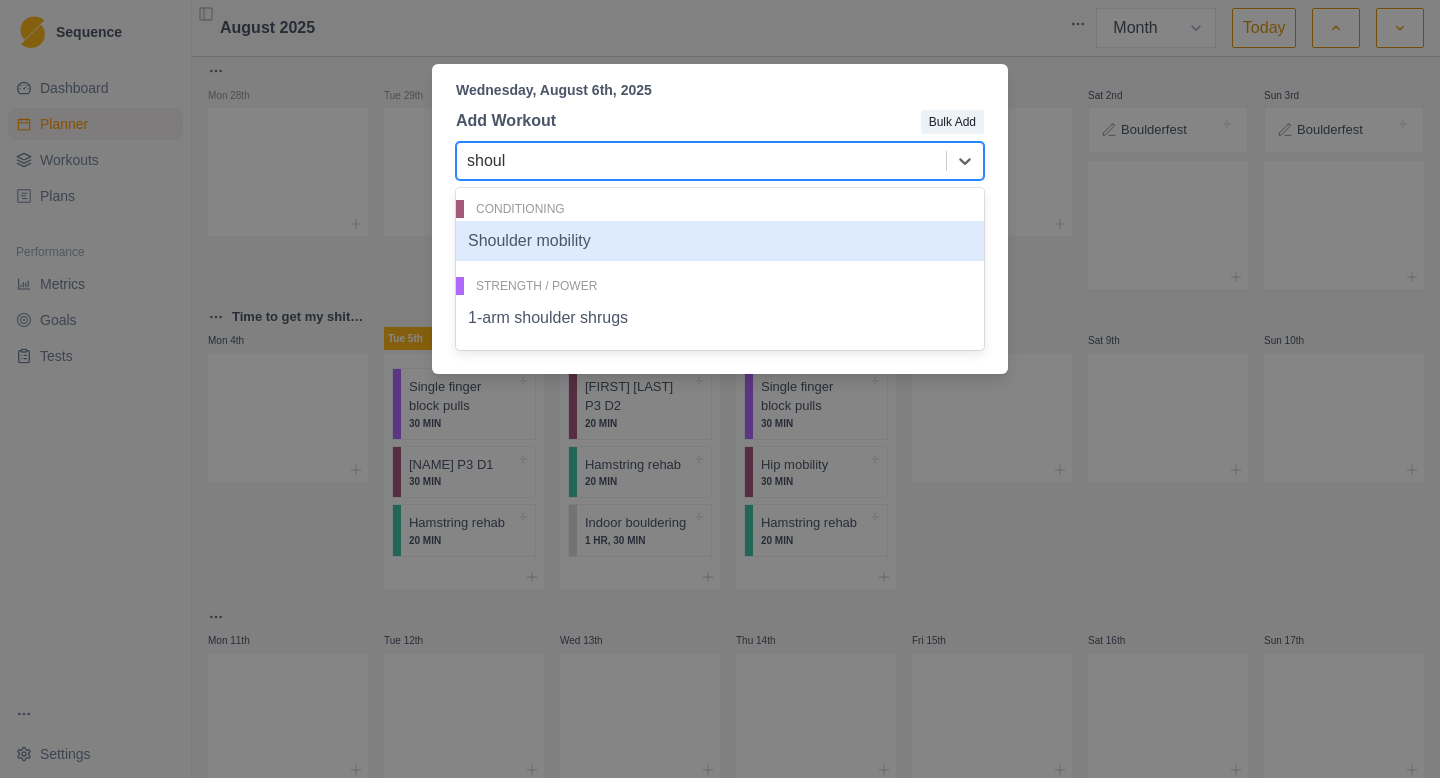 type on "should" 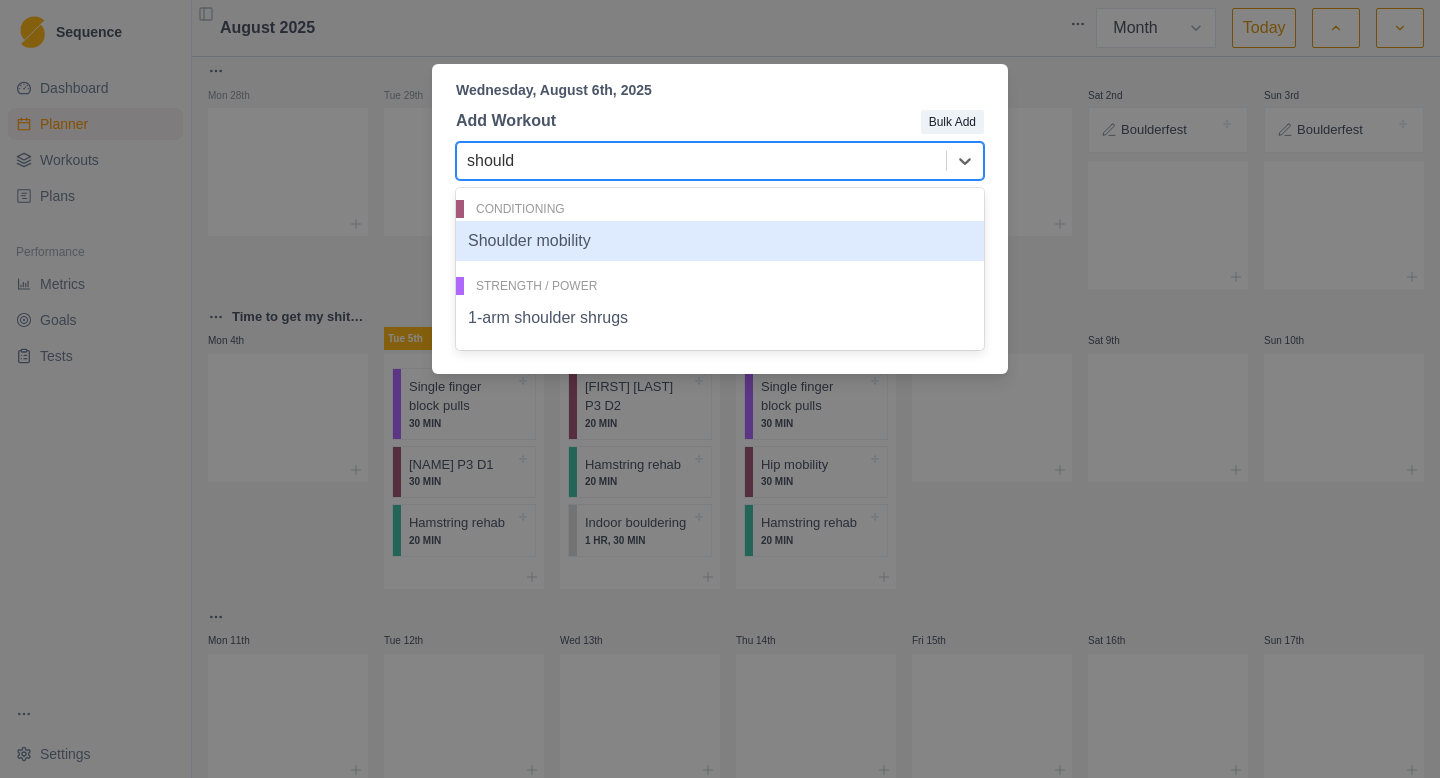 click on "Shoulder mobility" at bounding box center [720, 241] 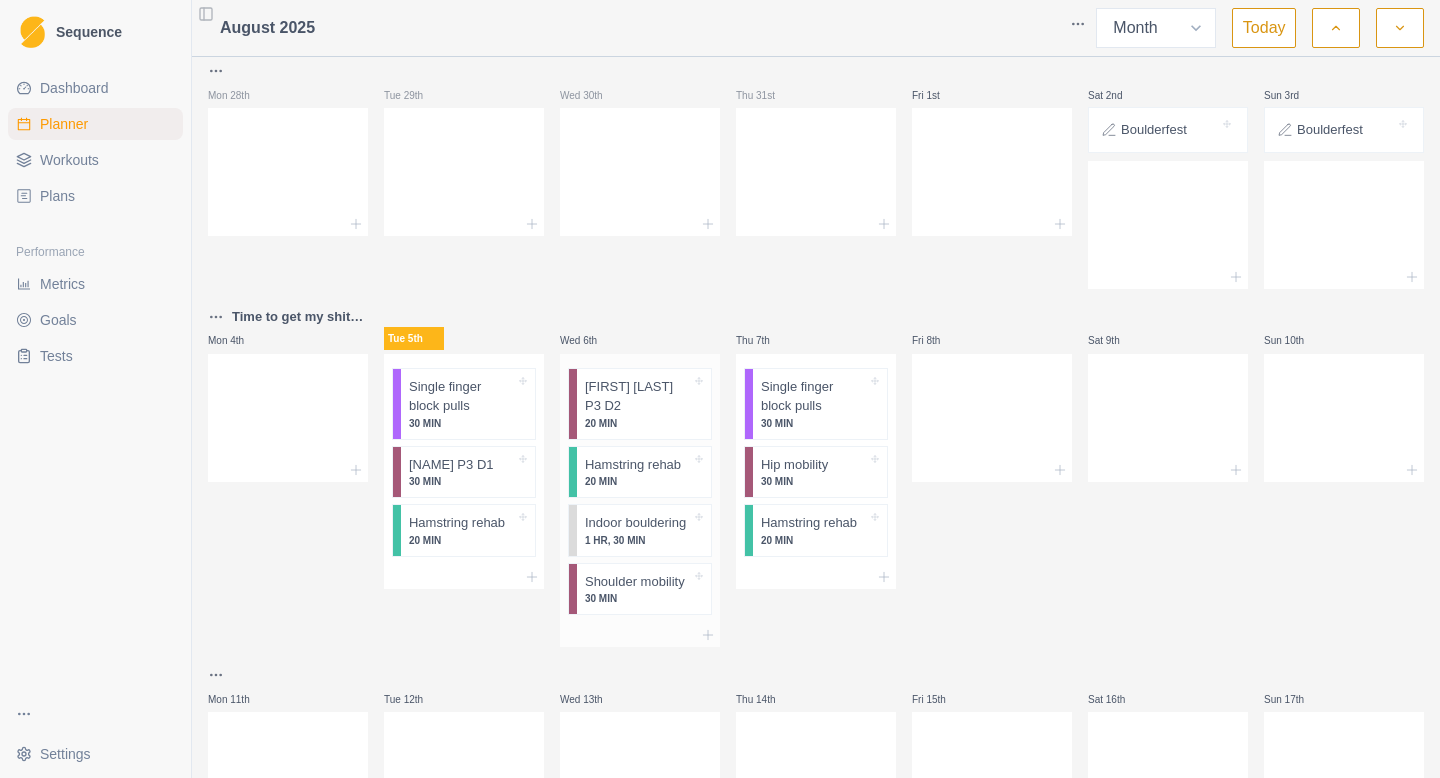 scroll, scrollTop: 9, scrollLeft: 0, axis: vertical 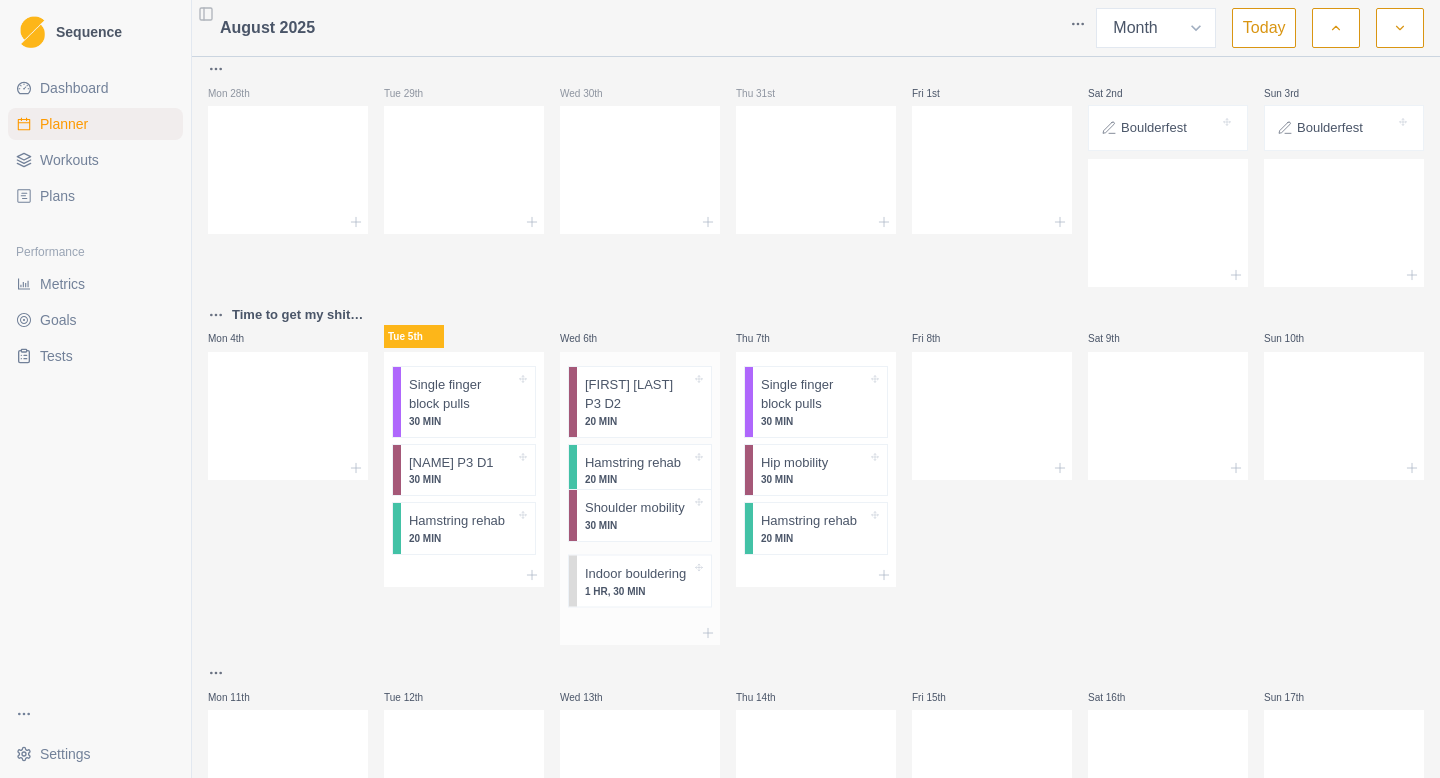 drag, startPoint x: 645, startPoint y: 629, endPoint x: 644, endPoint y: 526, distance: 103.00485 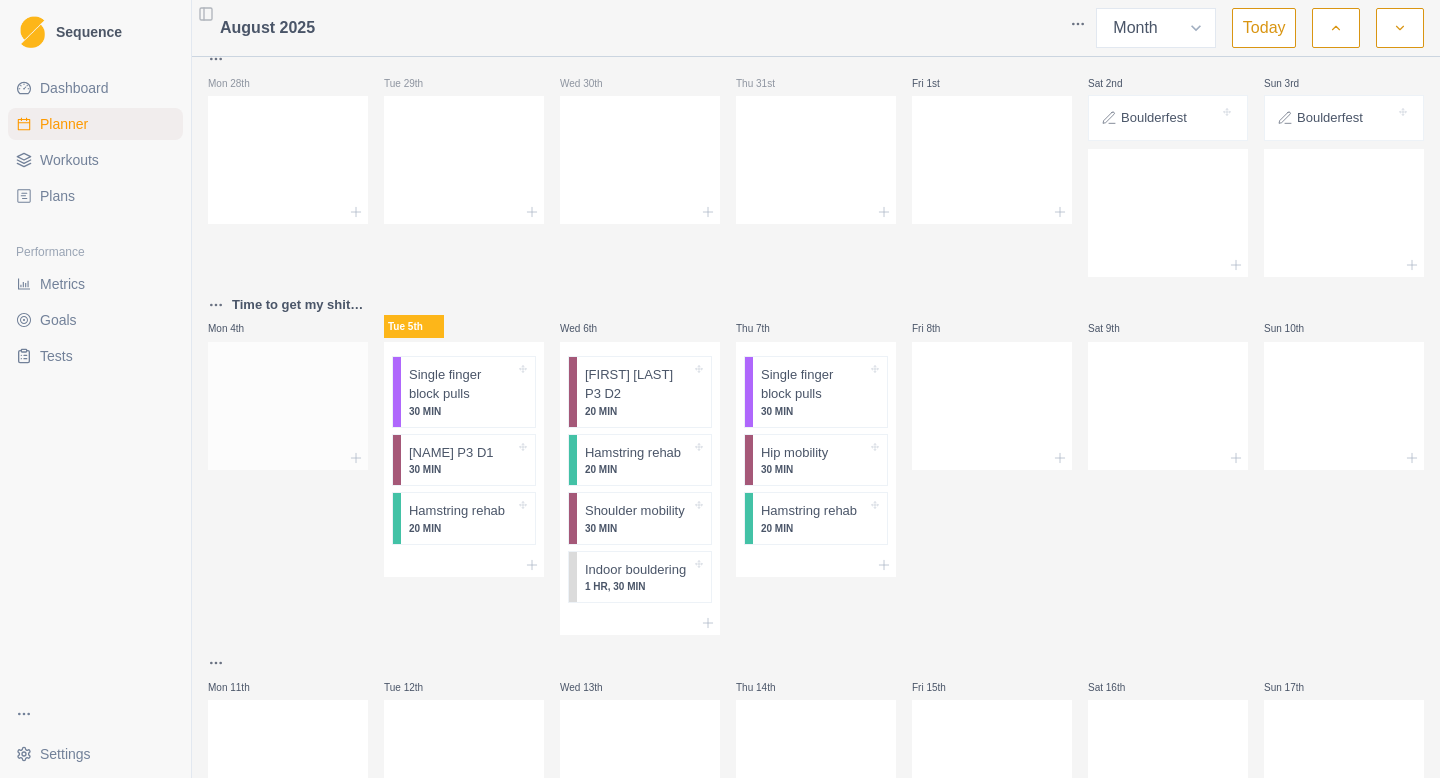 scroll, scrollTop: 15, scrollLeft: 0, axis: vertical 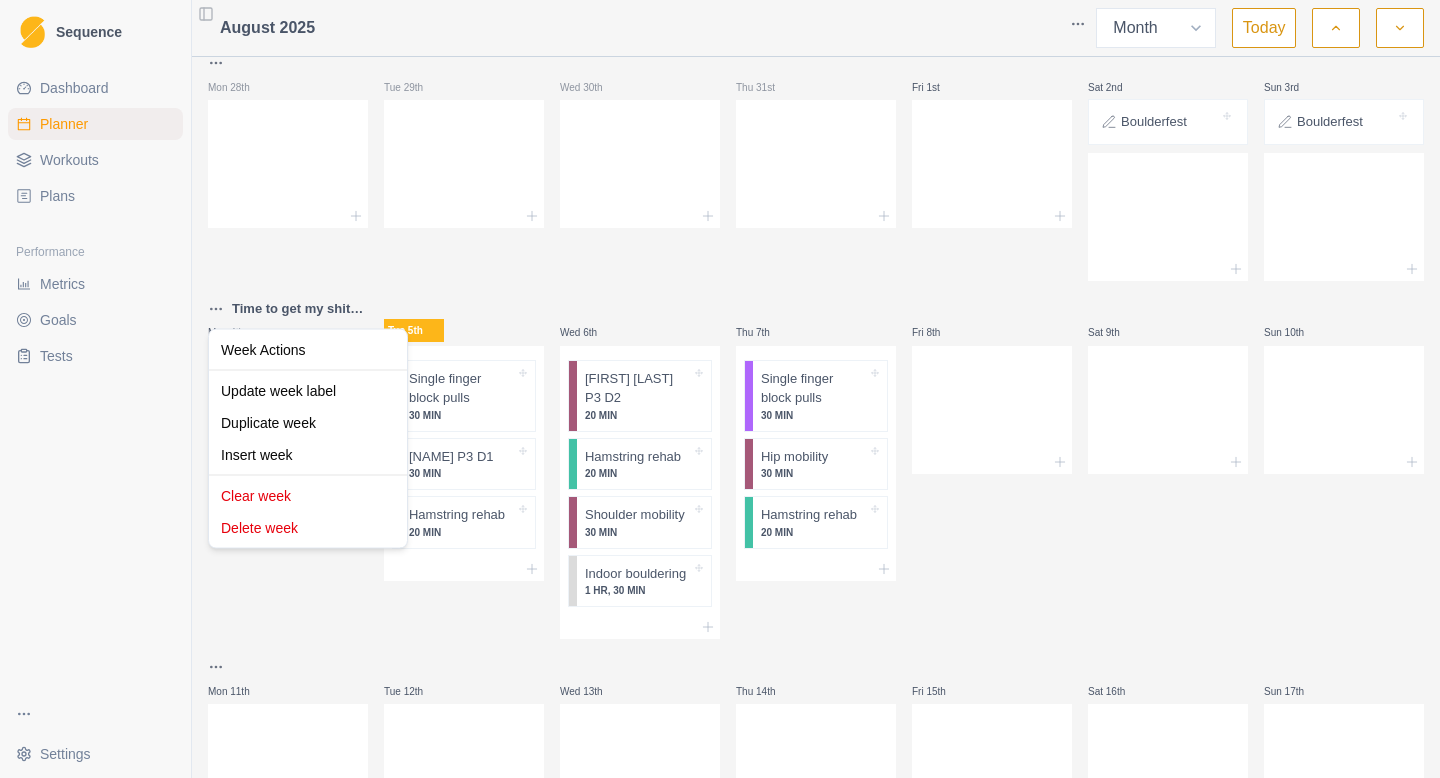 click on "Sequence Dashboard Planner Workouts Plans Performance Metrics Goals Tests Settings Toggle Sidebar August 2025 Week Month Today Mon 28th Tue 29th Wed 30th Thu 31st Fri 1st Sat 2nd Boulderfest Sun 3rd Boulderfest Time to get my shit together month Mon 4th Tue 5th Single finger block pulls 30 MIN [NAME] [NAME] P3 D1 30 MIN Hamstring rehab 20 MIN Wed 6th [NAME] [NAME] P3 D2 20 MIN Hamstring rehab 20 MIN Shoulder mobility 30 MIN Indoor bouldering  1 HR, 30 MIN Thu 7th Single finger block pulls 30 MIN Hip mobility 30 MIN Hamstring rehab 20 MIN Fri 8th Sat 9th Sun 10th Mon 11th Tue 12th Wed 13th Thu 14th Fri 15th Sat 16th Sun 17th Mon 18th Tue 19th Wed 20th Thu 21st Fri 22nd Sat 23rd Sun 24th Mon 25th Tue 26th Wed 27th Thu 28th Fri 29th Sat 30th Sun 31st
You have dropped the item.
You have moved the item from position 4
to position 3
Week Actions Update week label  Duplicate week Insert week Clear week Delete week" at bounding box center (720, 389) 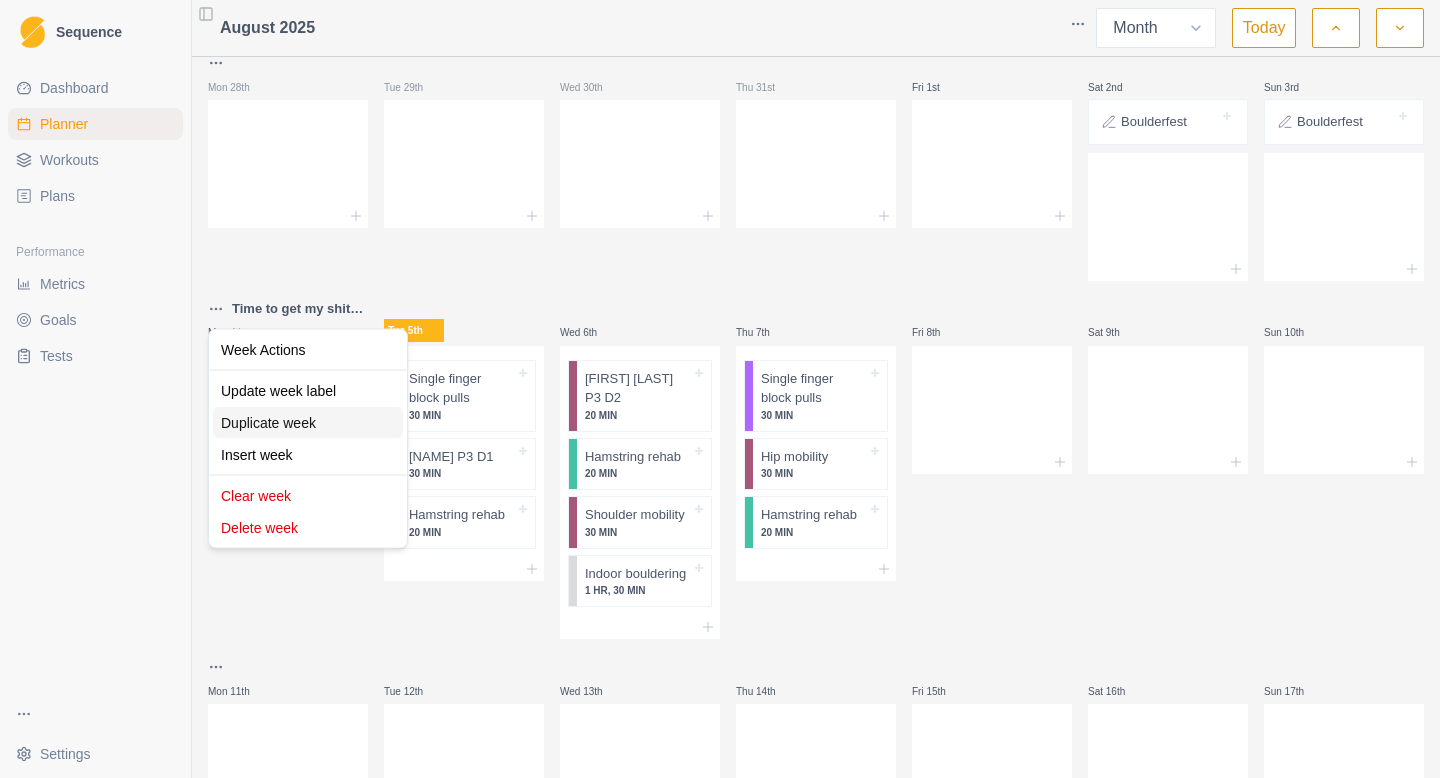 click on "Duplicate week" at bounding box center (308, 423) 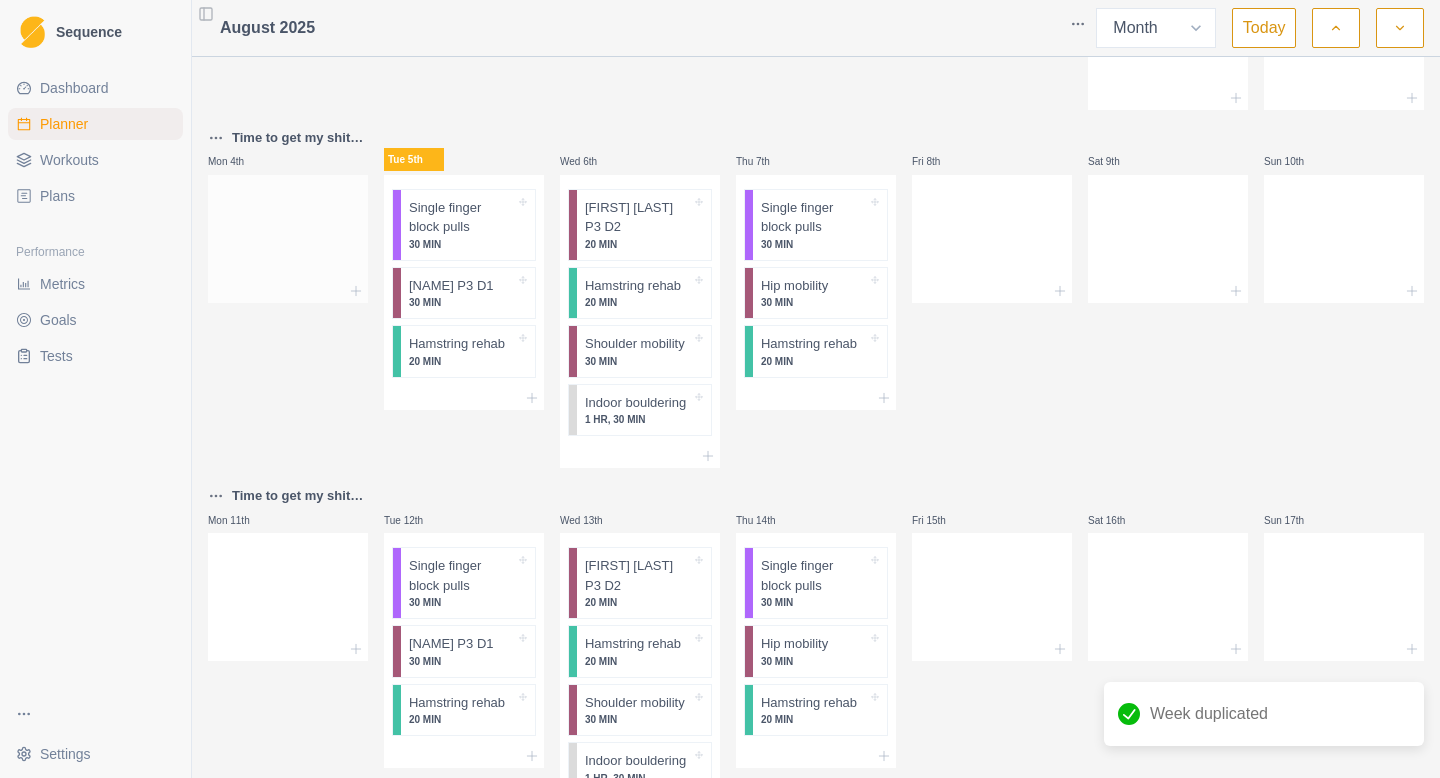 scroll, scrollTop: 188, scrollLeft: 0, axis: vertical 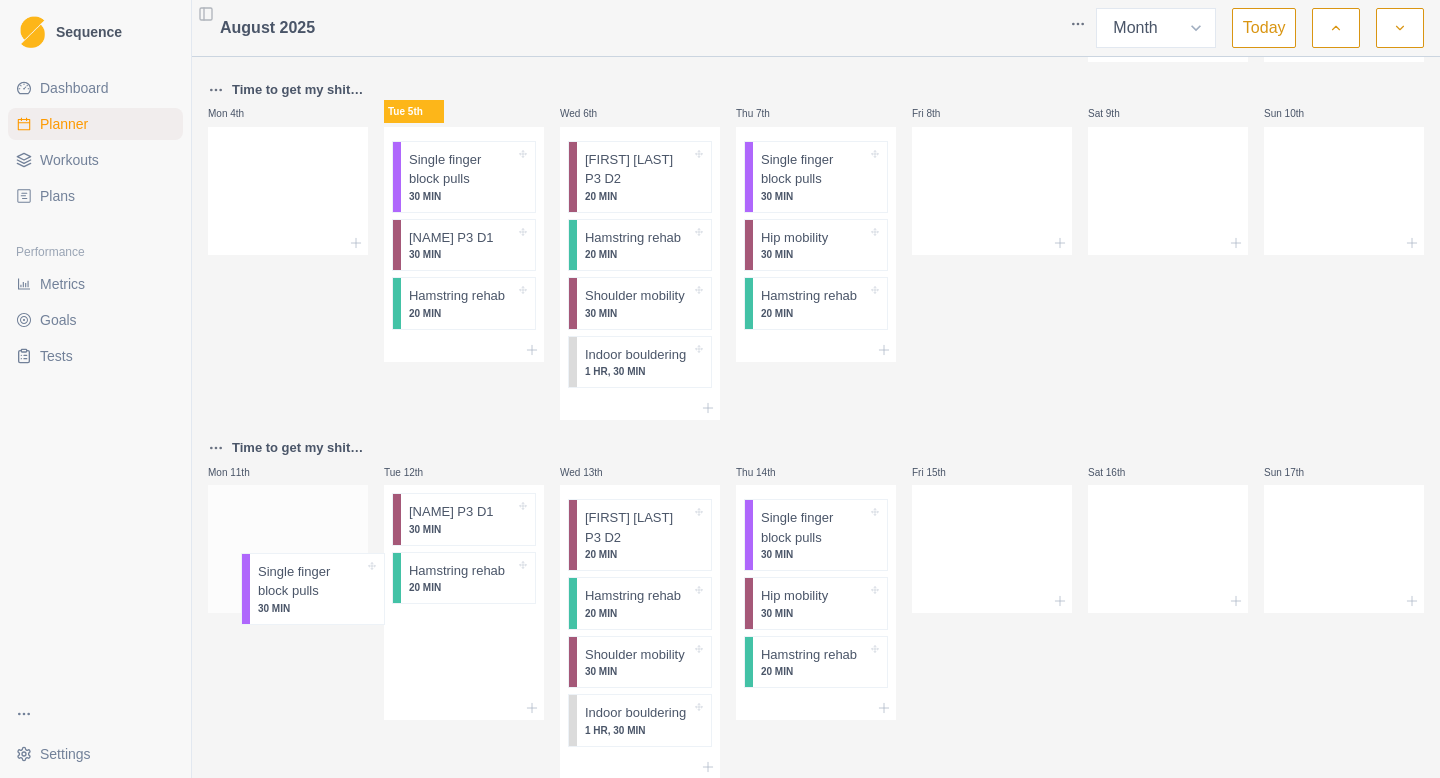 drag, startPoint x: 509, startPoint y: 593, endPoint x: 347, endPoint y: 564, distance: 164.57521 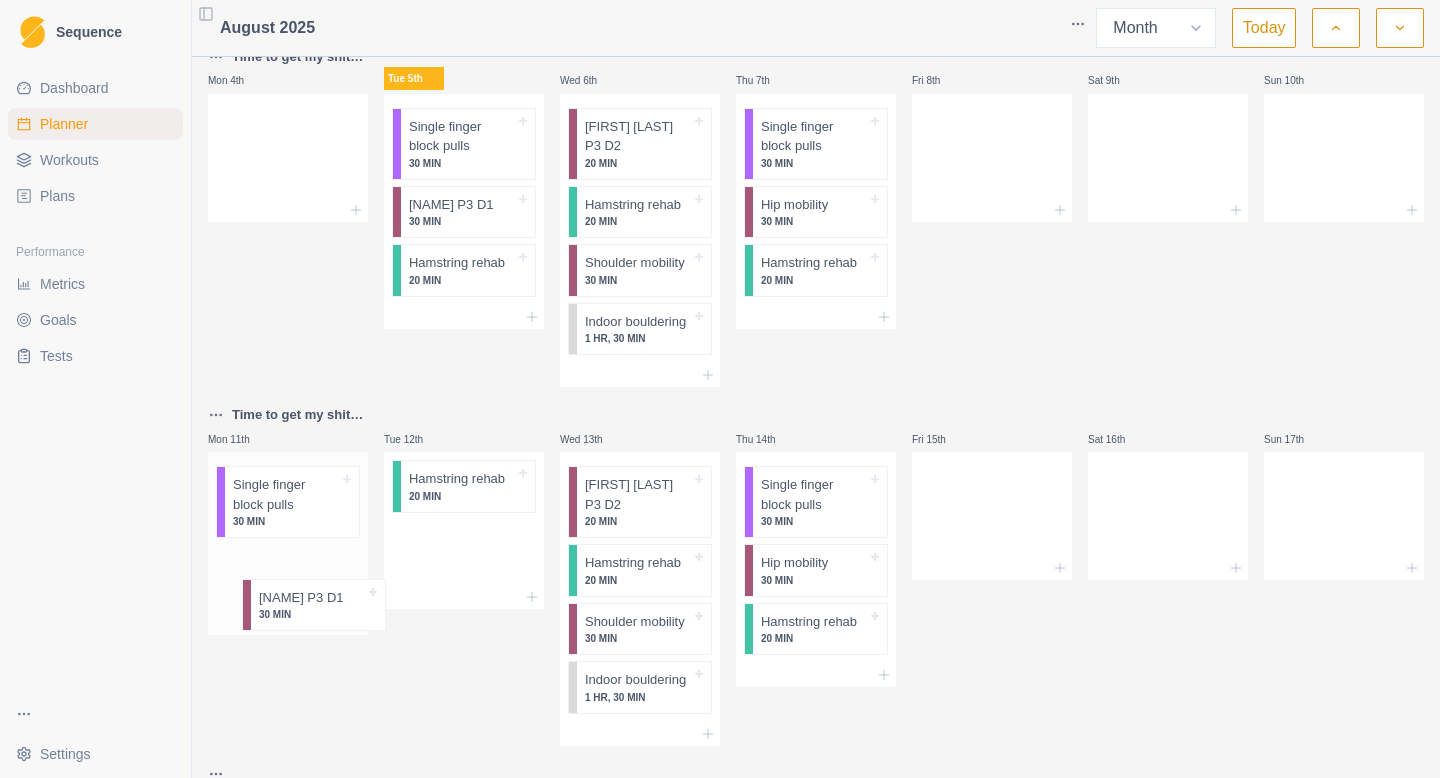 drag, startPoint x: 436, startPoint y: 547, endPoint x: 278, endPoint y: 607, distance: 169.00888 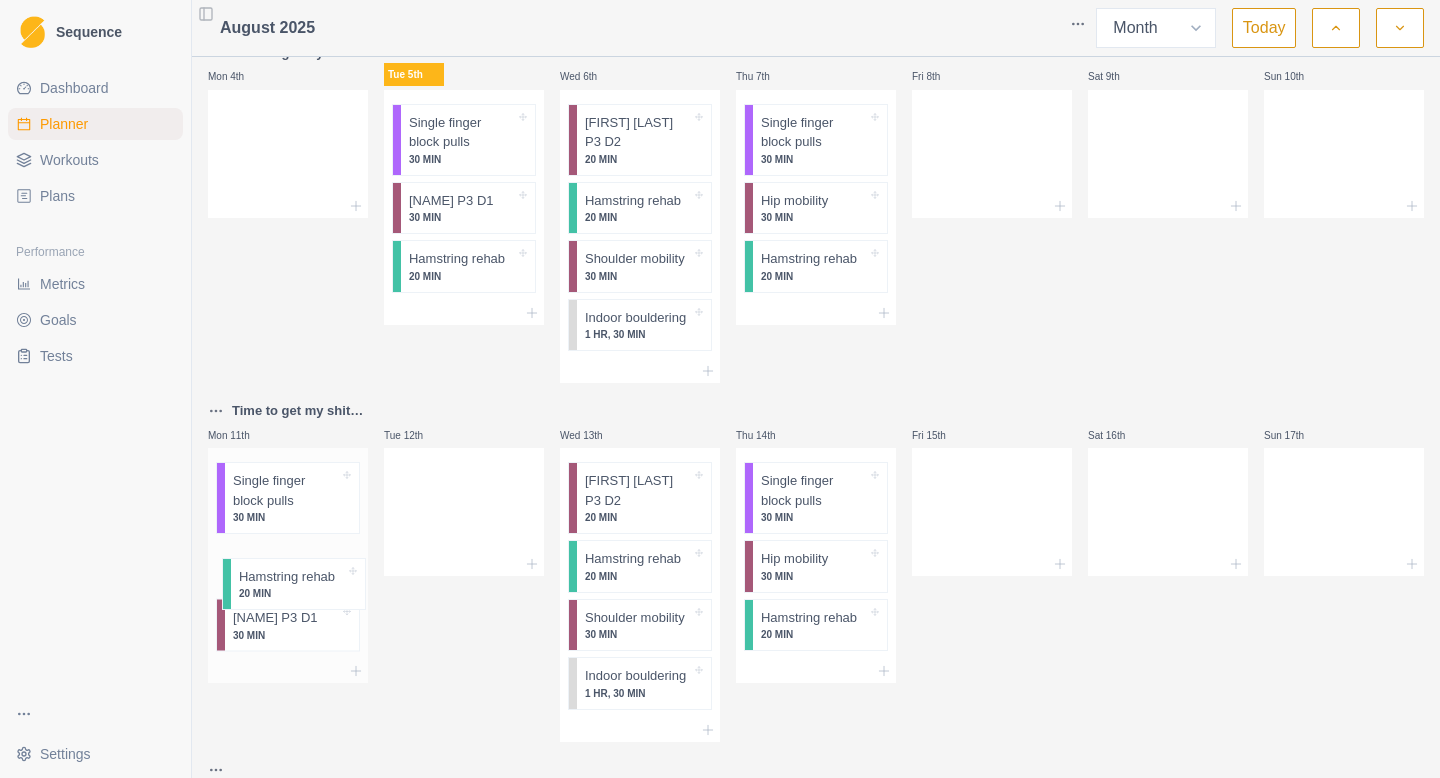 drag, startPoint x: 417, startPoint y: 518, endPoint x: 239, endPoint y: 591, distance: 192.38763 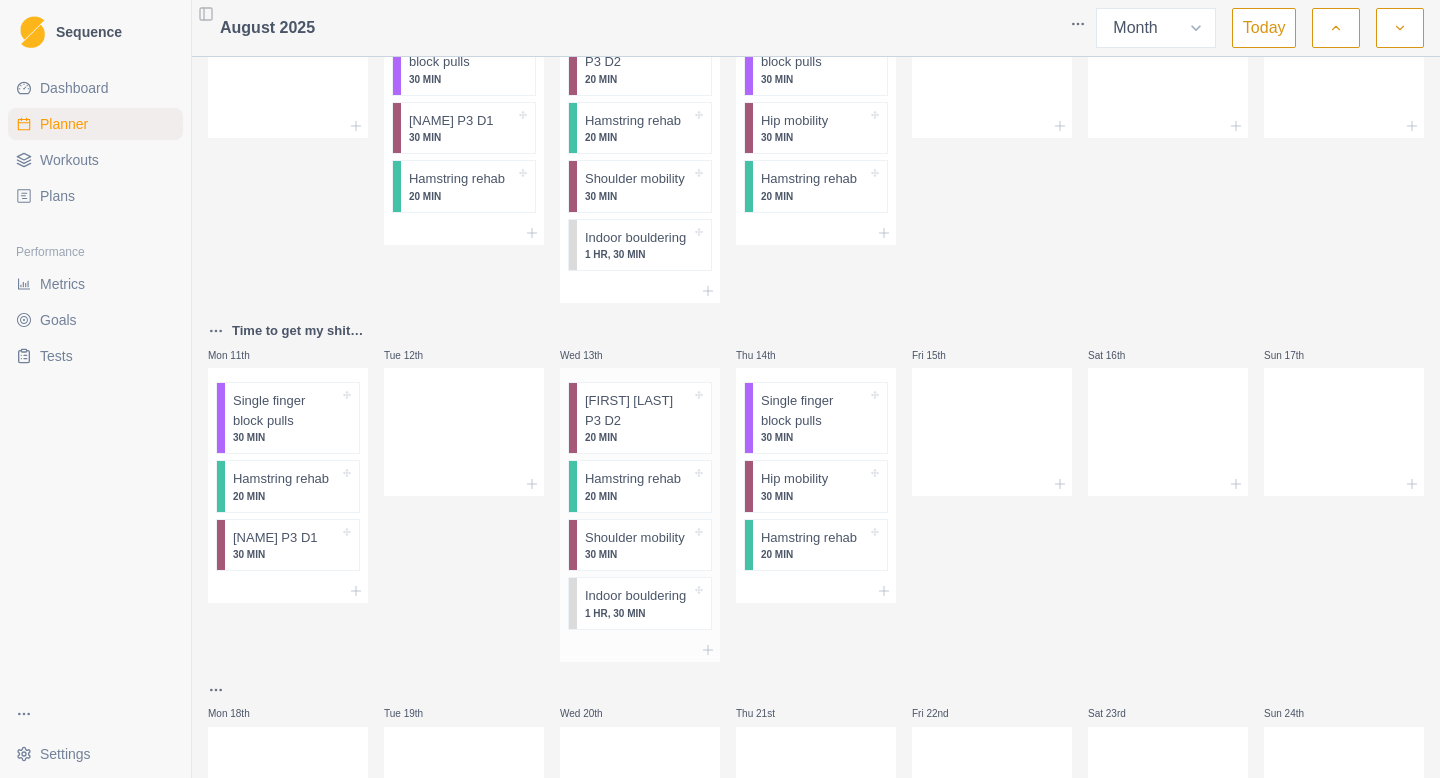 scroll, scrollTop: 358, scrollLeft: 0, axis: vertical 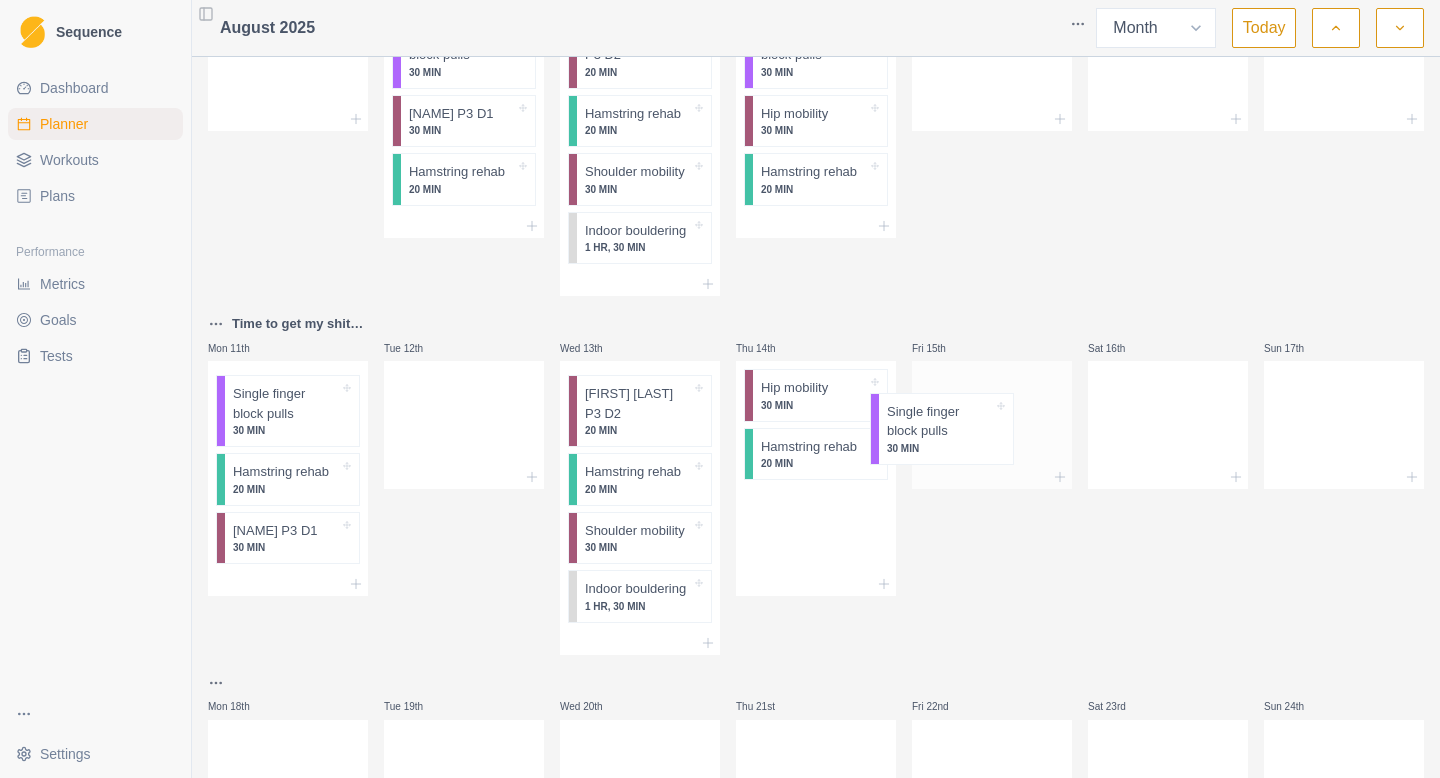 drag, startPoint x: 803, startPoint y: 423, endPoint x: 954, endPoint y: 413, distance: 151.33076 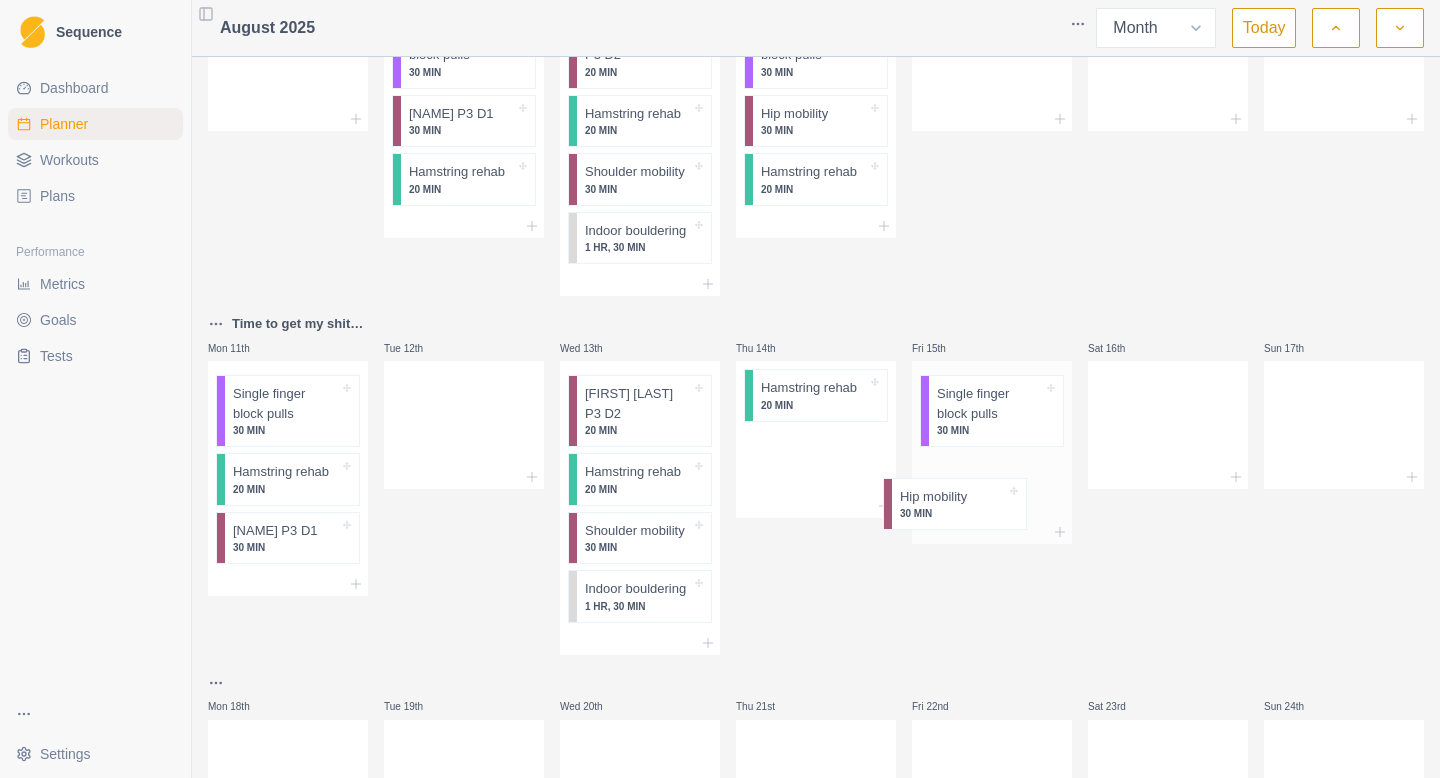 drag, startPoint x: 841, startPoint y: 421, endPoint x: 999, endPoint y: 508, distance: 180.36906 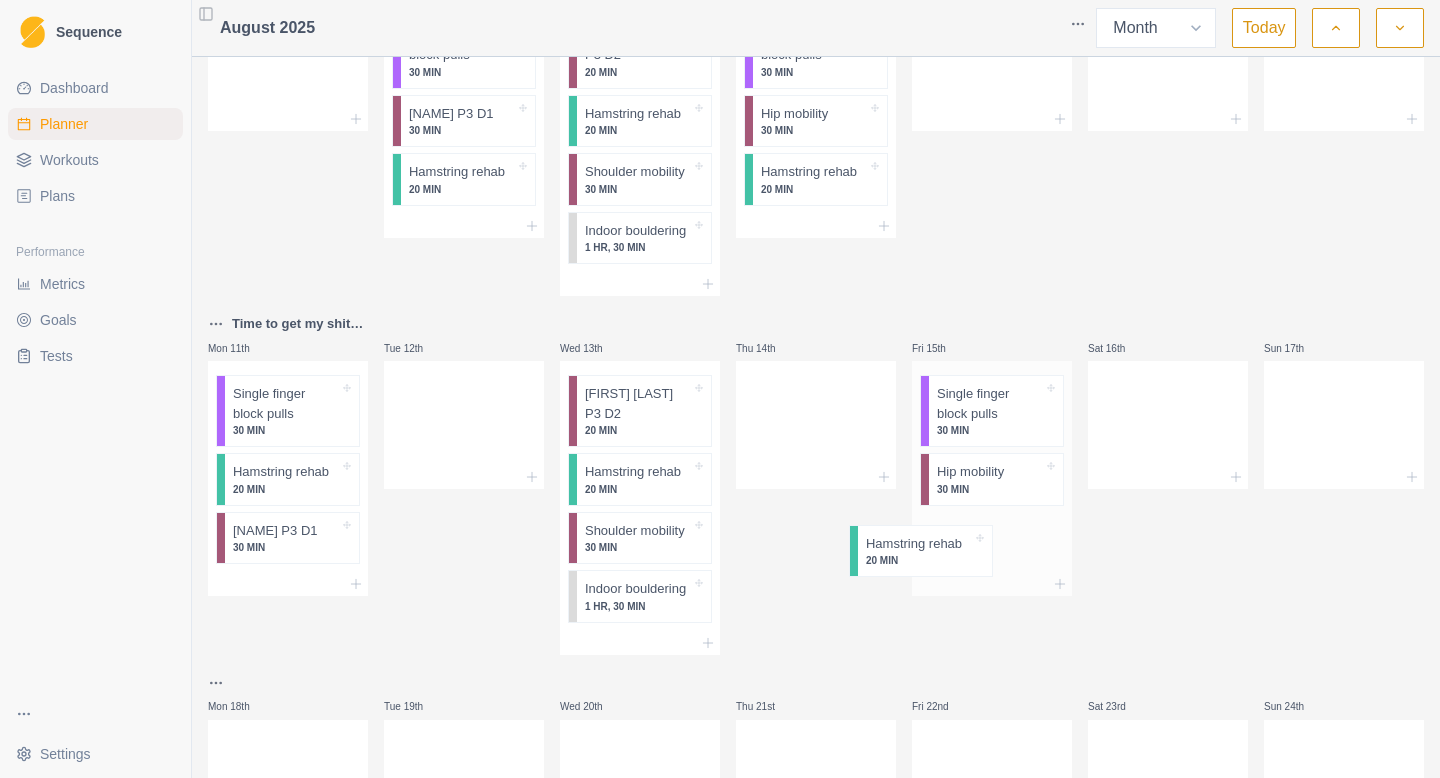 drag, startPoint x: 820, startPoint y: 420, endPoint x: 947, endPoint y: 564, distance: 192.00261 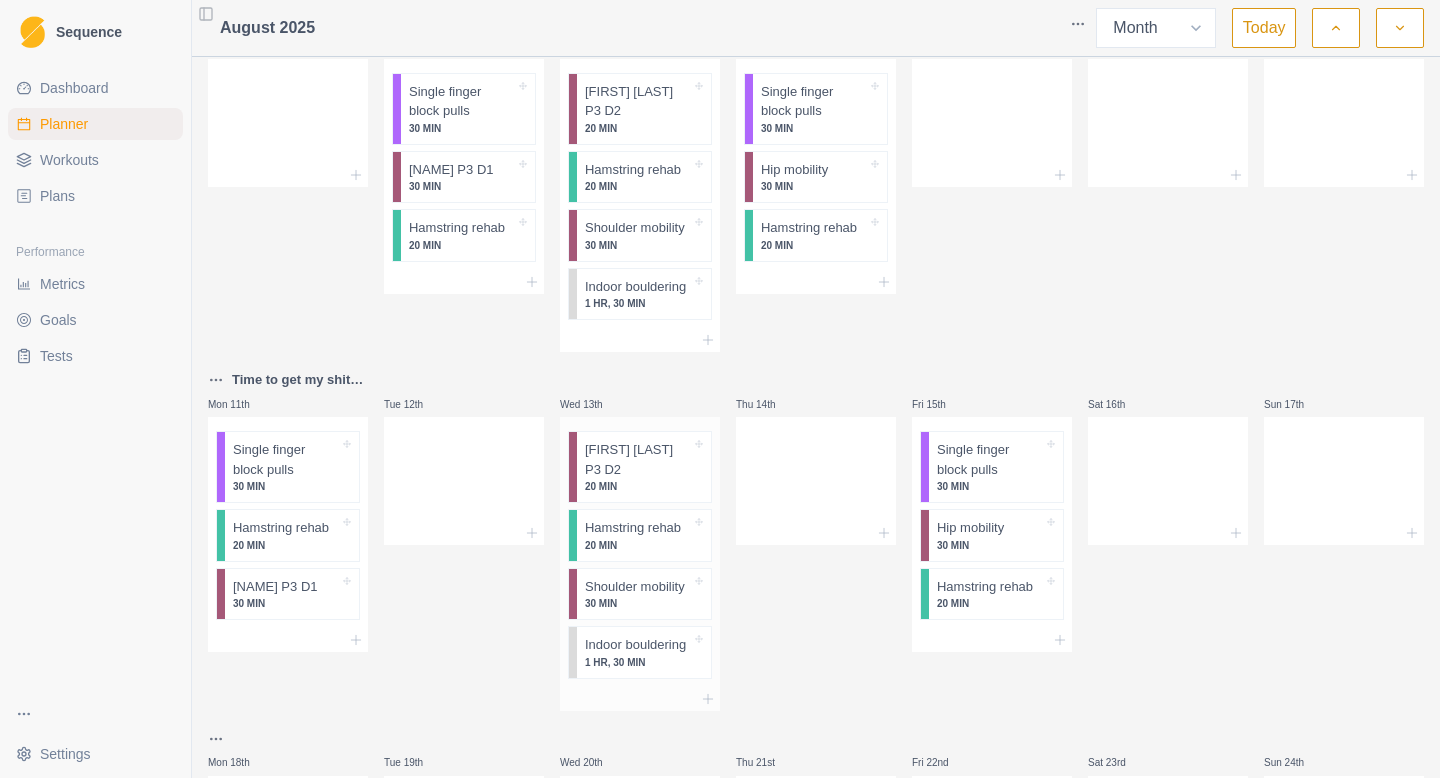scroll, scrollTop: 306, scrollLeft: 0, axis: vertical 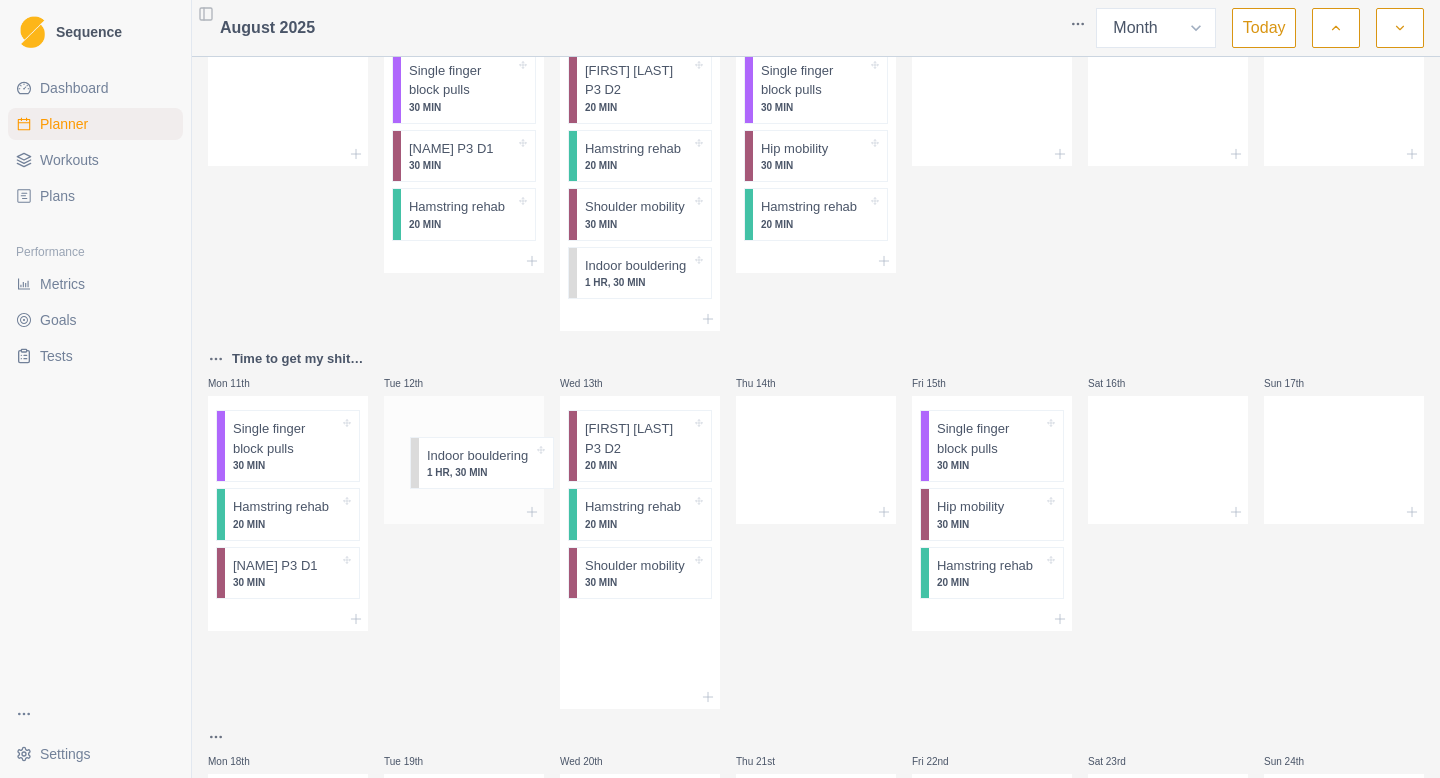 drag, startPoint x: 623, startPoint y: 674, endPoint x: 451, endPoint y: 460, distance: 274.5542 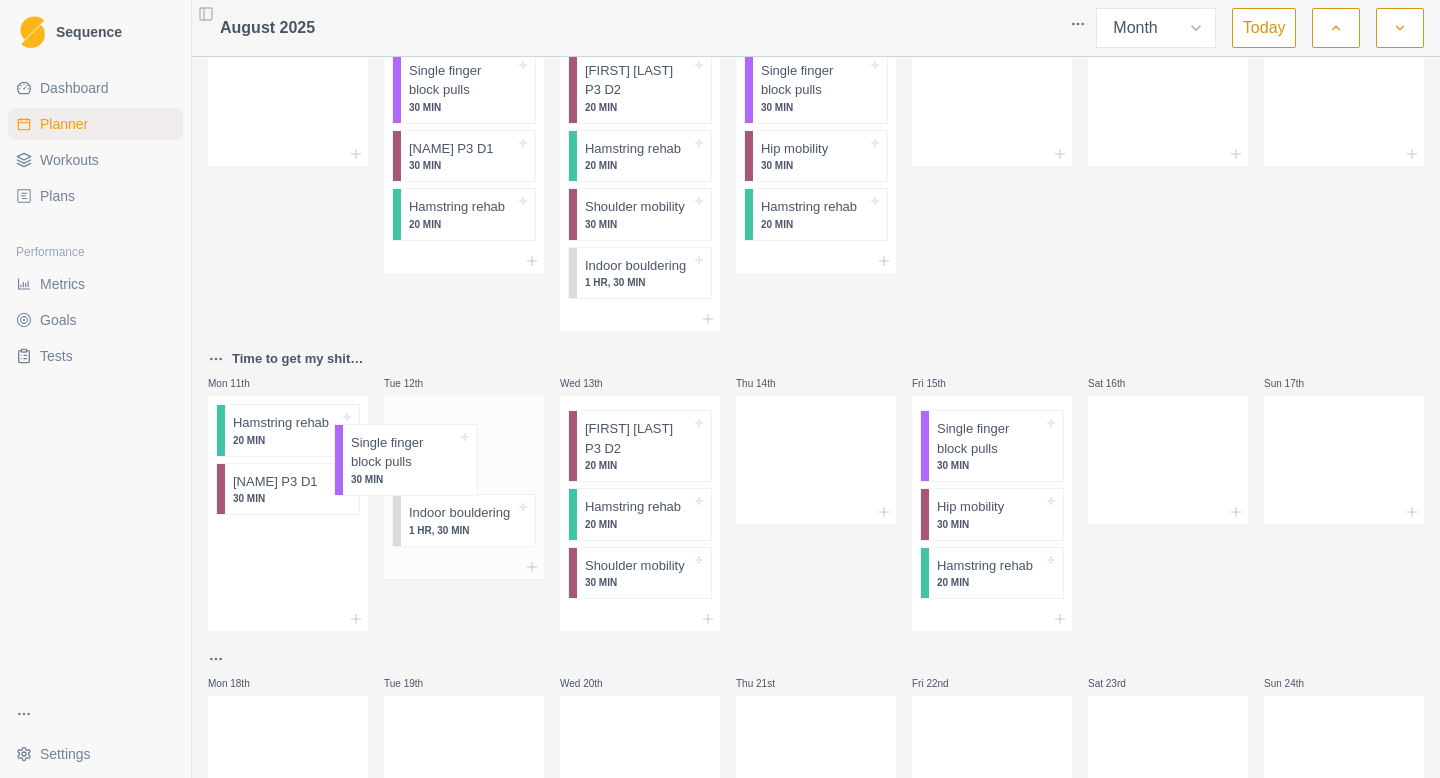 drag, startPoint x: 316, startPoint y: 477, endPoint x: 448, endPoint y: 471, distance: 132.13629 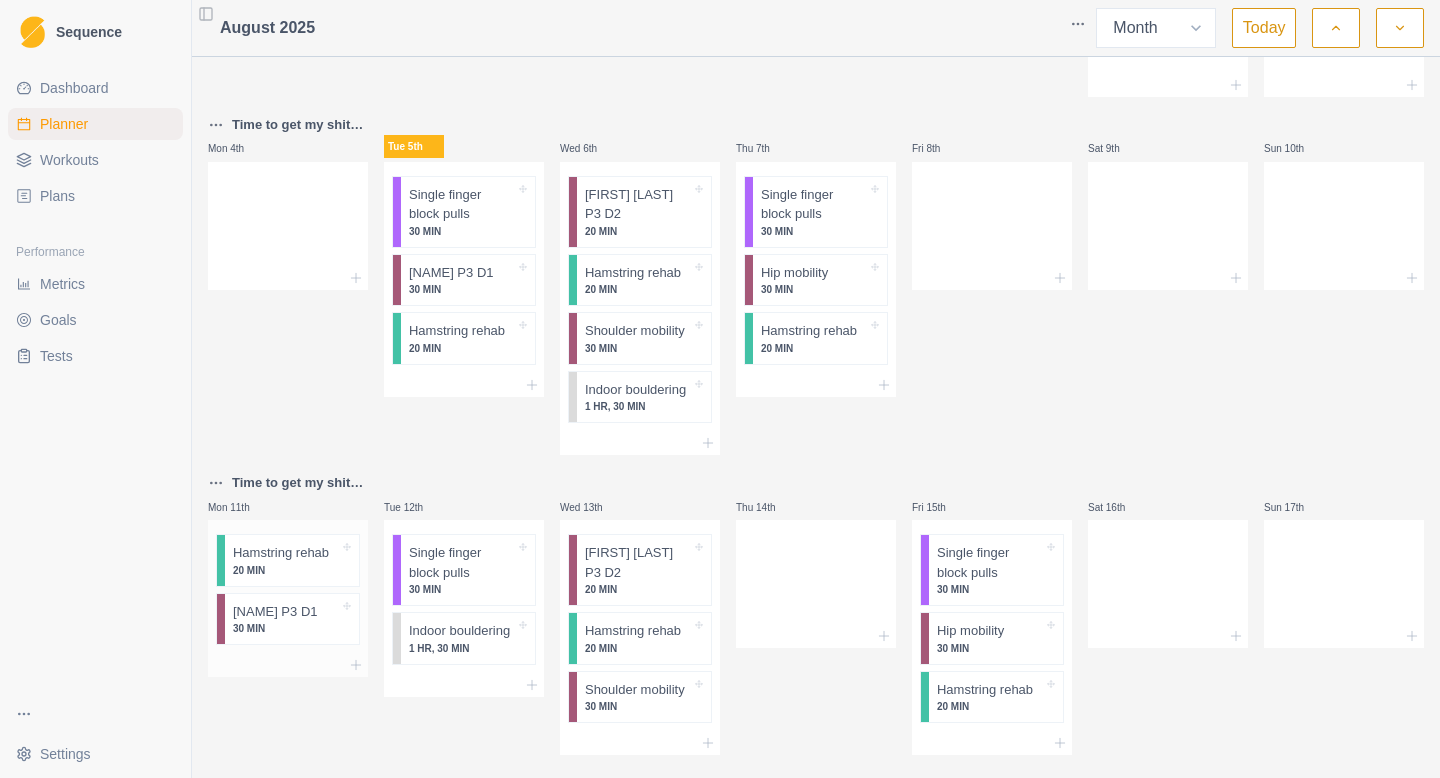 scroll, scrollTop: 204, scrollLeft: 0, axis: vertical 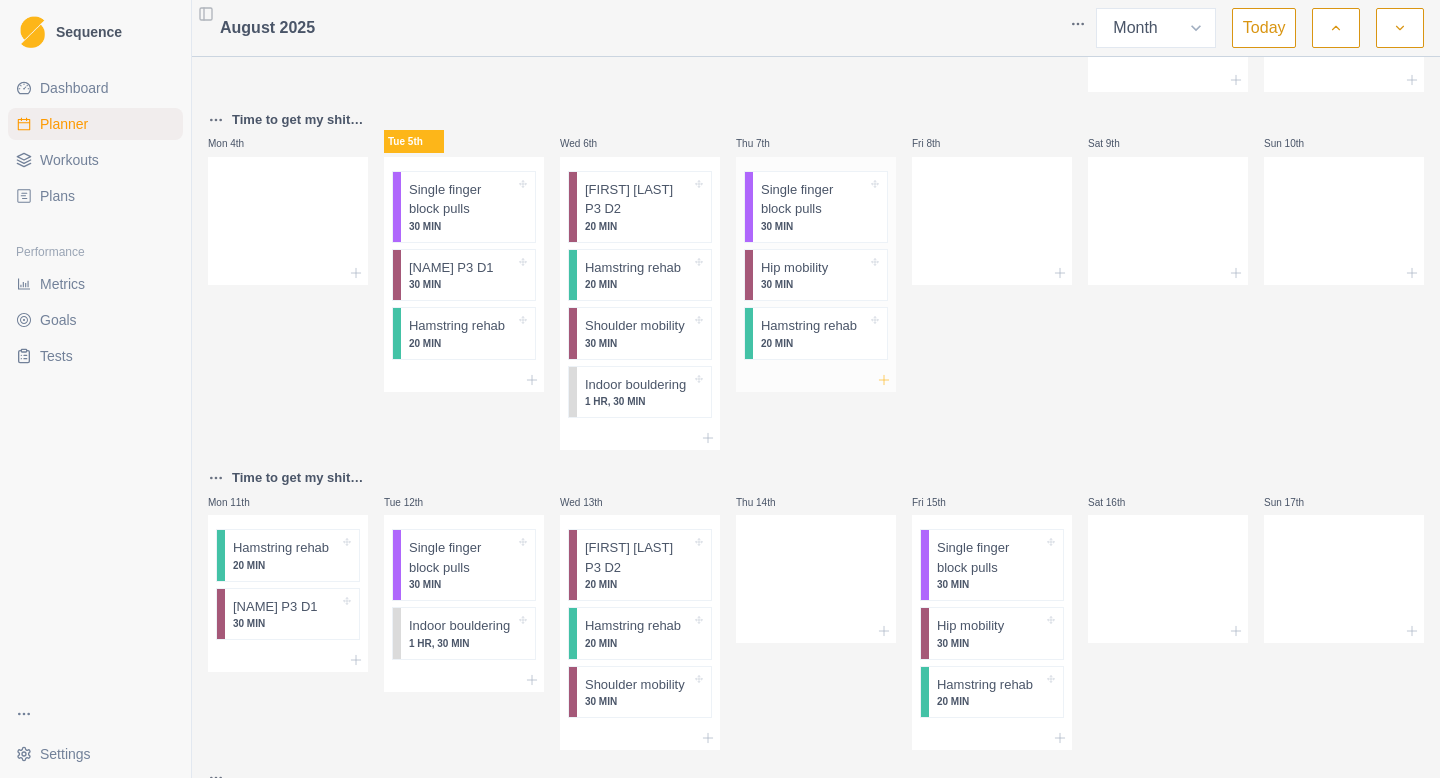 click 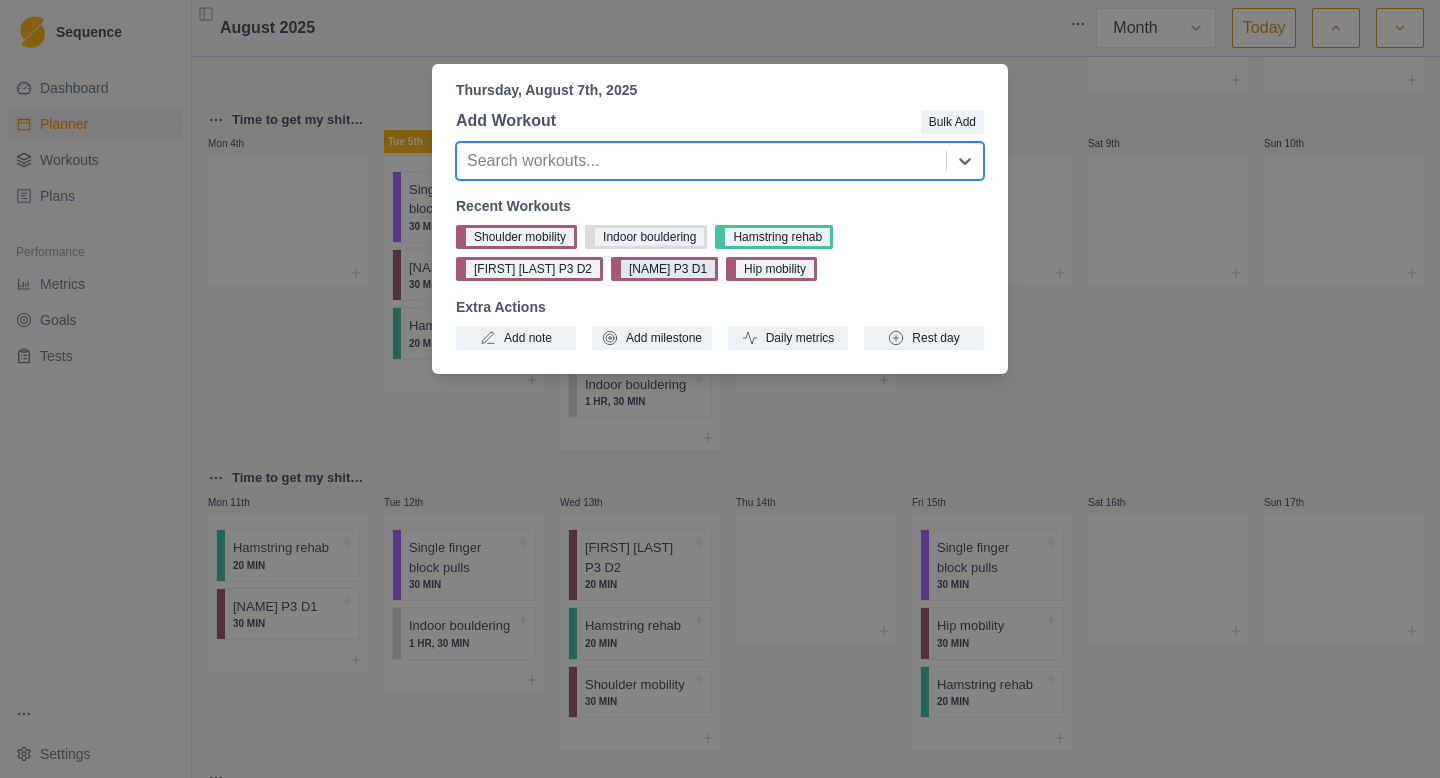 click on "[NAME] P3 D1" at bounding box center (664, 269) 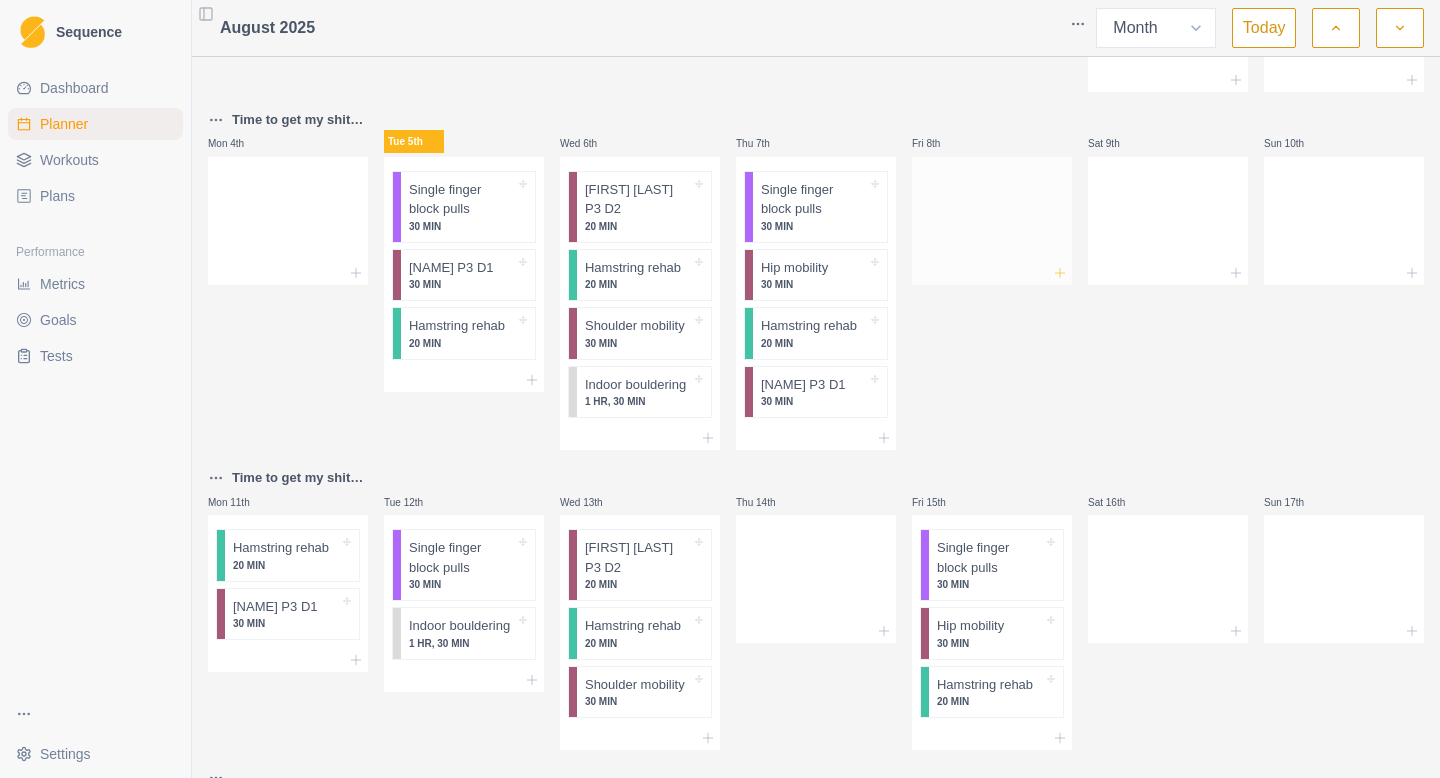 click 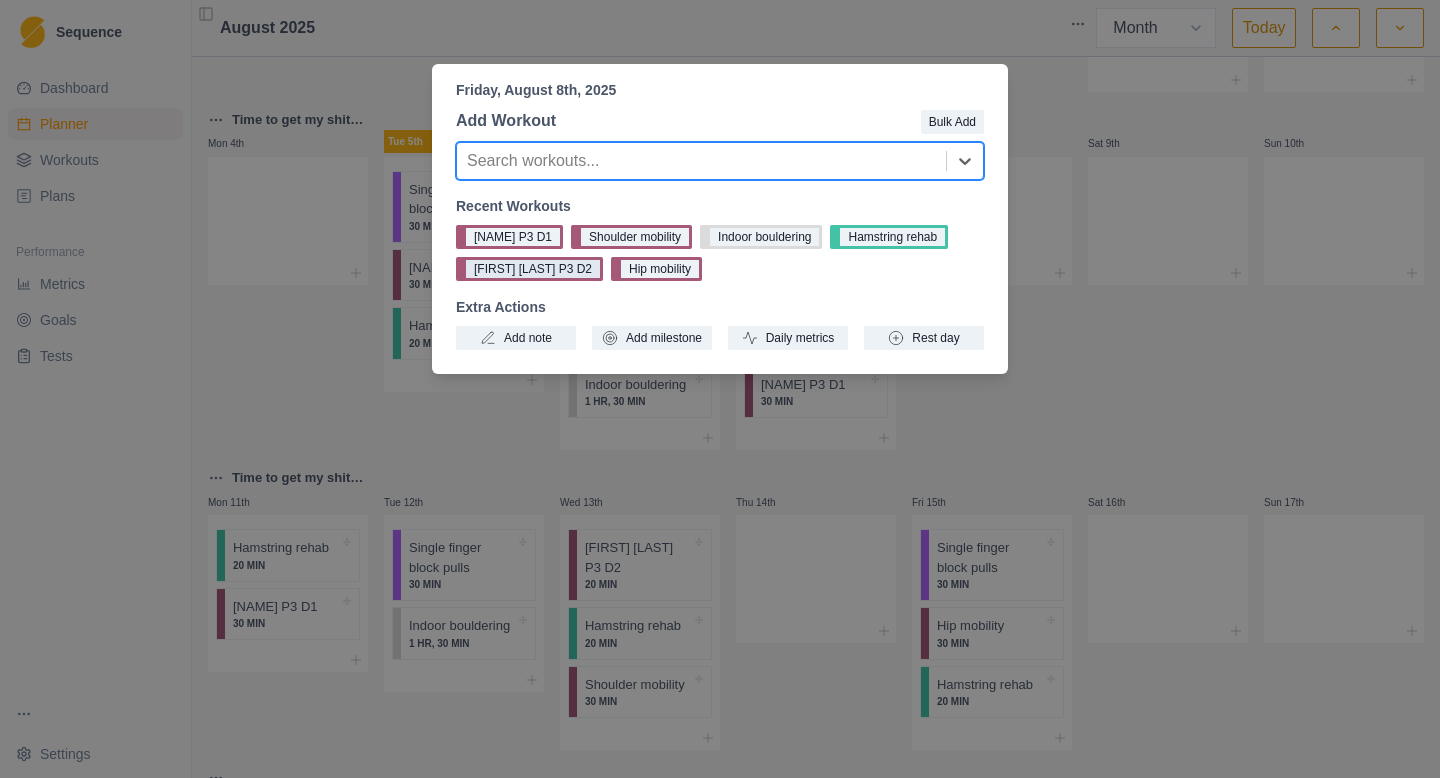 click on "[FIRST] [LAST] P3 D2" at bounding box center (529, 269) 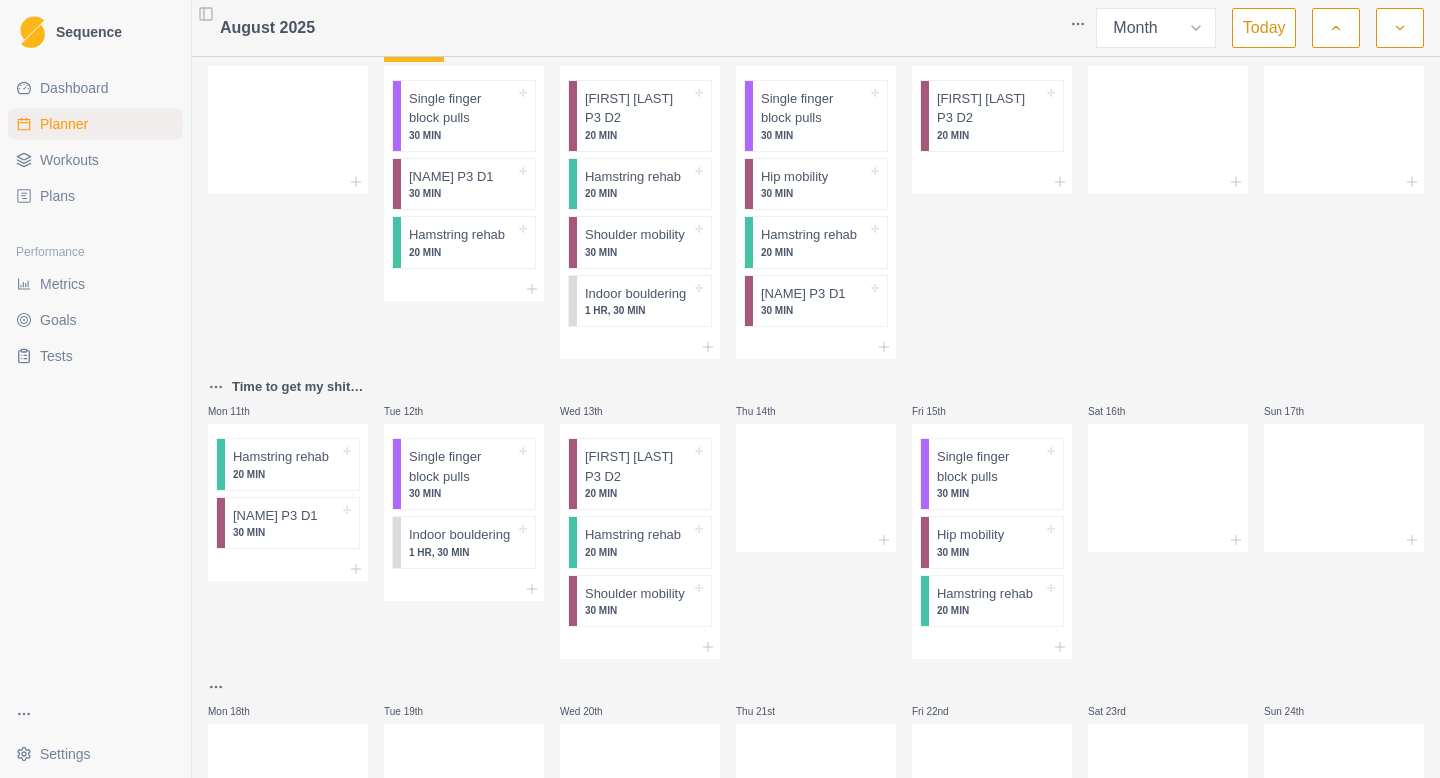 scroll, scrollTop: 297, scrollLeft: 0, axis: vertical 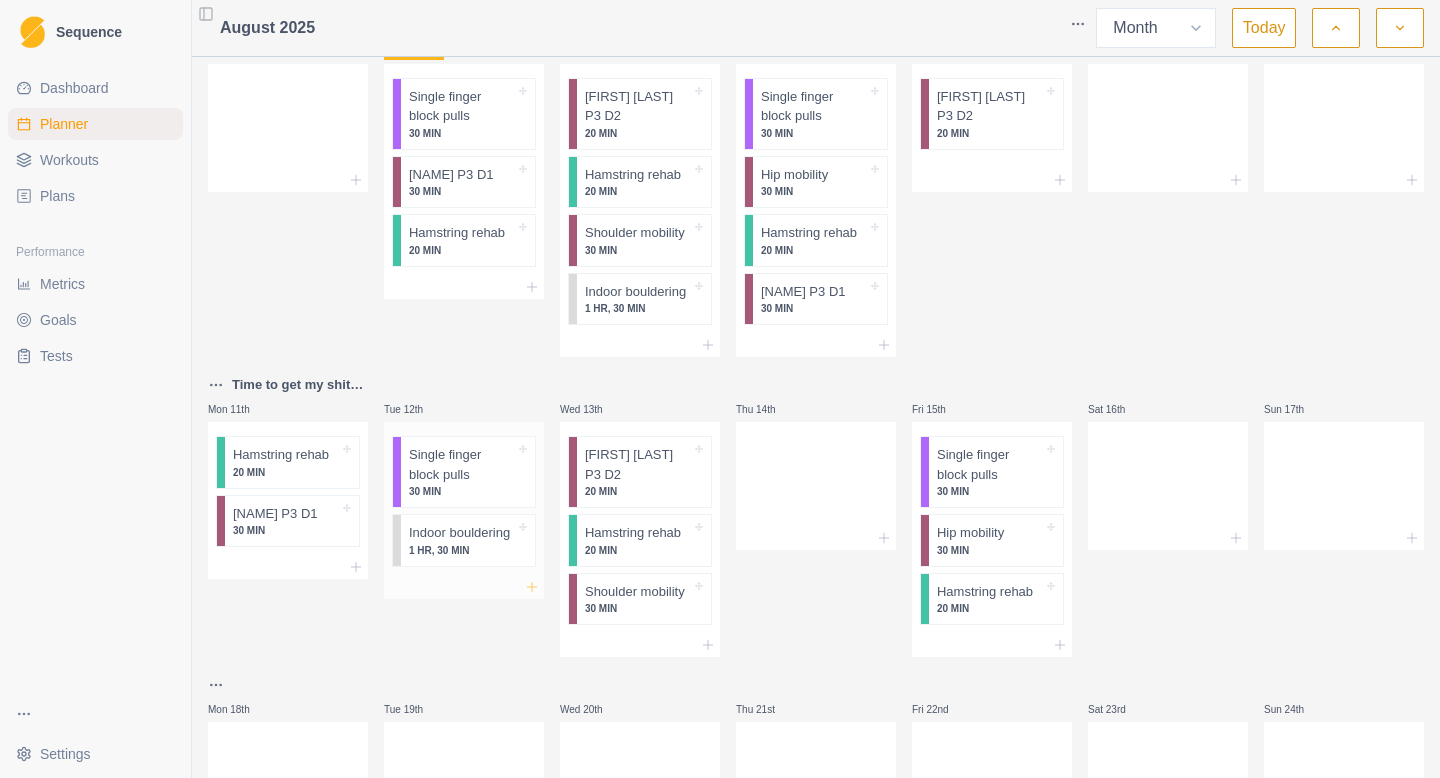 click 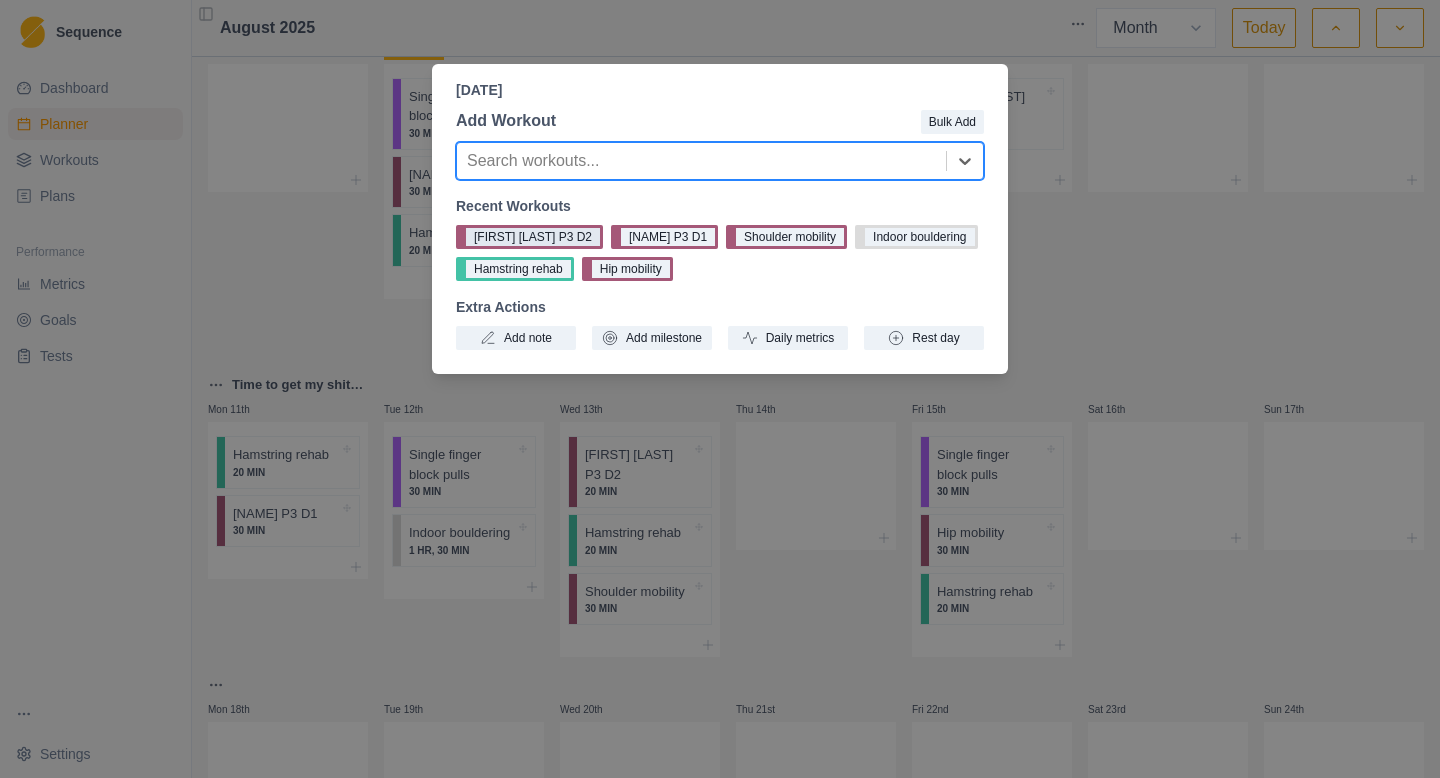 click on "[FIRST] [LAST] P3 D2" at bounding box center [529, 237] 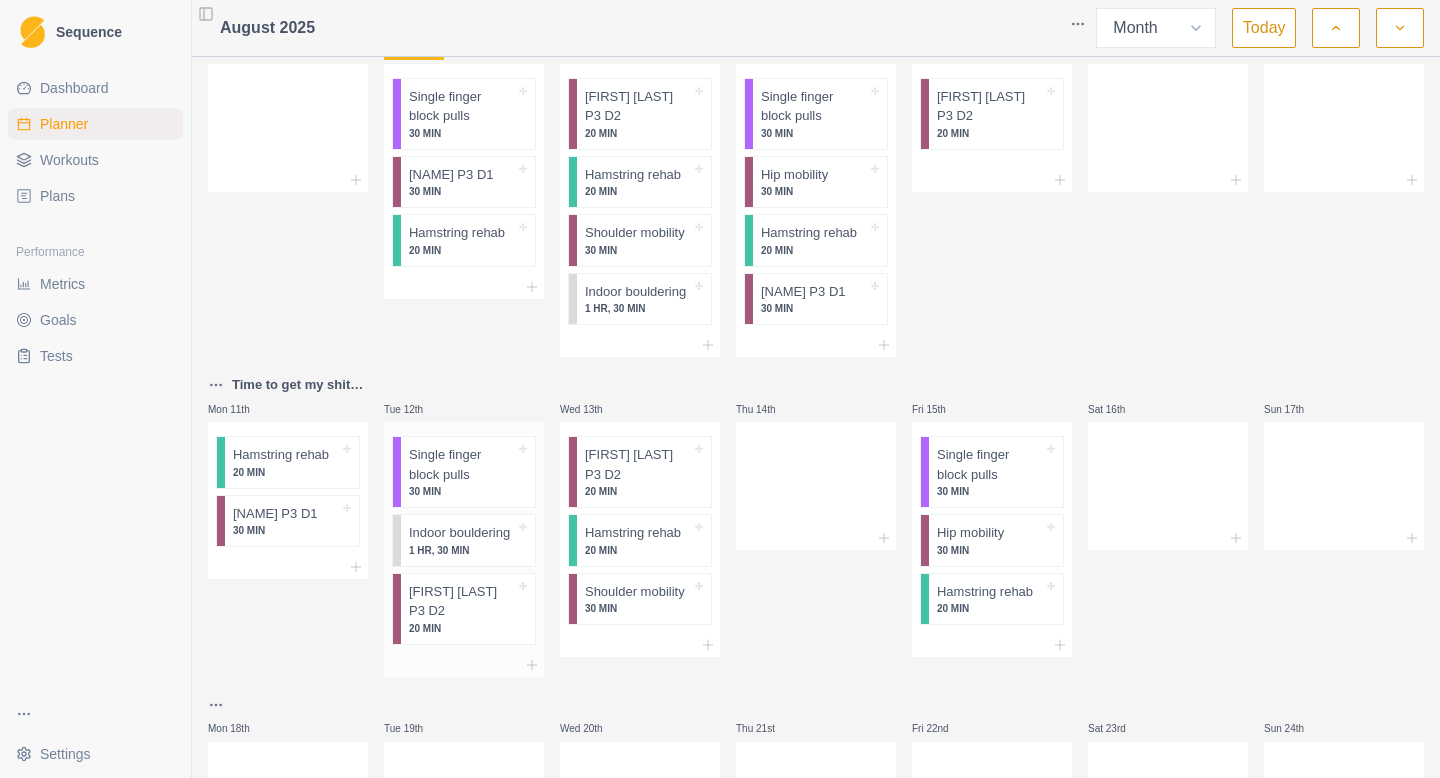 scroll, scrollTop: 301, scrollLeft: 0, axis: vertical 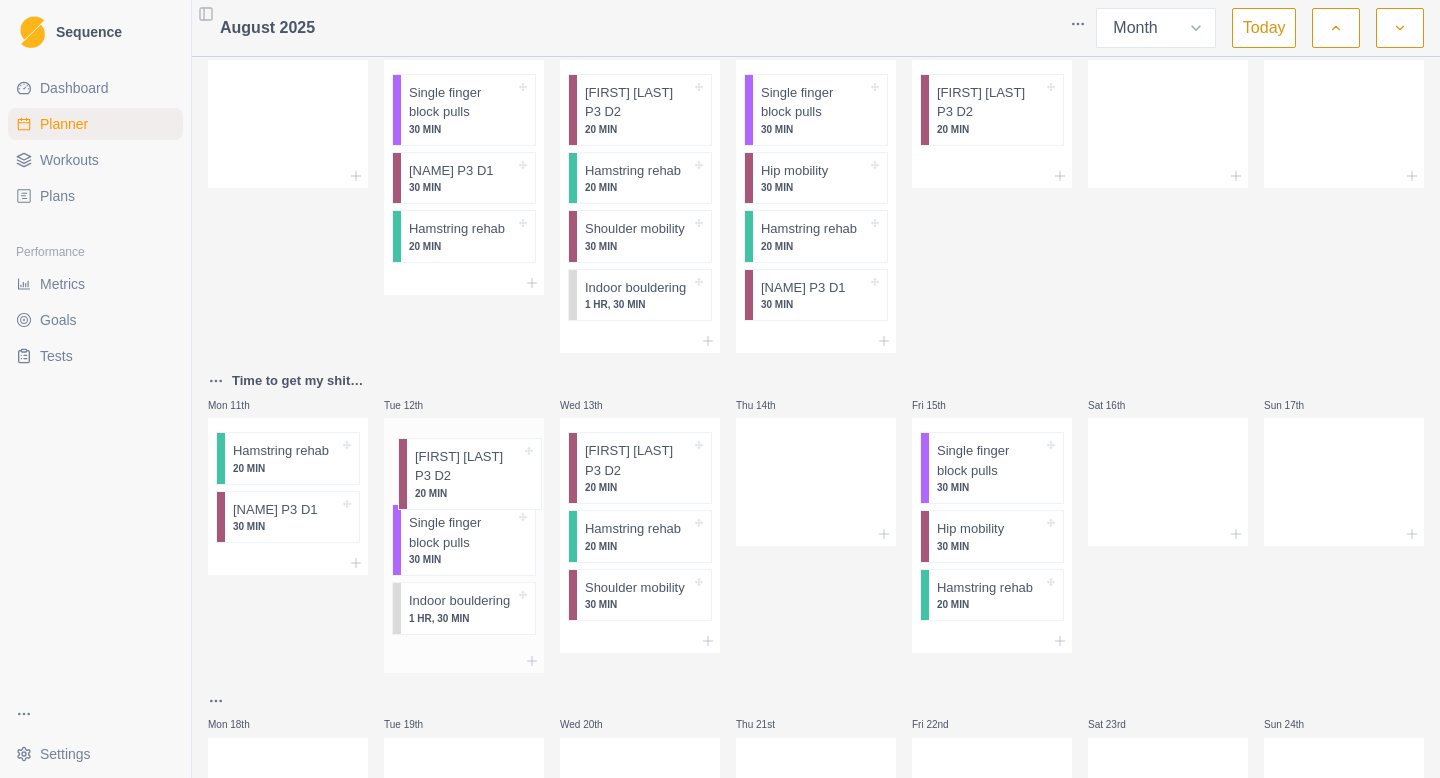 drag, startPoint x: 420, startPoint y: 654, endPoint x: 427, endPoint y: 468, distance: 186.13167 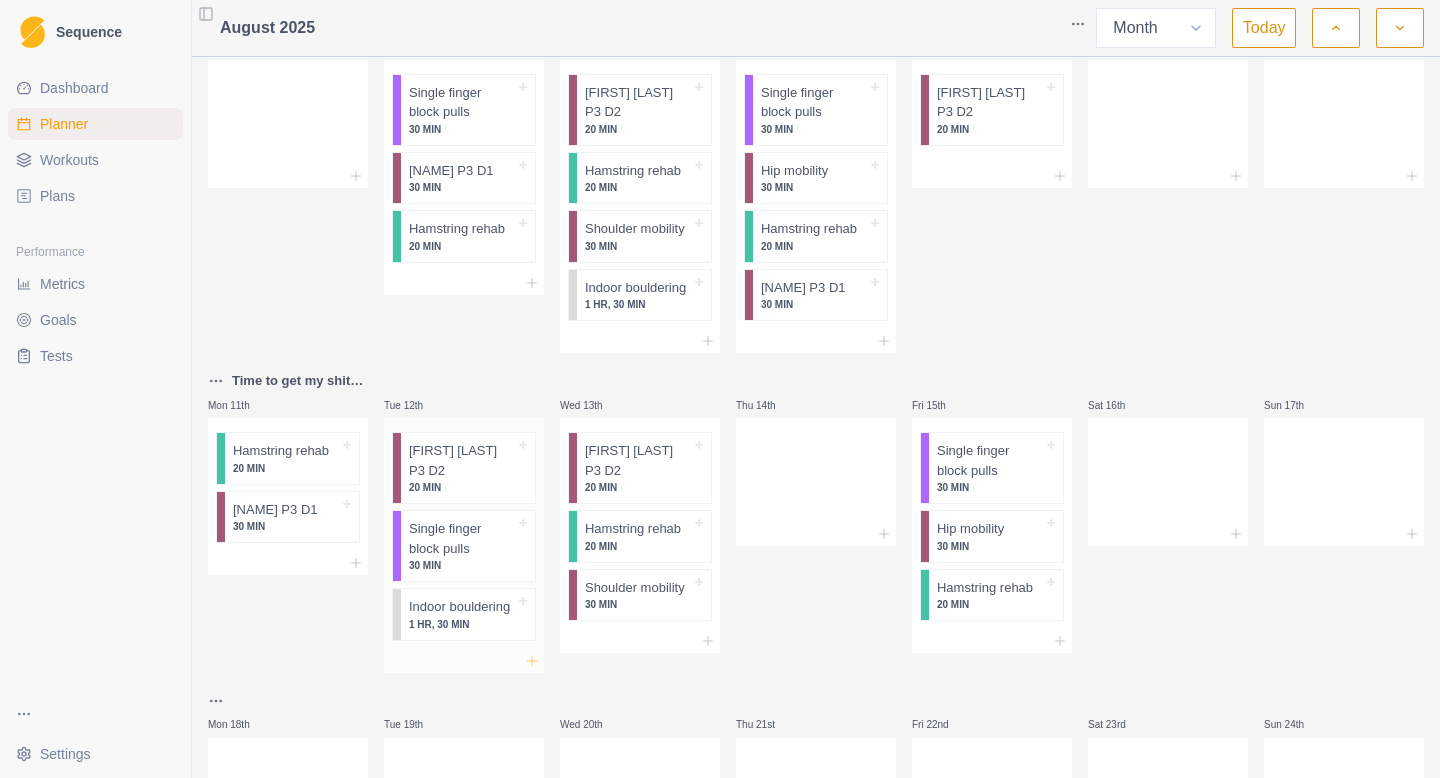 click 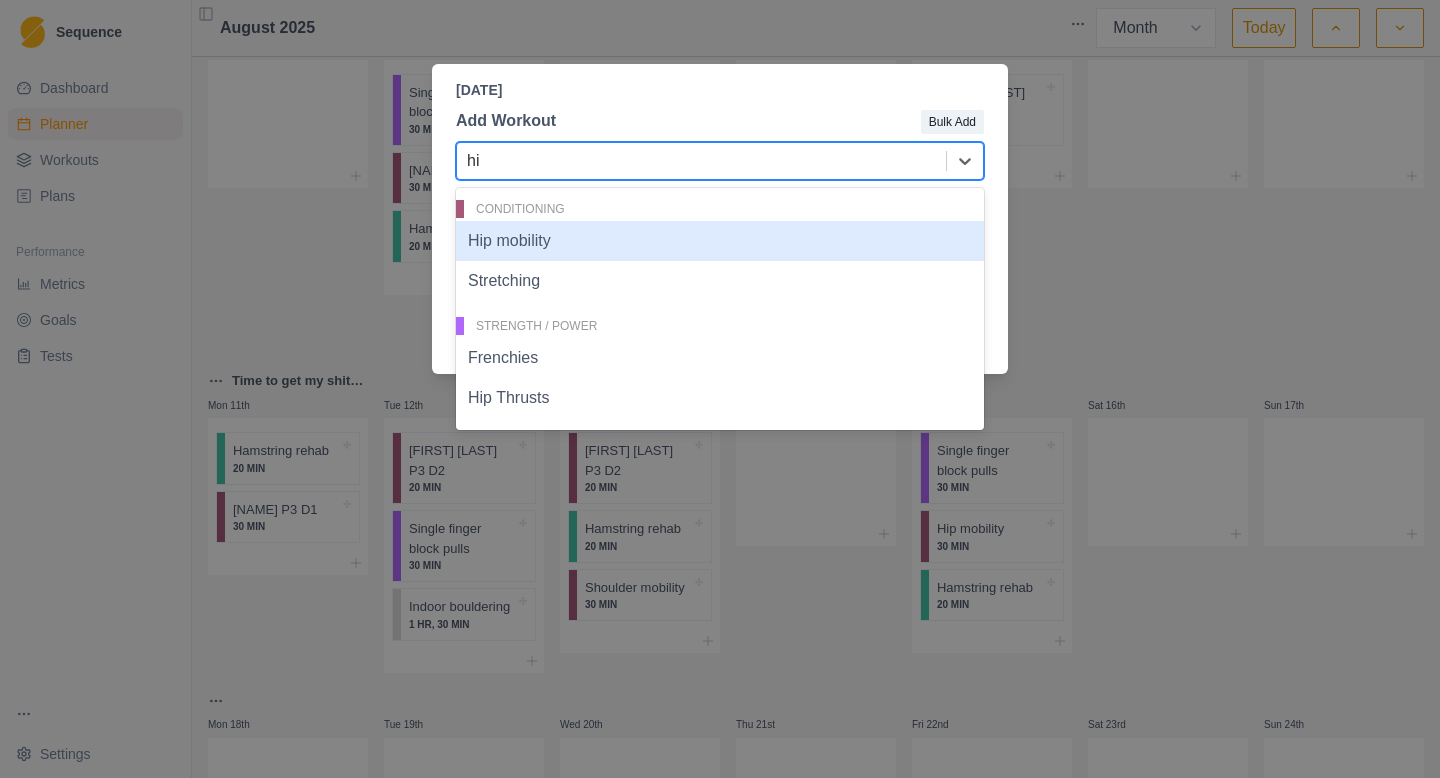 type on "hip" 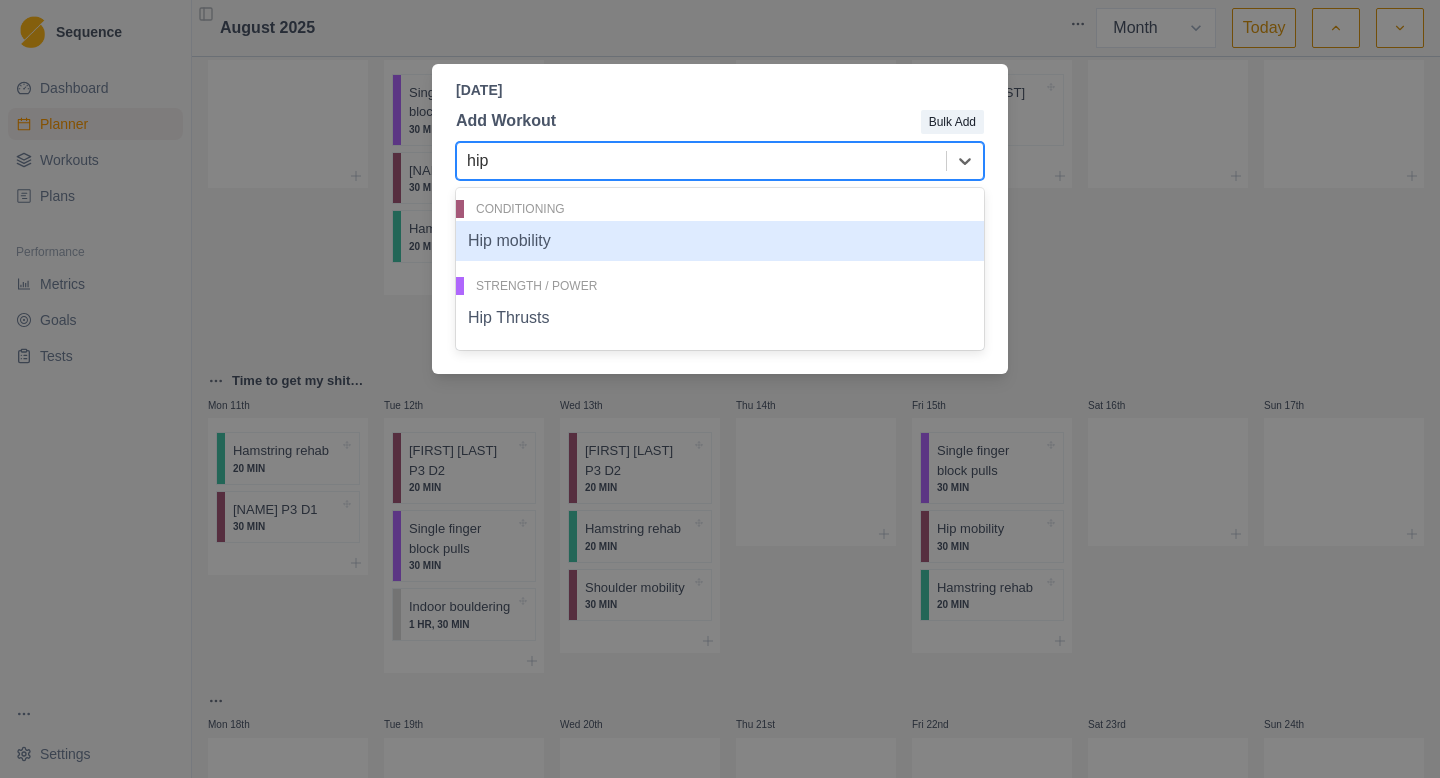 click on "Hip mobility" at bounding box center (720, 241) 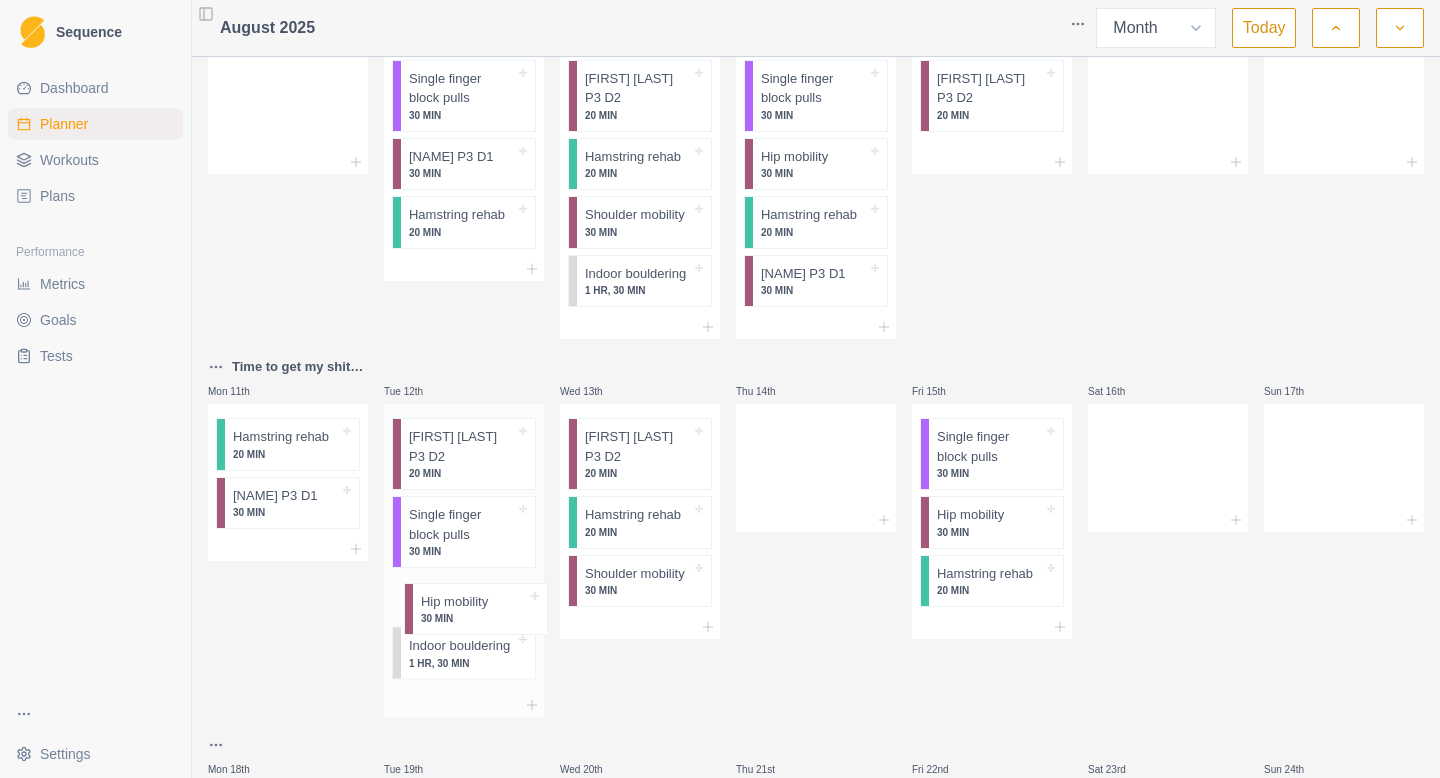 drag, startPoint x: 414, startPoint y: 727, endPoint x: 426, endPoint y: 616, distance: 111.64677 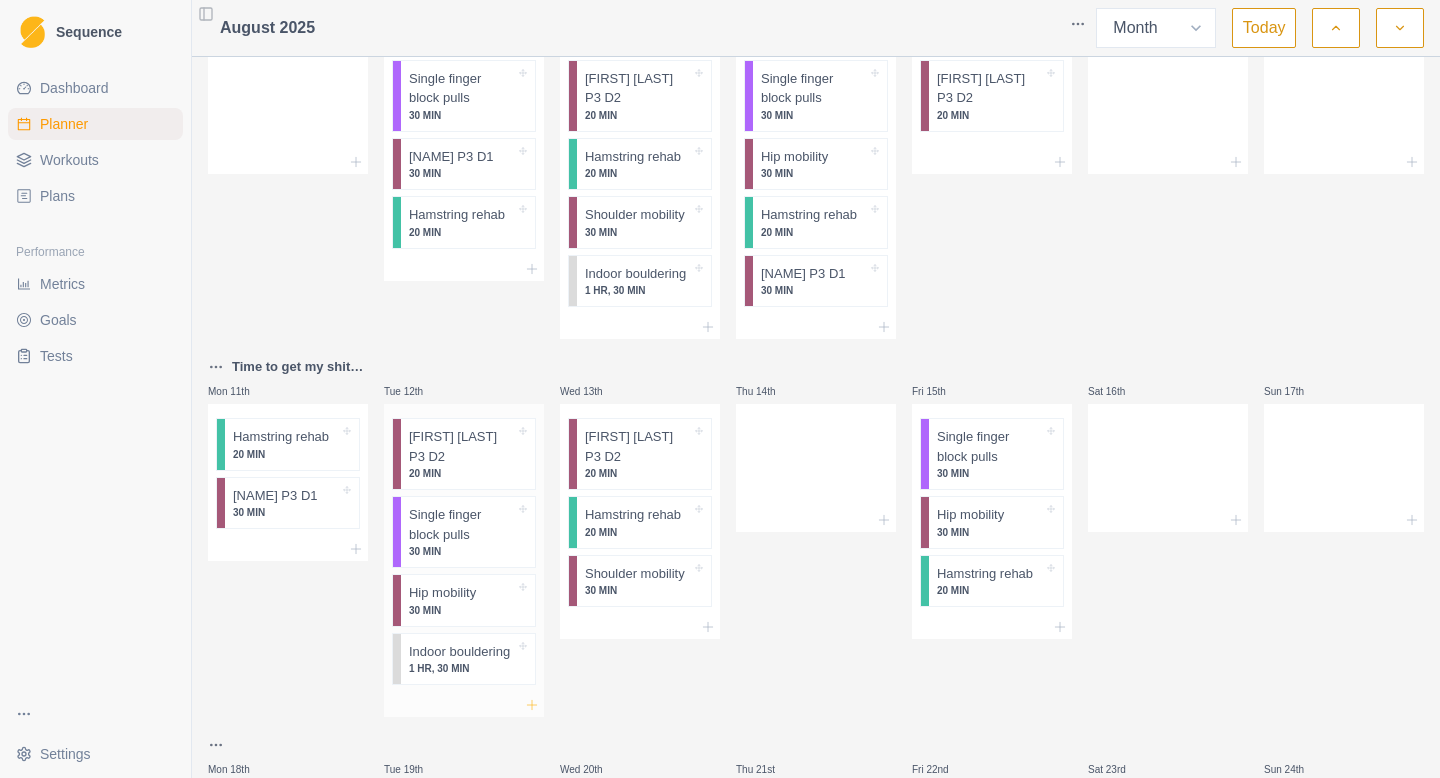 click 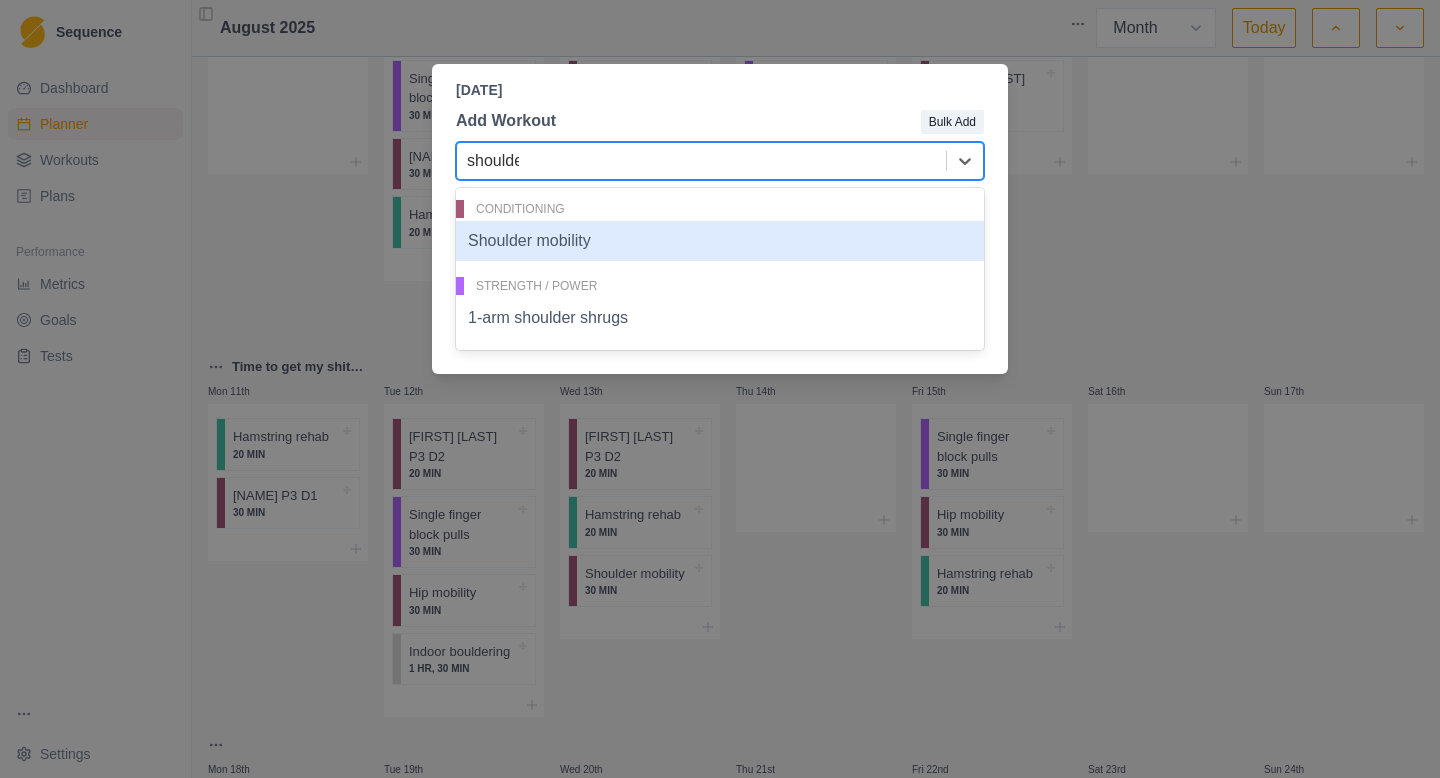 type on "shoulder" 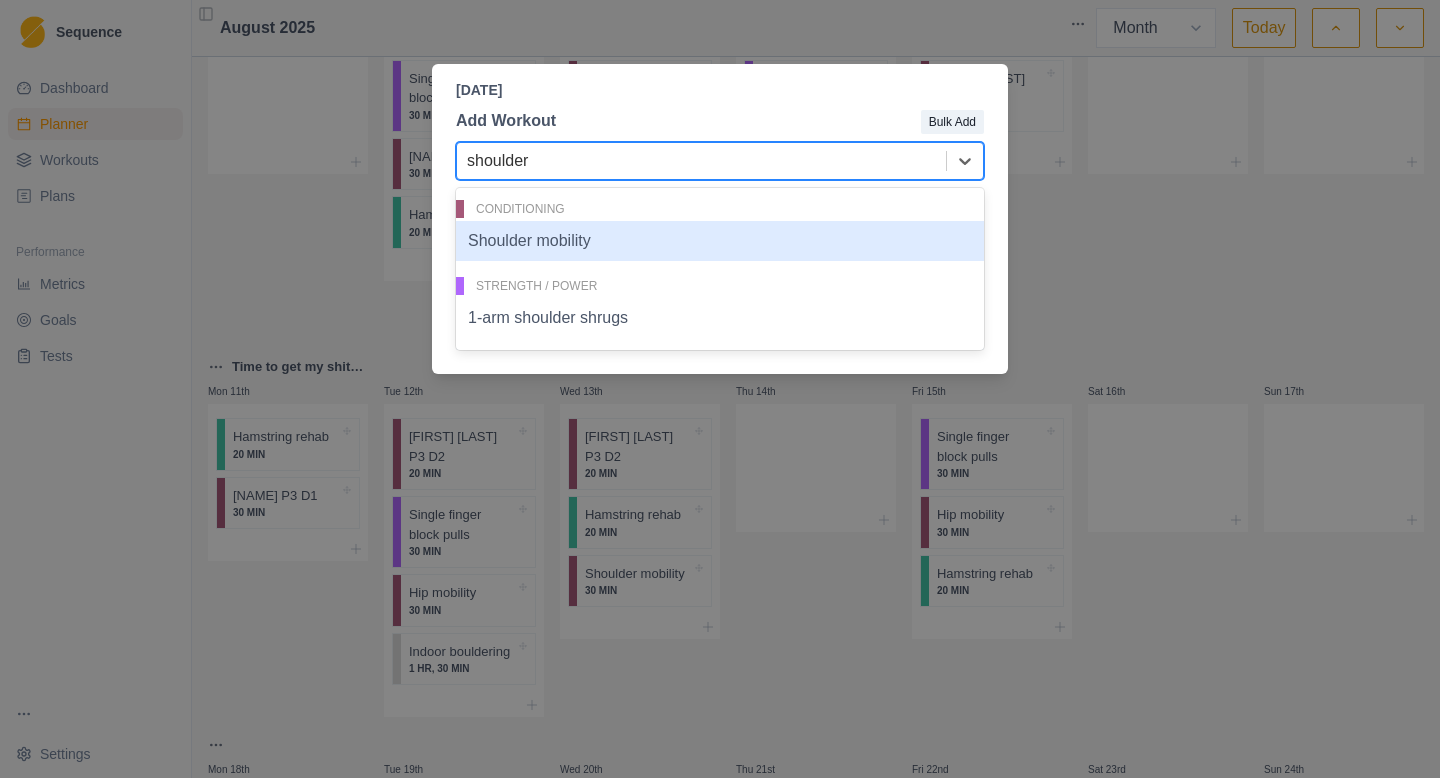 click on "Shoulder mobility" at bounding box center [720, 241] 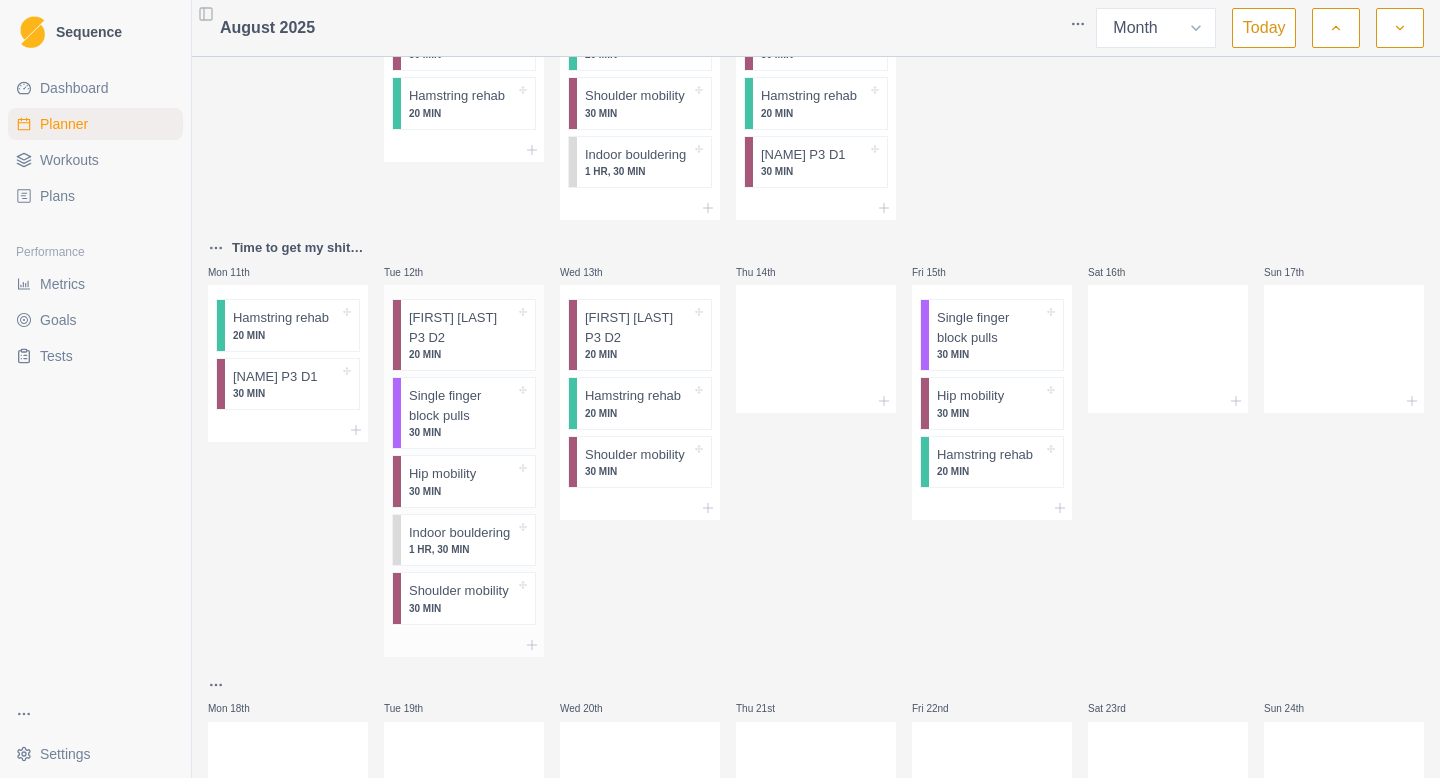 scroll, scrollTop: 458, scrollLeft: 0, axis: vertical 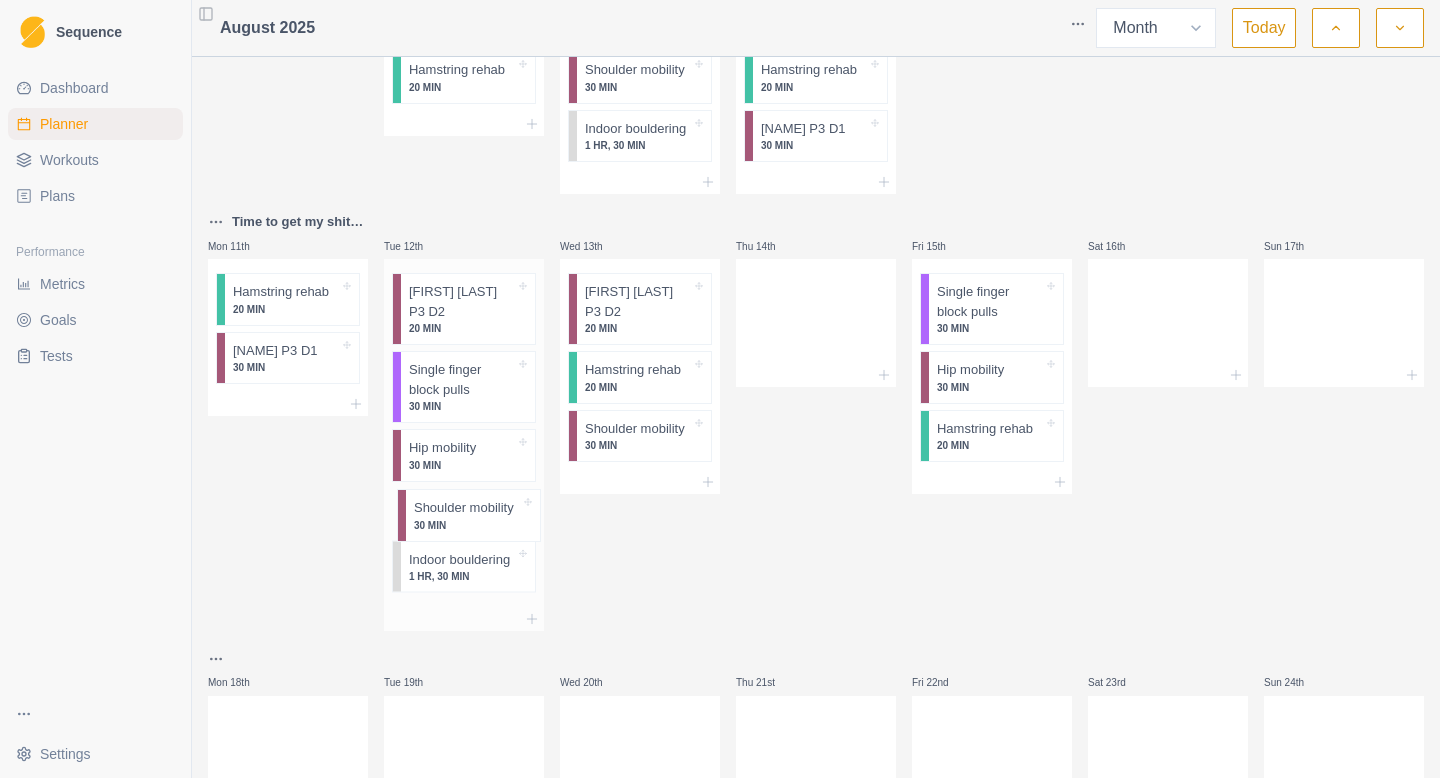 drag, startPoint x: 479, startPoint y: 602, endPoint x: 483, endPoint y: 494, distance: 108.07405 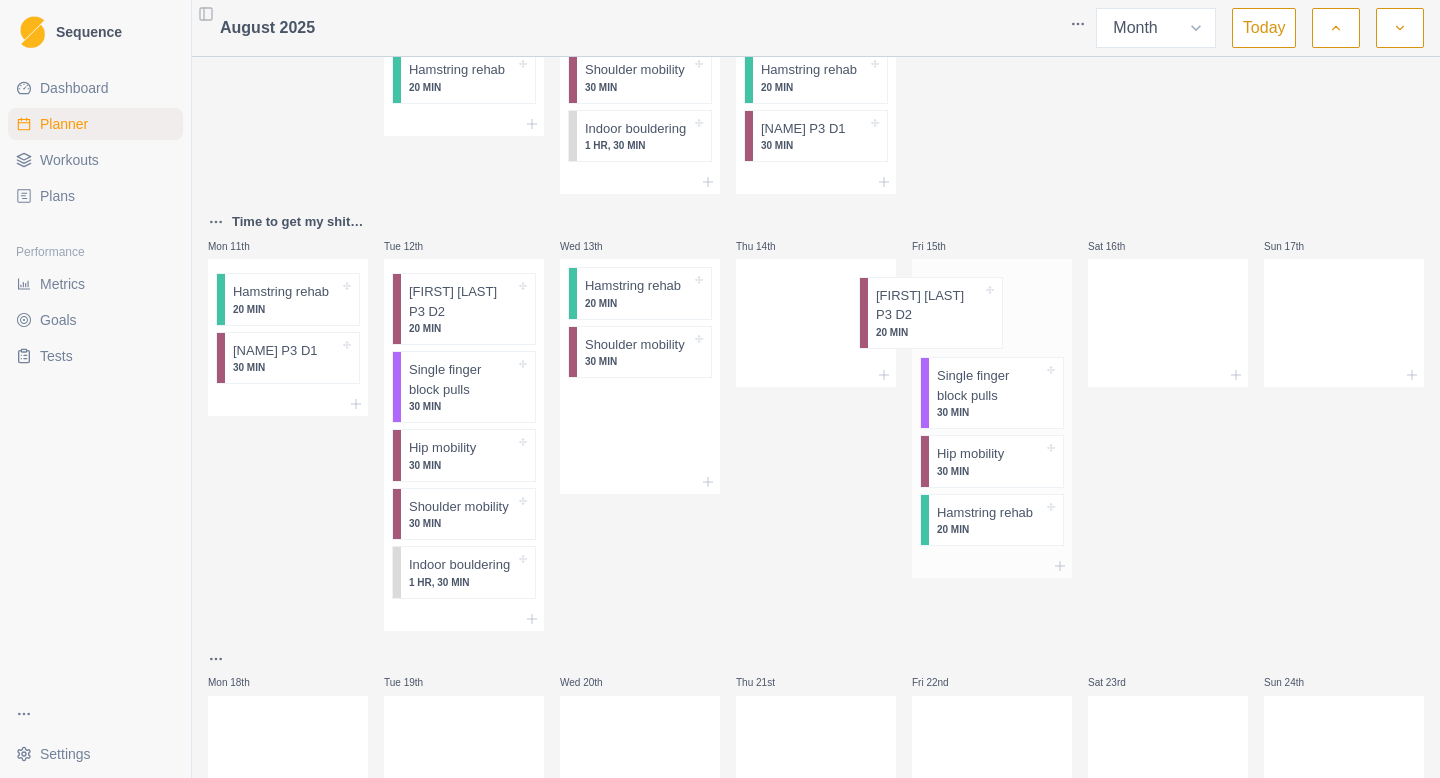 drag, startPoint x: 656, startPoint y: 342, endPoint x: 968, endPoint y: 326, distance: 312.40997 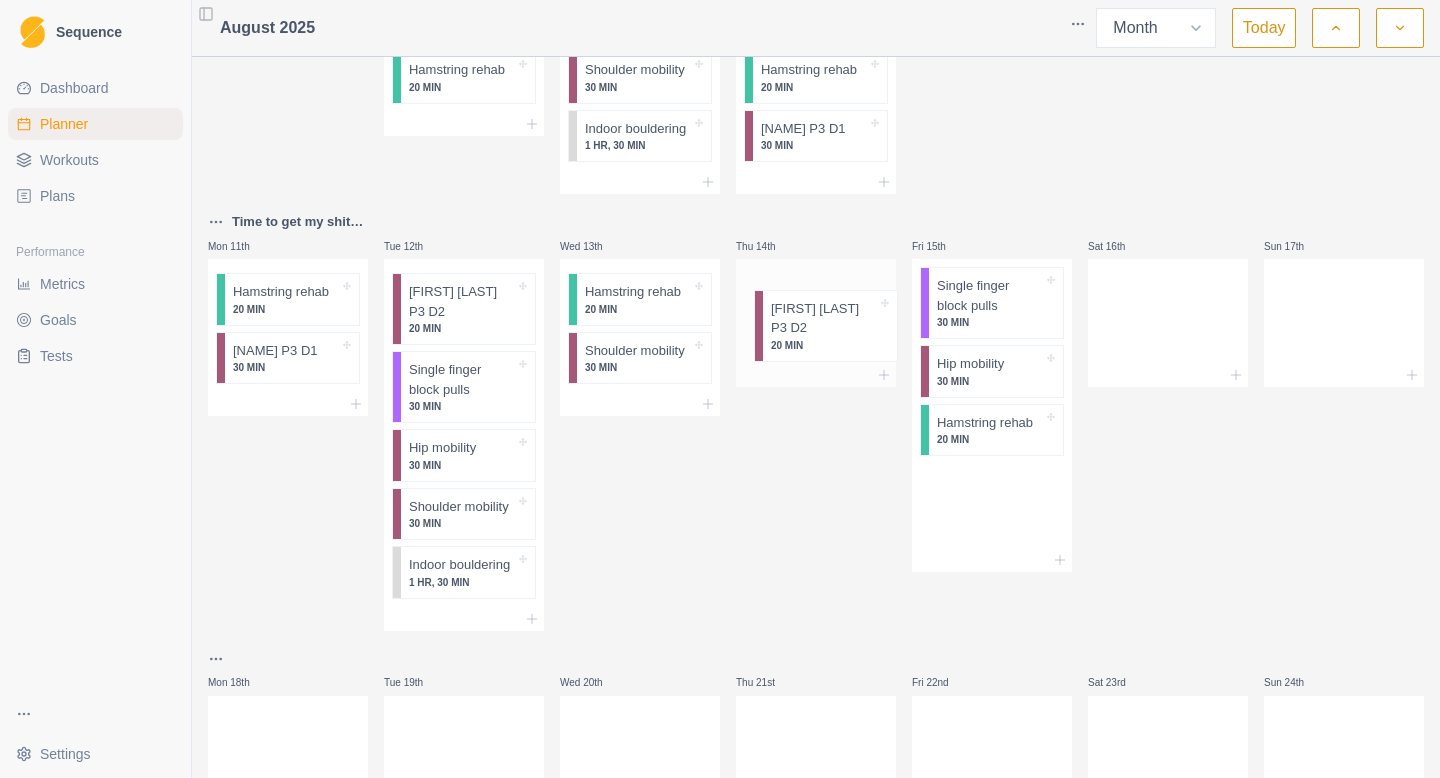 drag, startPoint x: 962, startPoint y: 333, endPoint x: 784, endPoint y: 330, distance: 178.02528 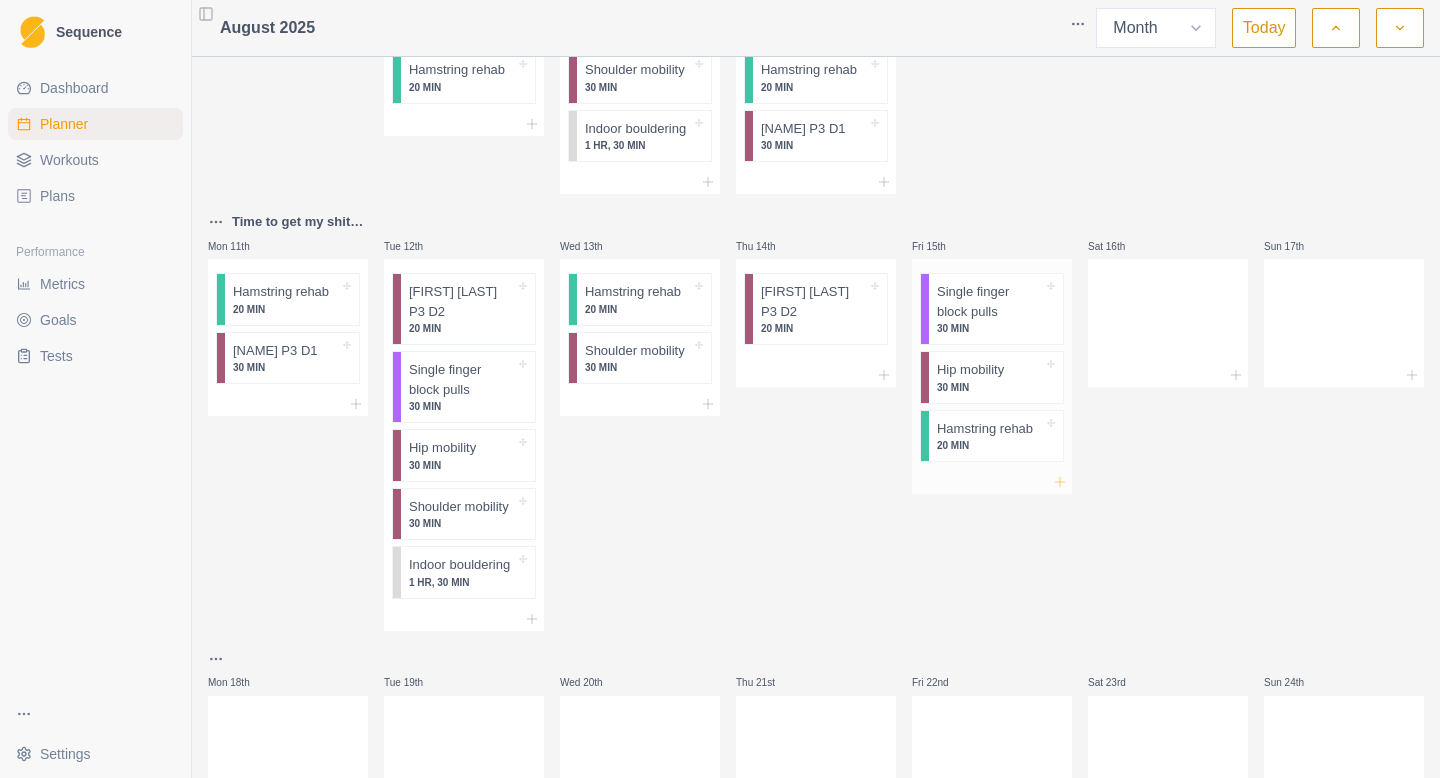 click 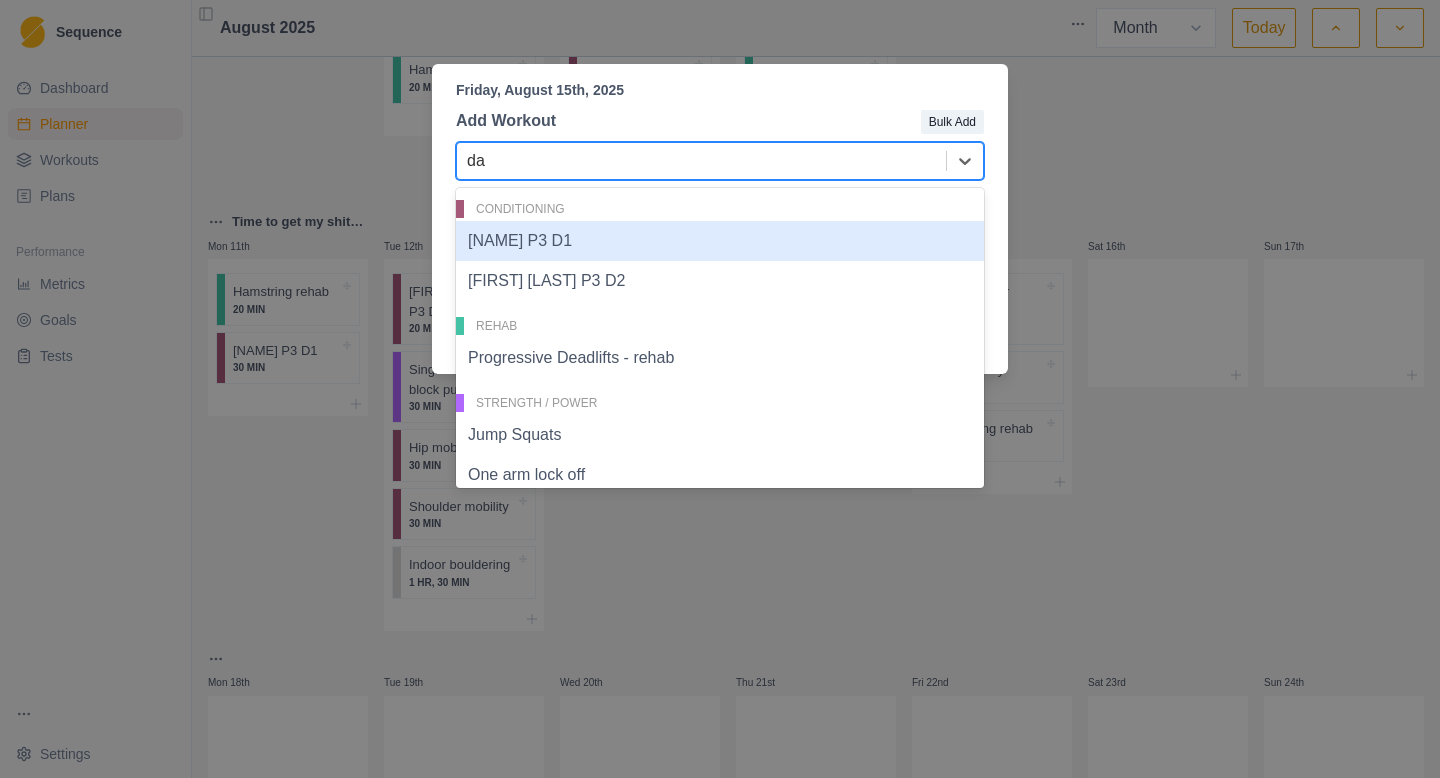 type on "dav" 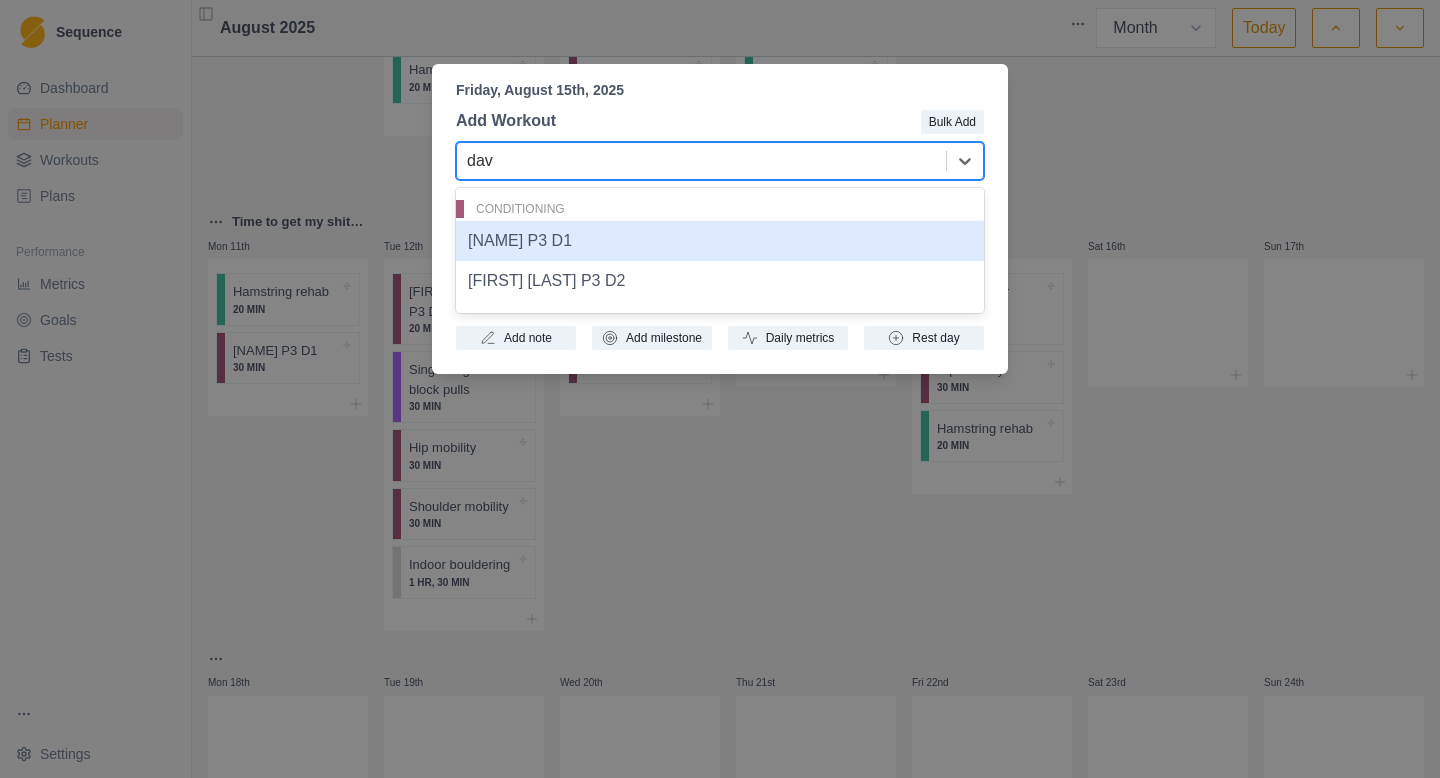 click on "[NAME] P3 D1" at bounding box center [720, 241] 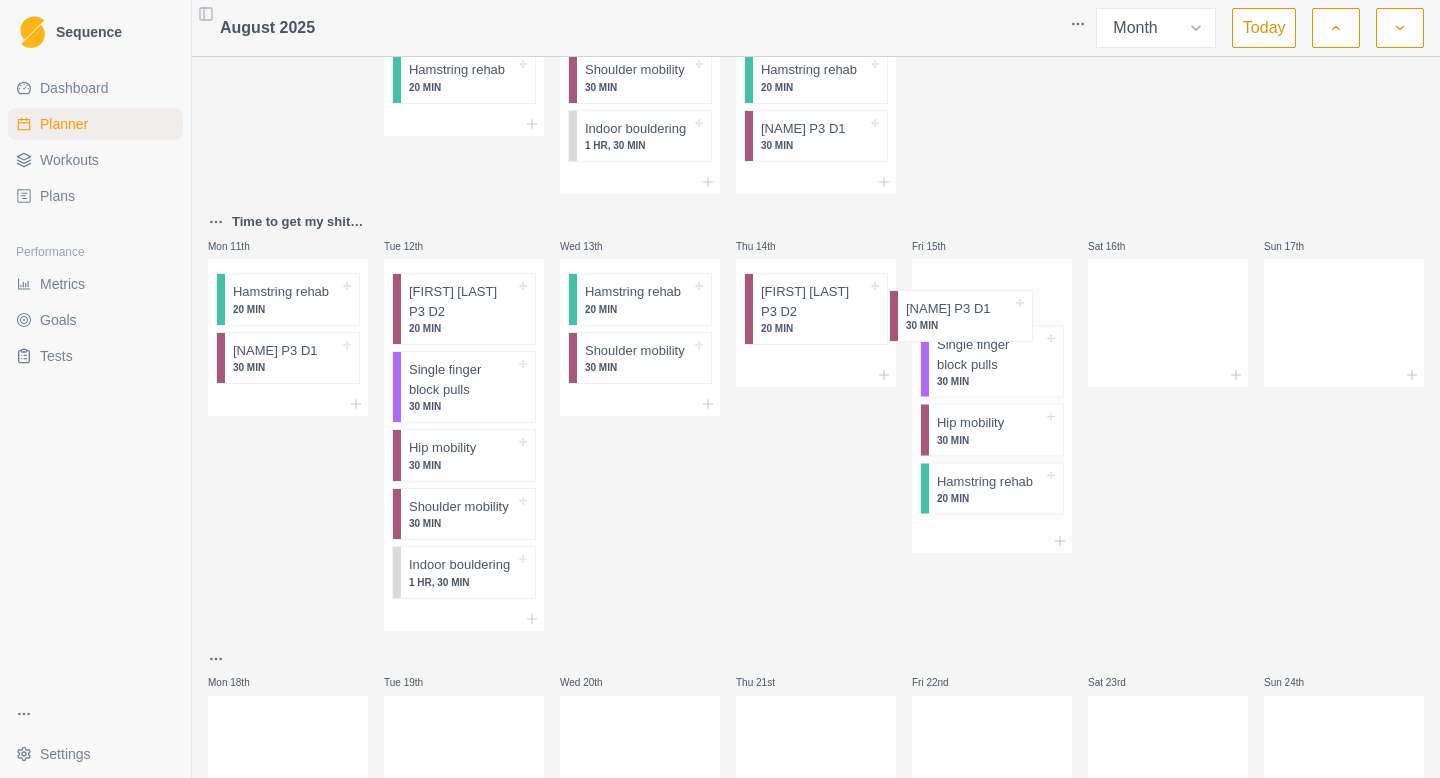 drag, startPoint x: 969, startPoint y: 526, endPoint x: 924, endPoint y: 307, distance: 223.57549 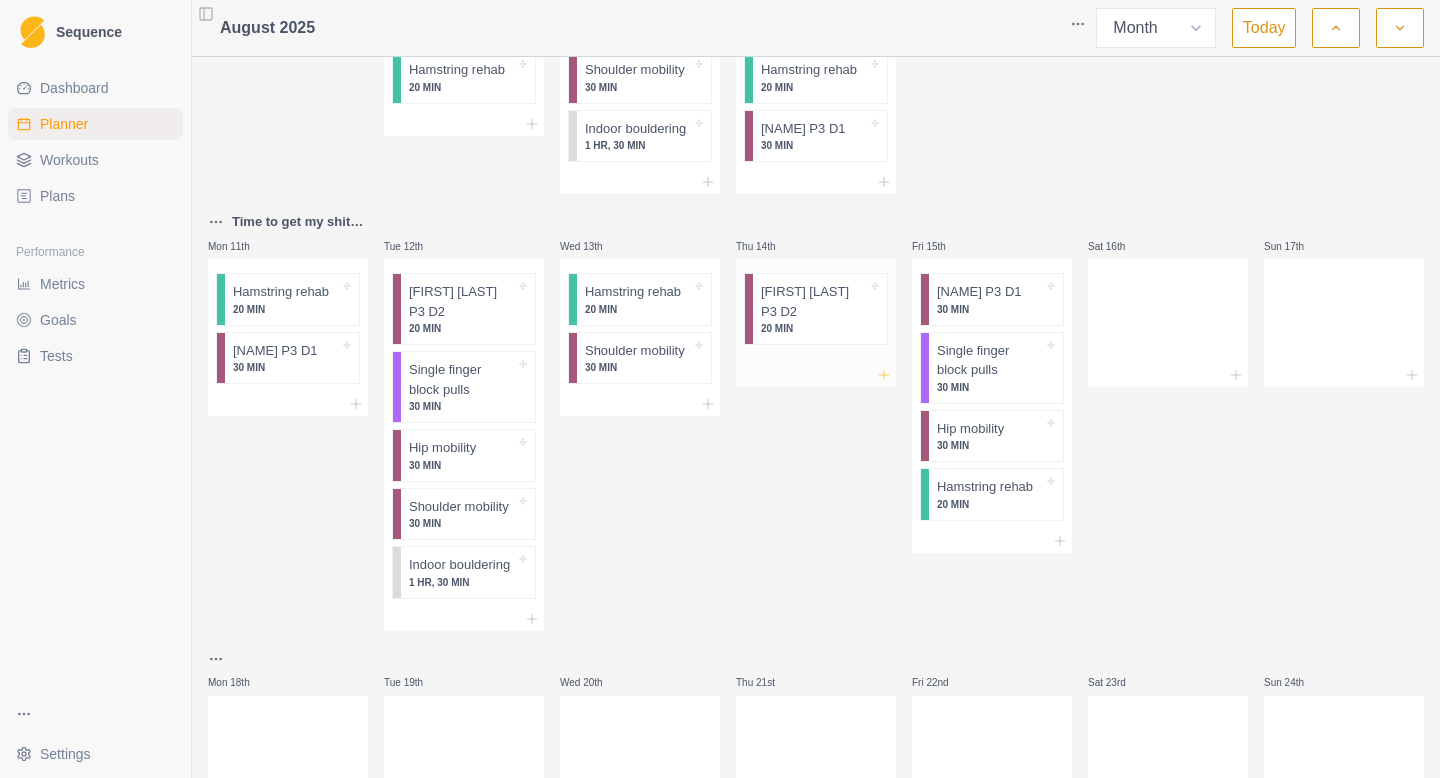 click 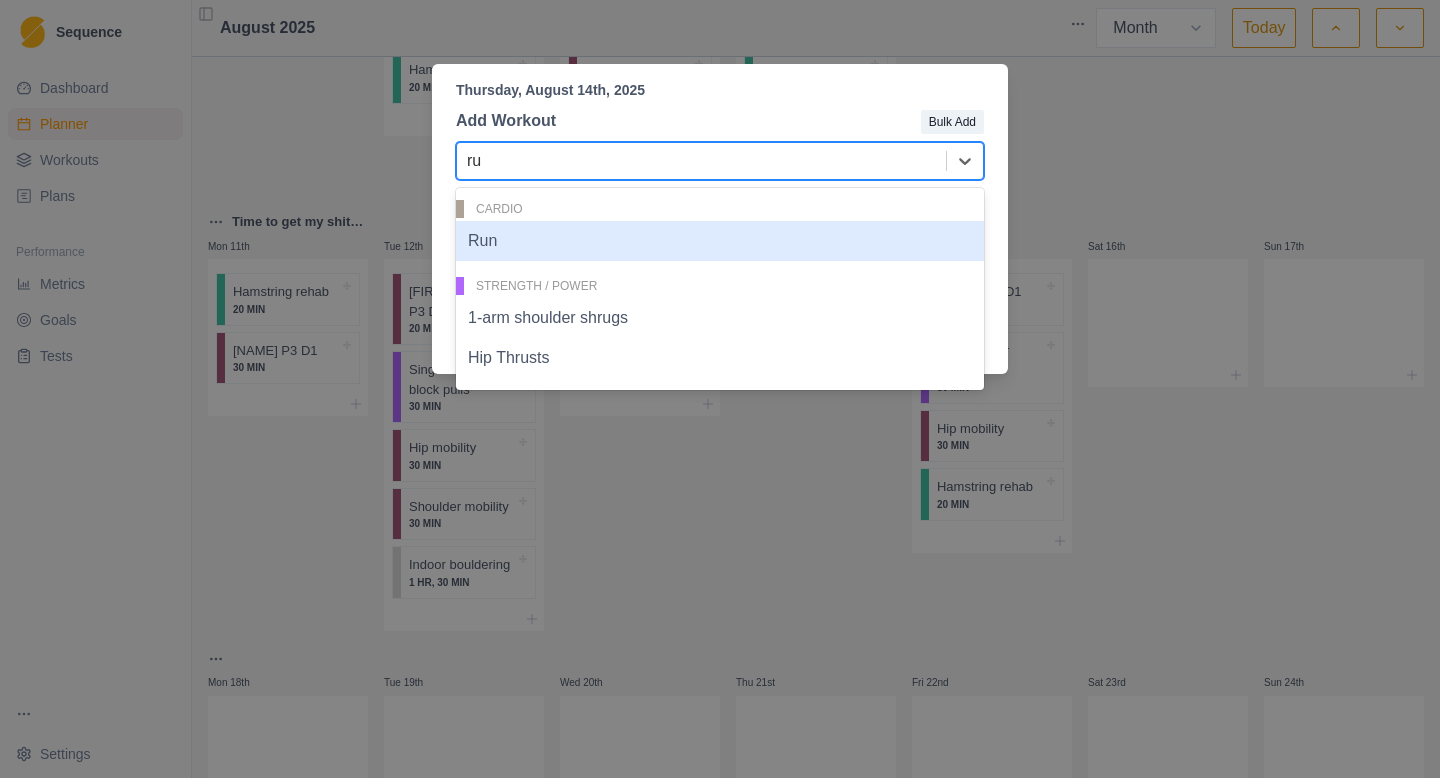 type on "run" 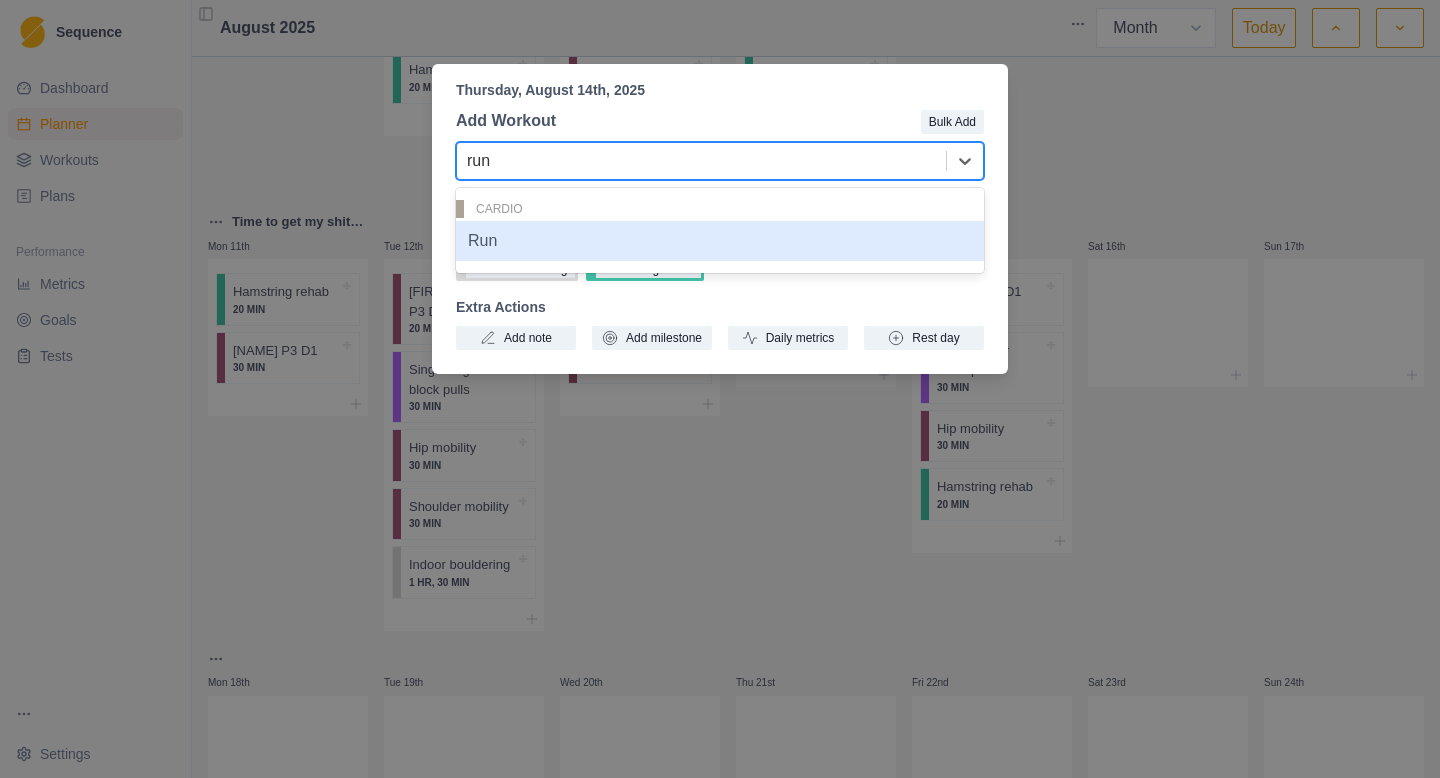 click on "Run" at bounding box center [720, 241] 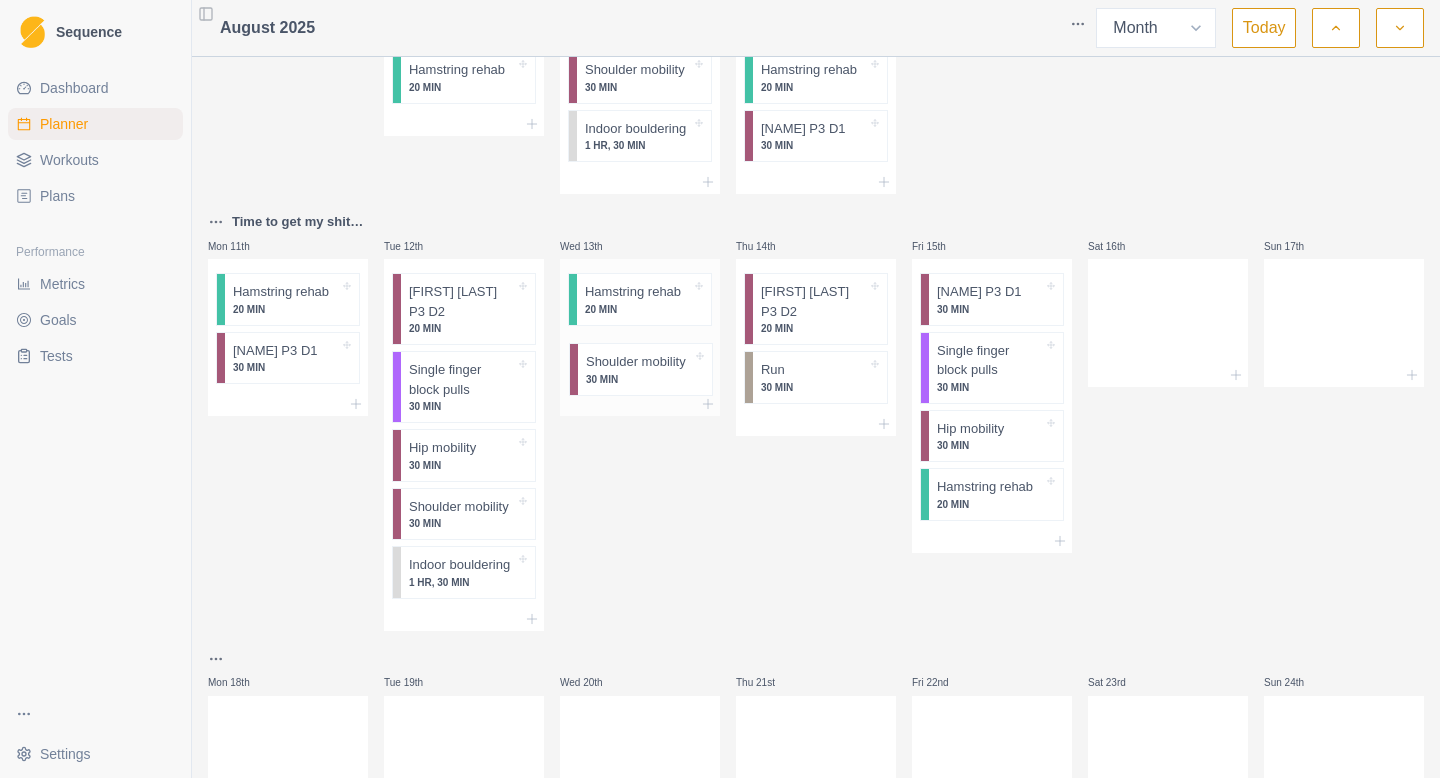 click on "Hamstring rehab 20 MIN Shoulder mobility 30 MIN" at bounding box center (640, 325) 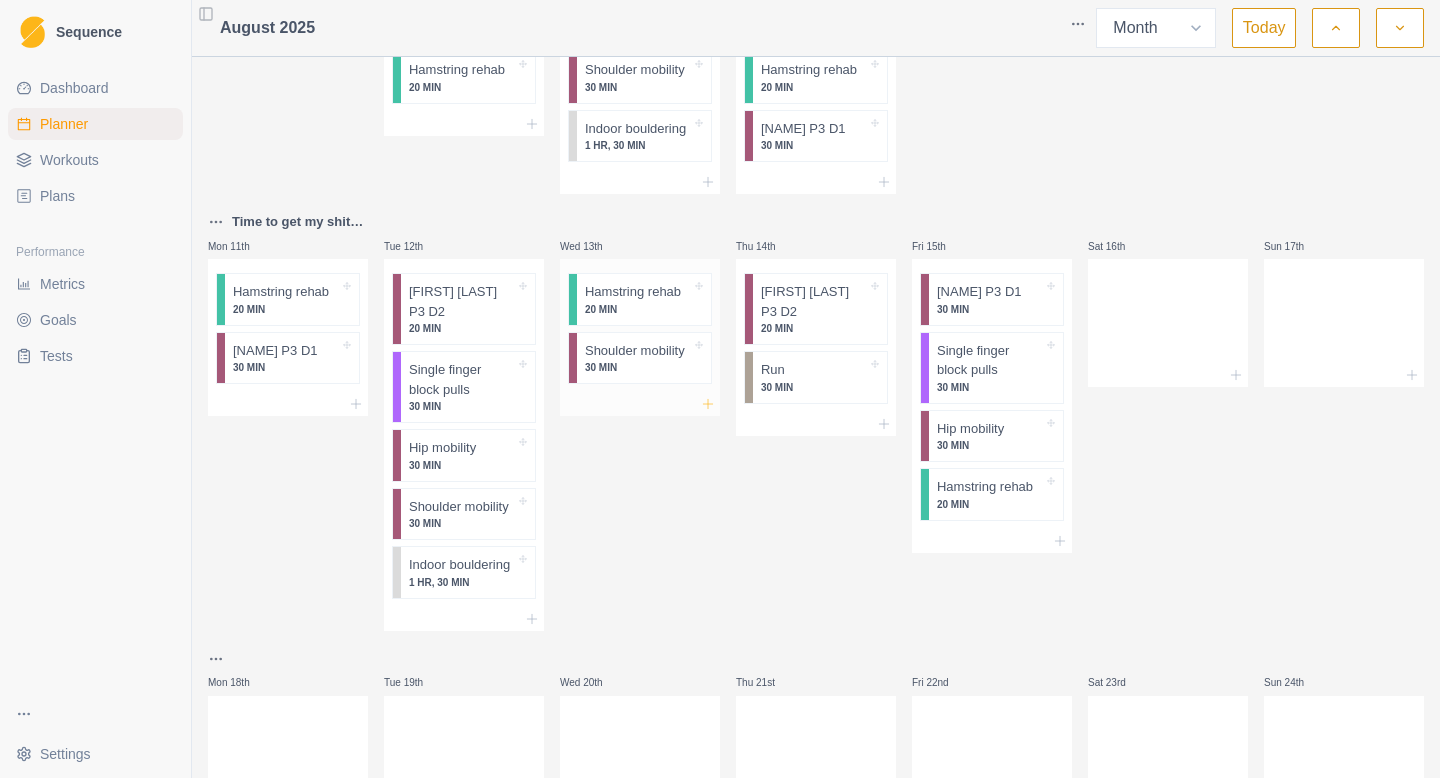 click 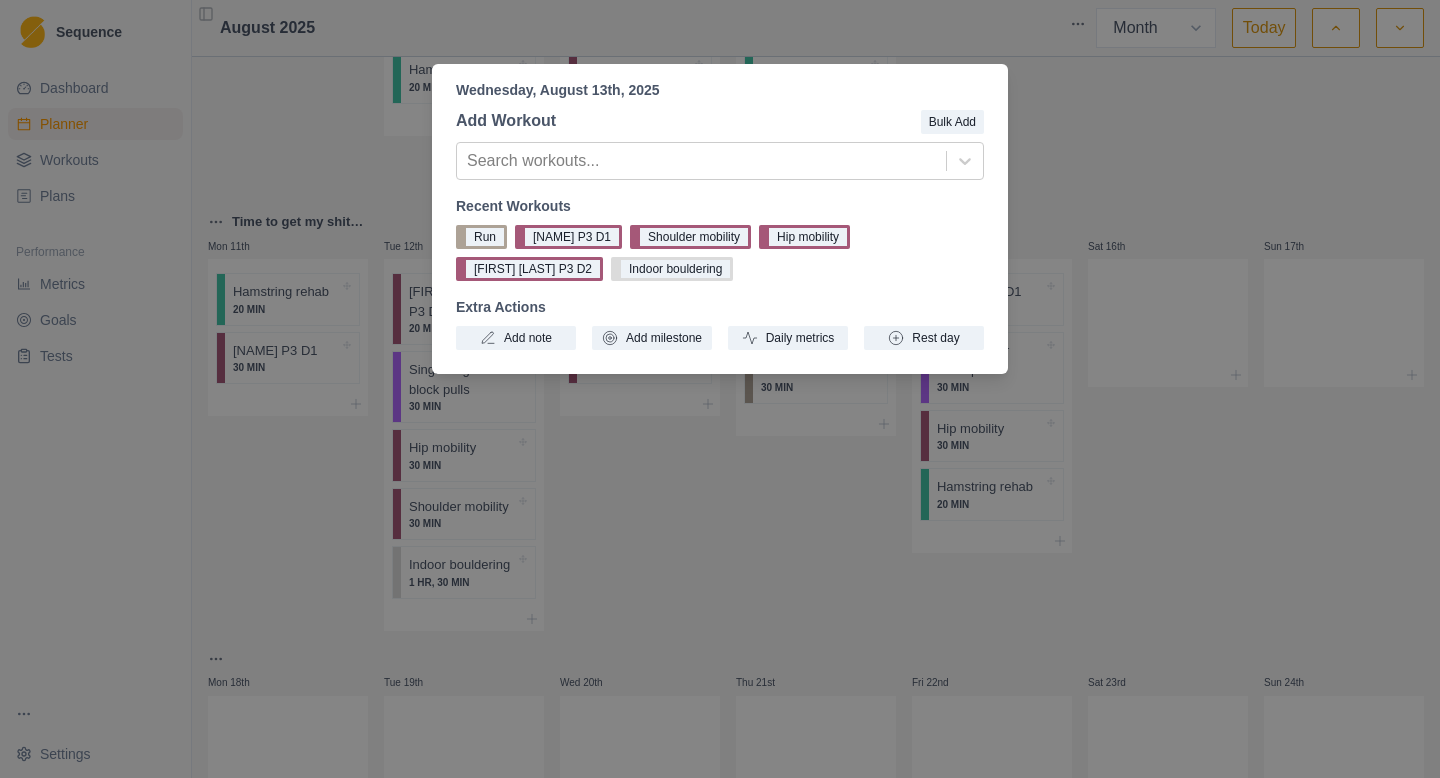 click on "[DAY], [MONTH] [DATE]th, [YEAR] Add Workout Bulk Add Search workouts... Recent Workouts Run [FIRST] [LAST] P3 D1 Shoulder mobility Hip mobility [FIRST] [LAST] P3 D2 Indoor bouldering  Extra Actions Add note Add milestone Daily metrics Rest day" at bounding box center [720, 389] 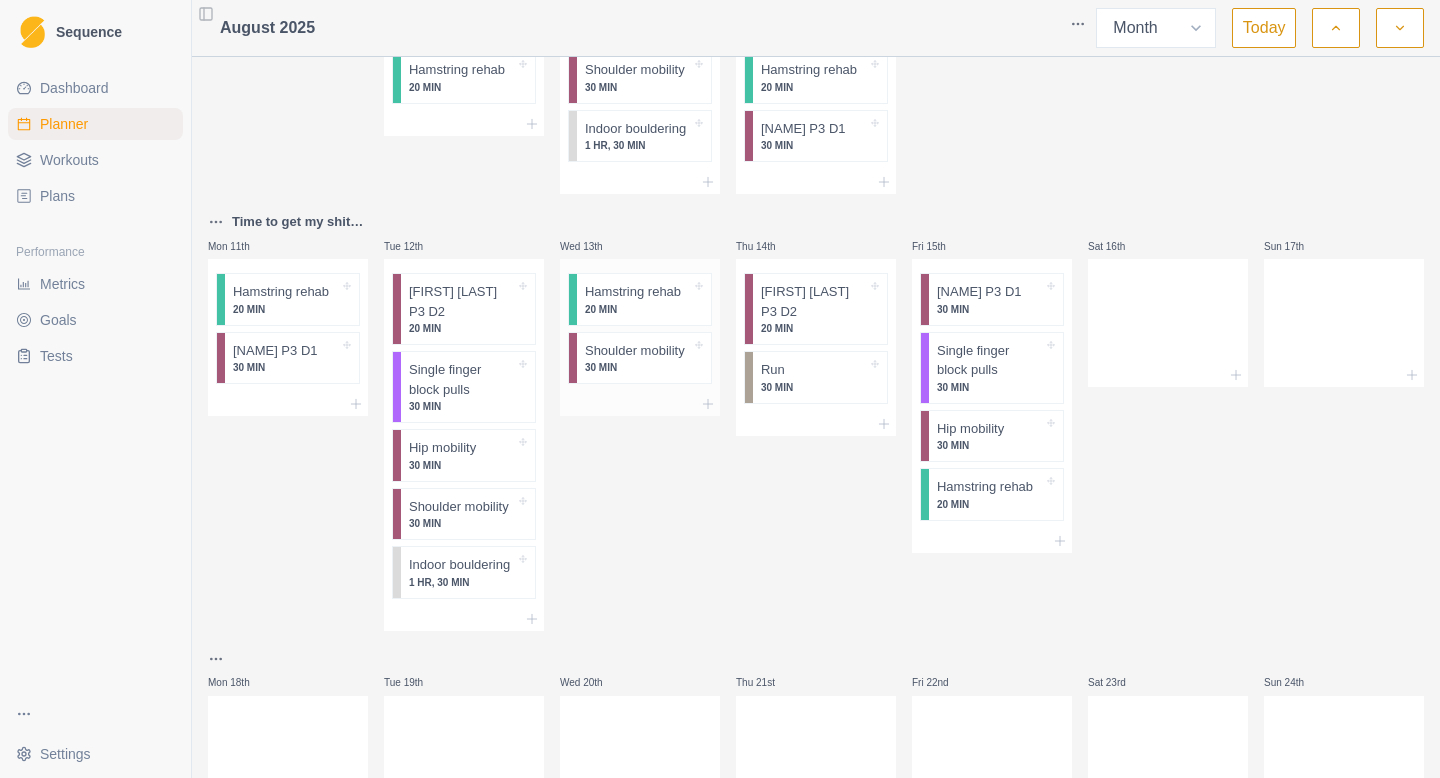 click on "Shoulder mobility" at bounding box center [635, 351] 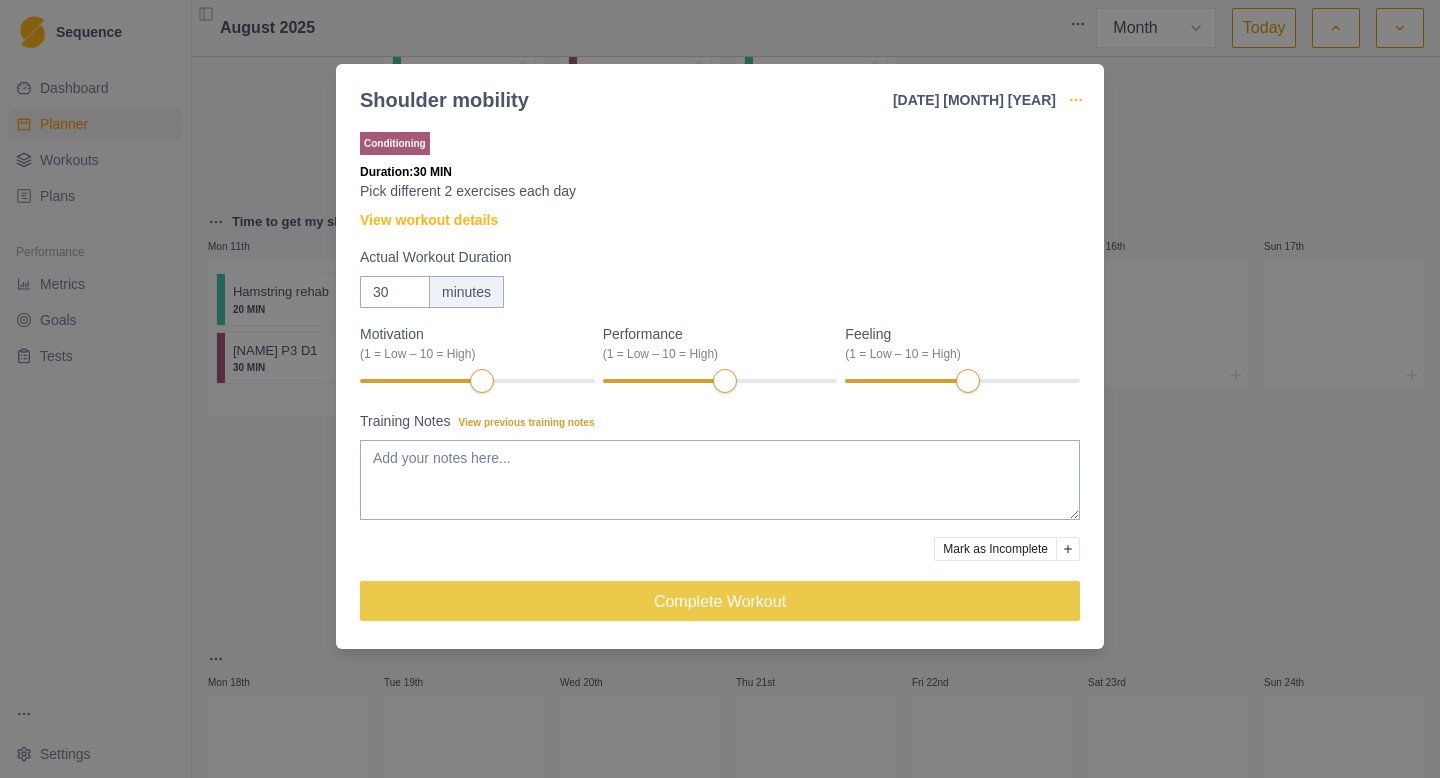 click 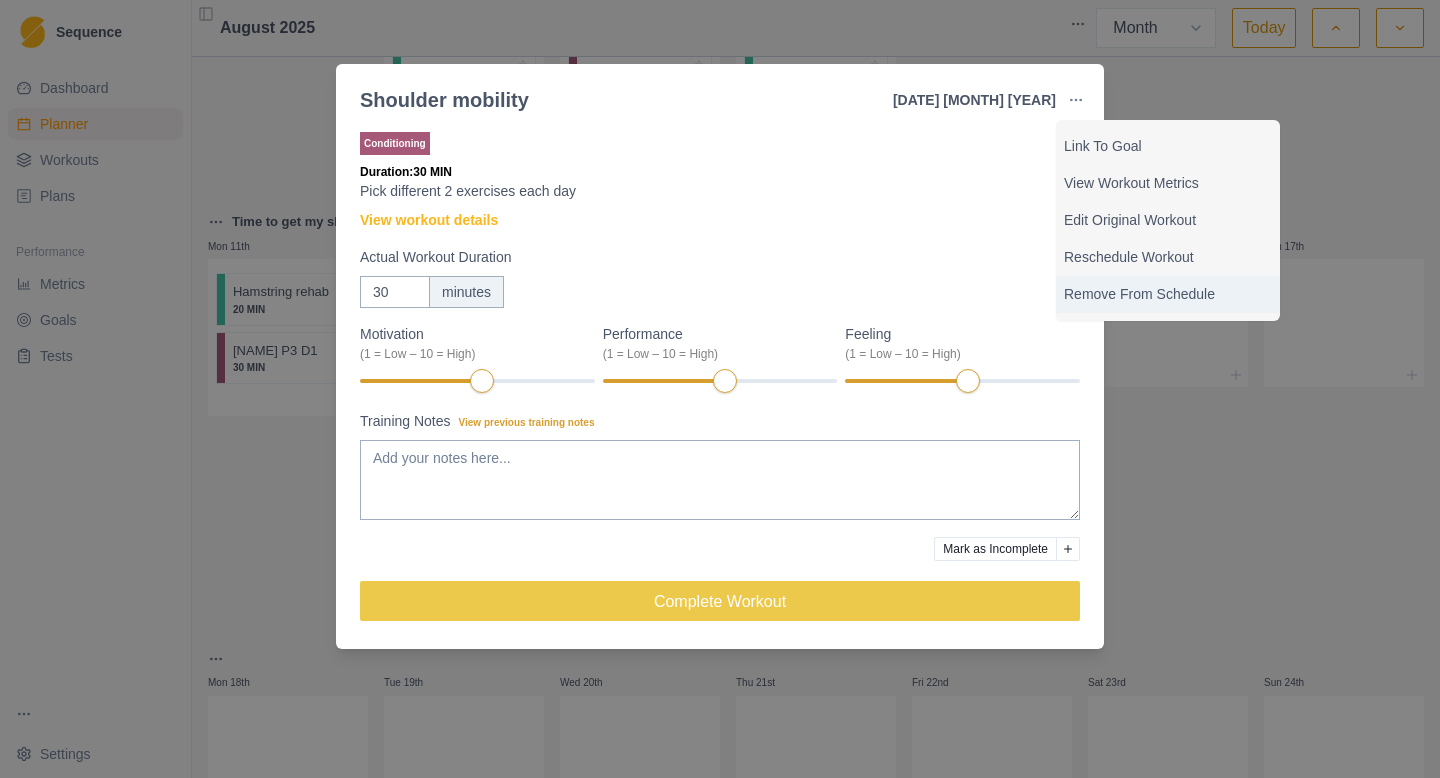 click on "Remove From Schedule" at bounding box center (1168, 294) 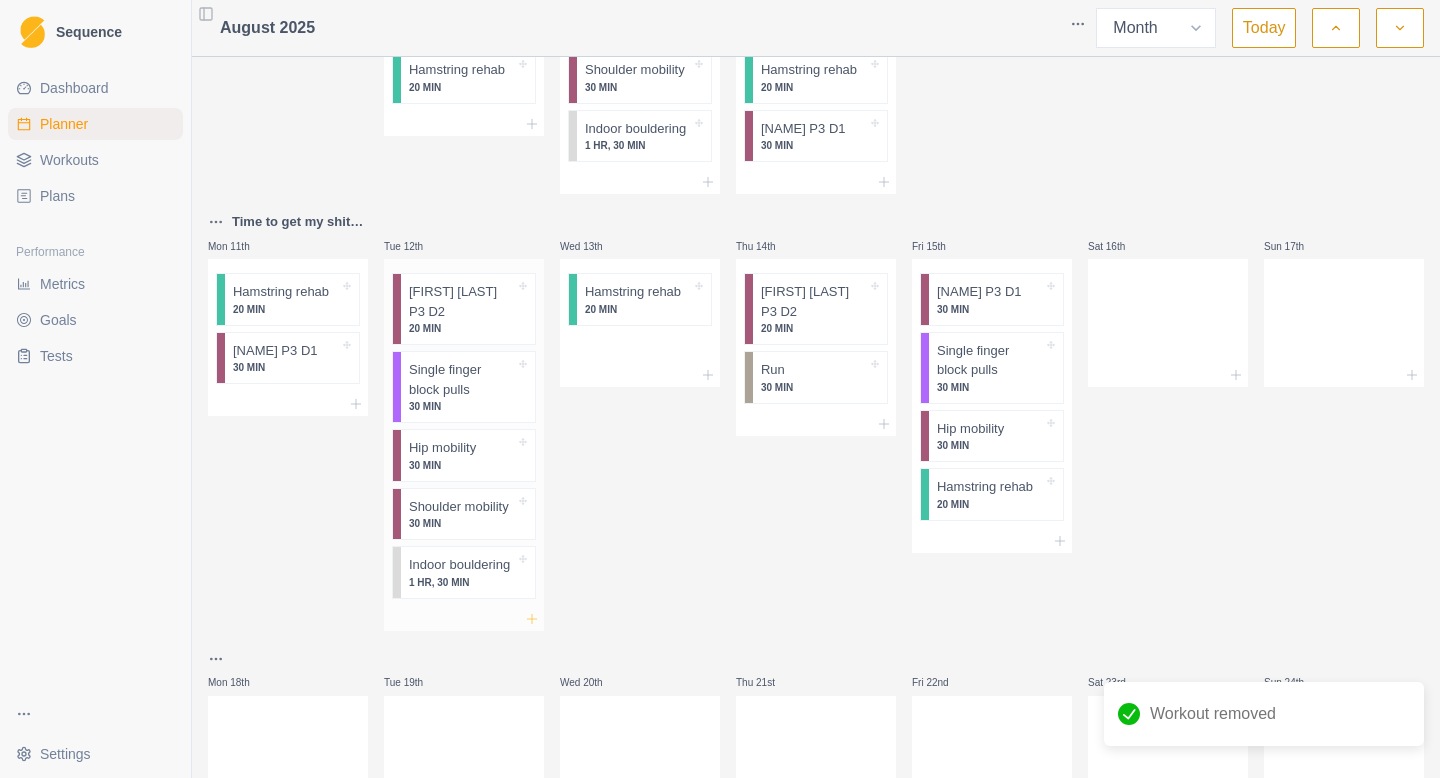 click 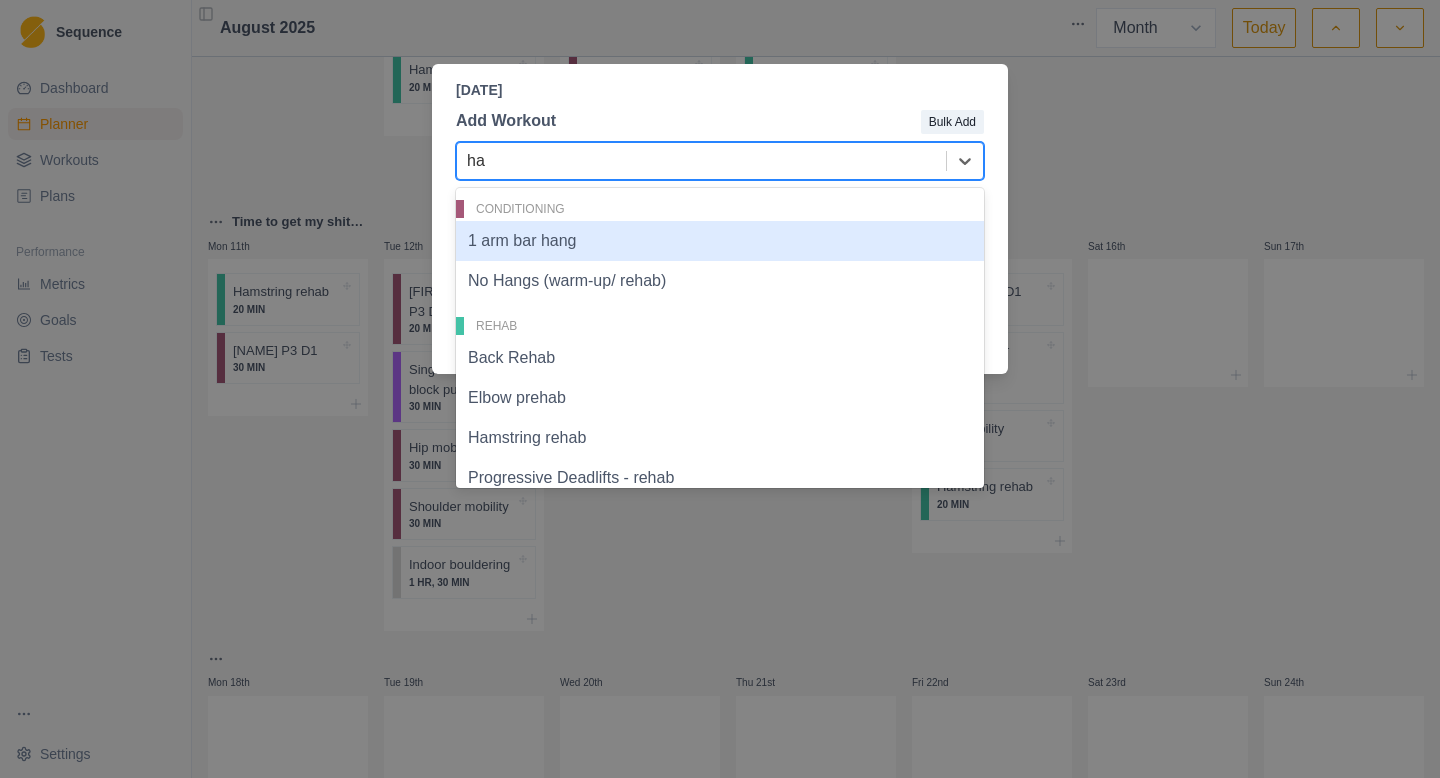 type on "ham" 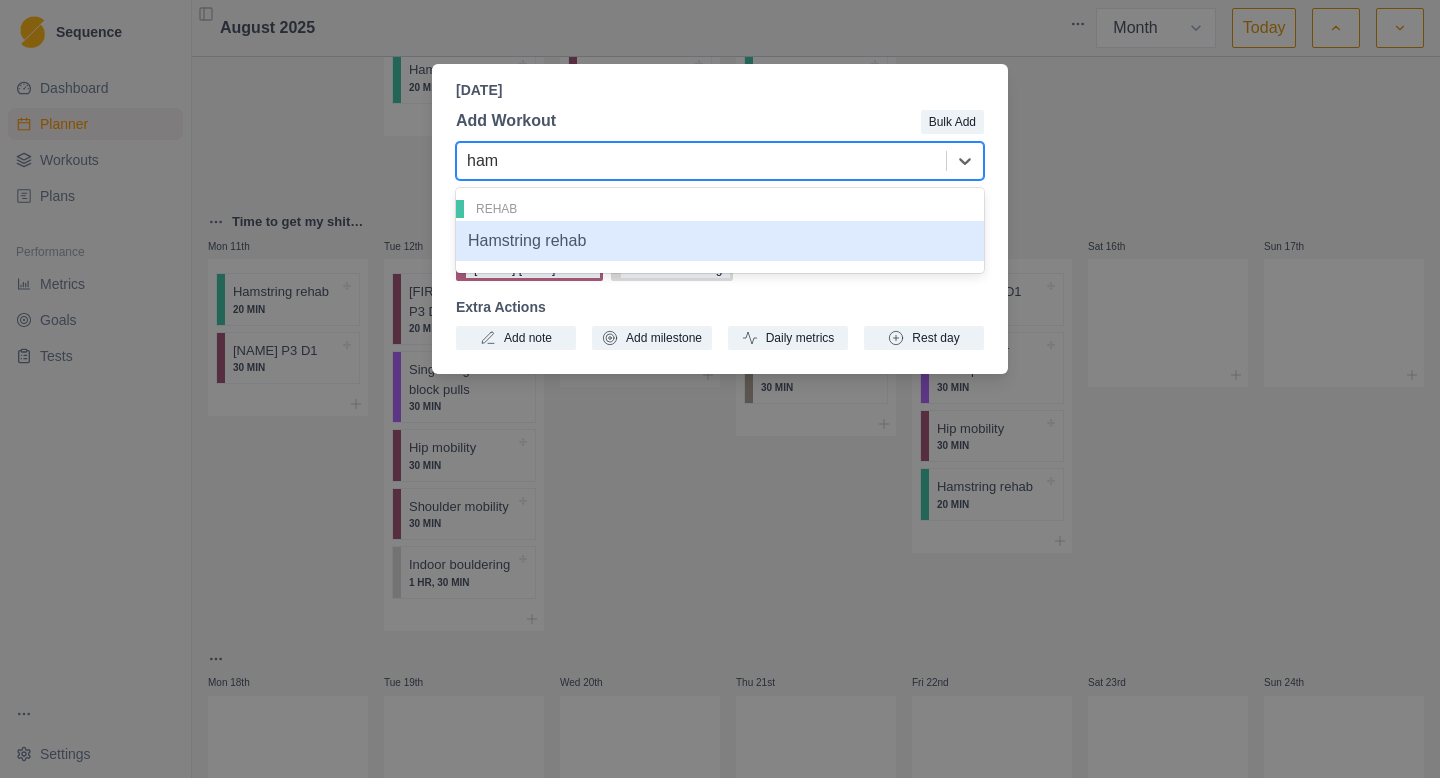 click on "Hamstring rehab" at bounding box center [720, 241] 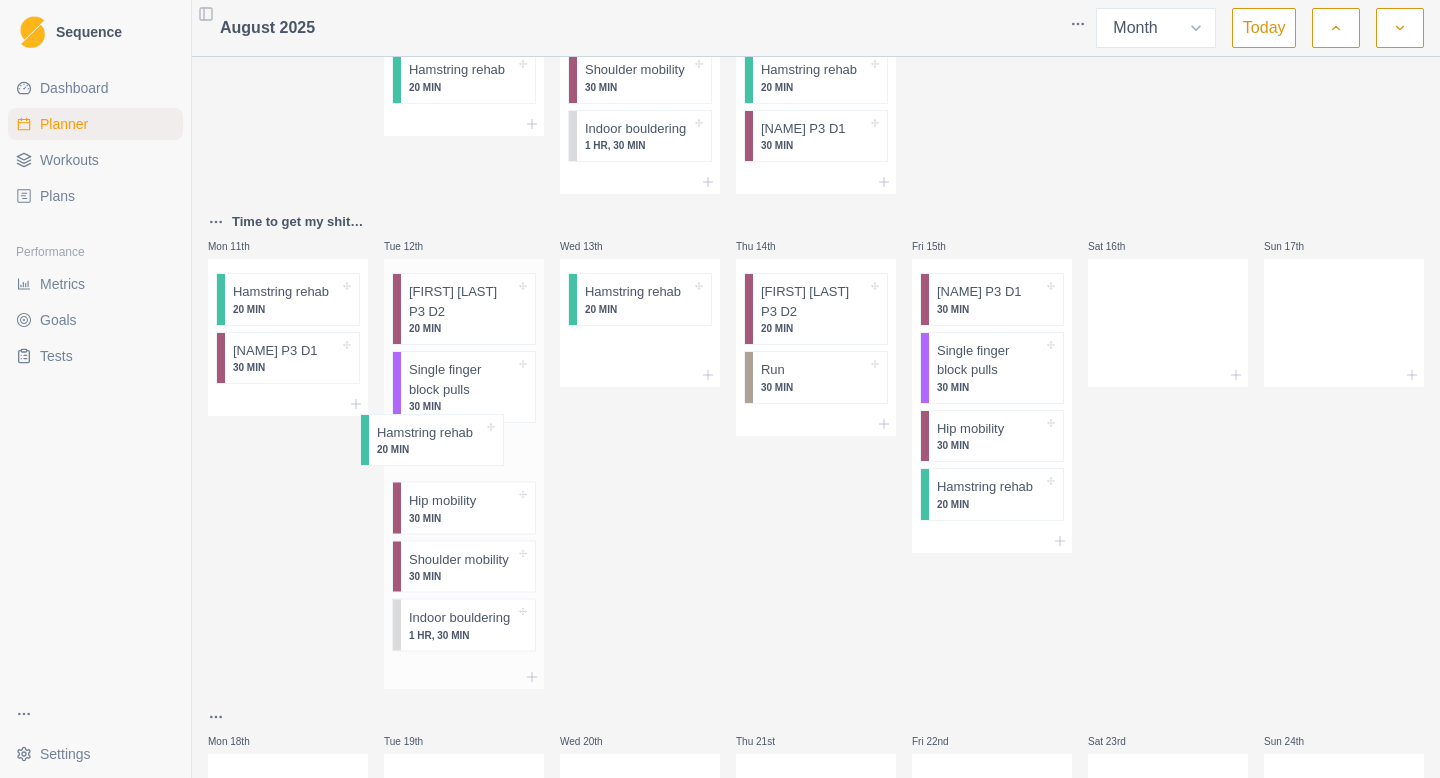 scroll, scrollTop: 463, scrollLeft: 0, axis: vertical 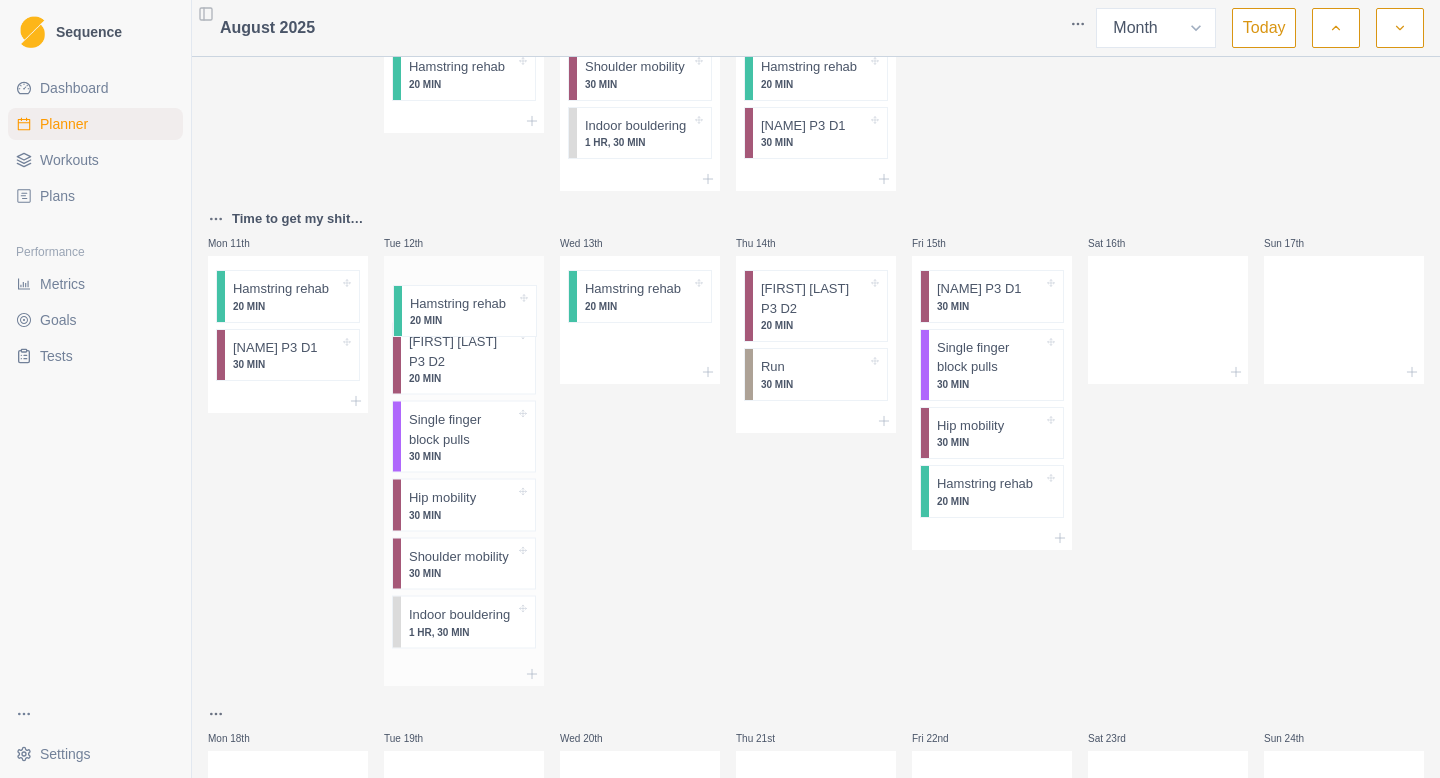 drag, startPoint x: 469, startPoint y: 691, endPoint x: 468, endPoint y: 317, distance: 374.00134 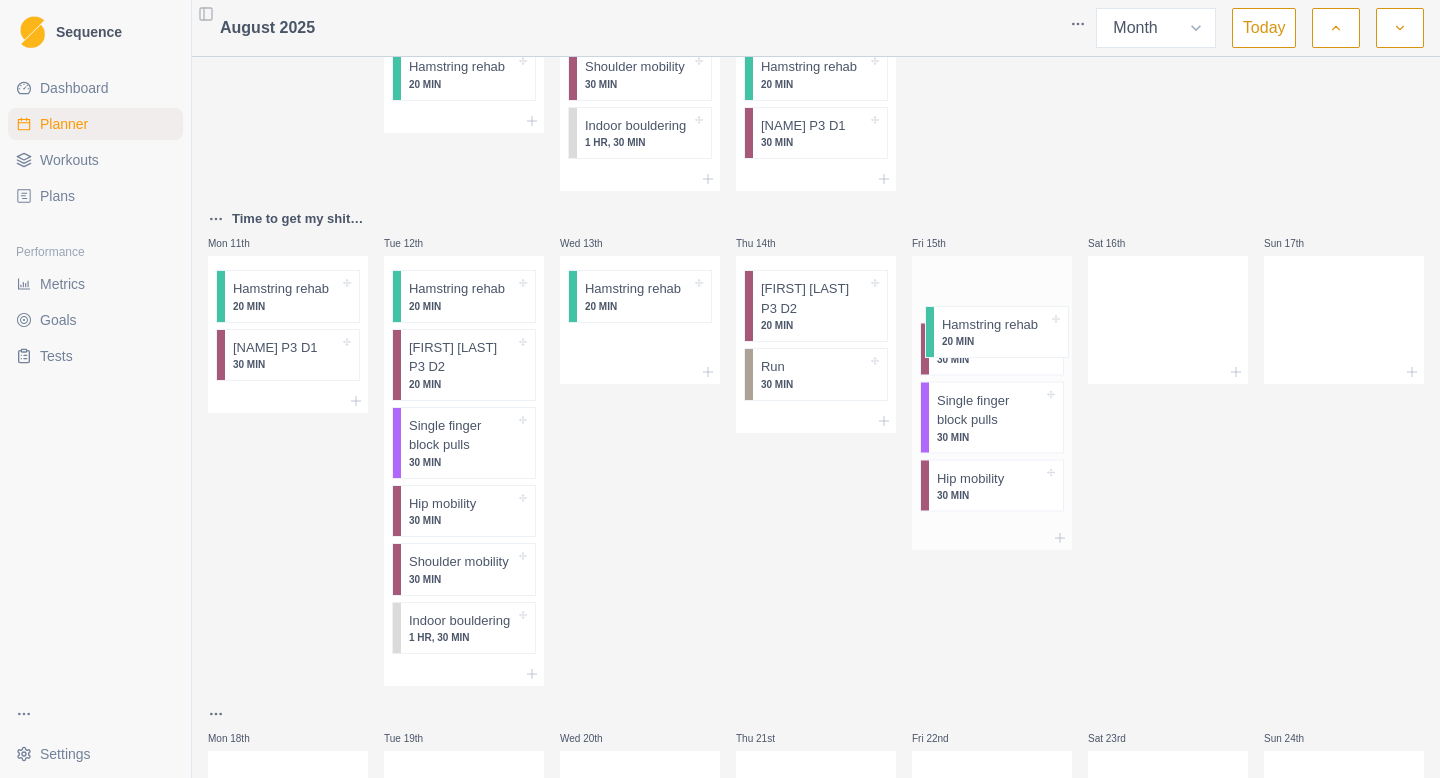 drag, startPoint x: 955, startPoint y: 514, endPoint x: 960, endPoint y: 323, distance: 191.06543 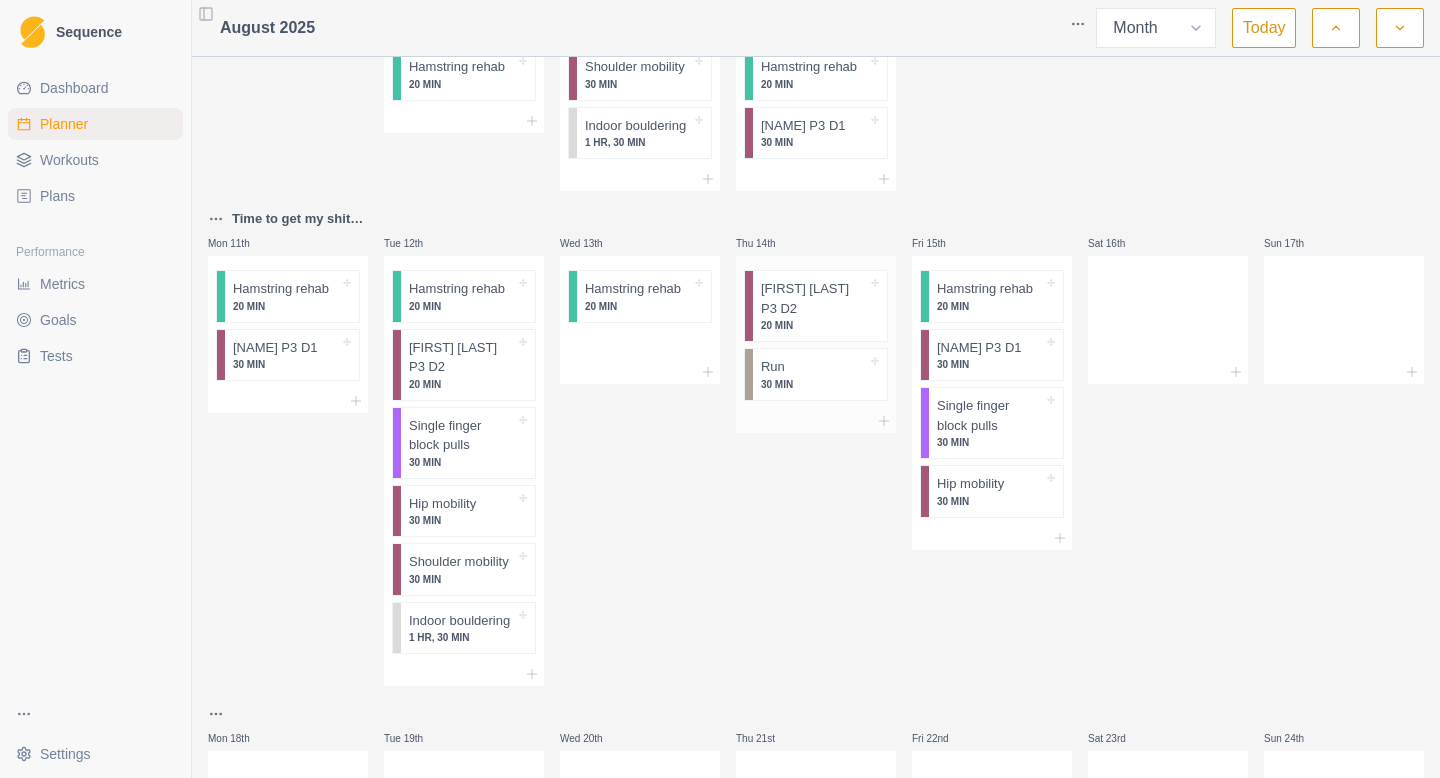 click at bounding box center [816, 421] 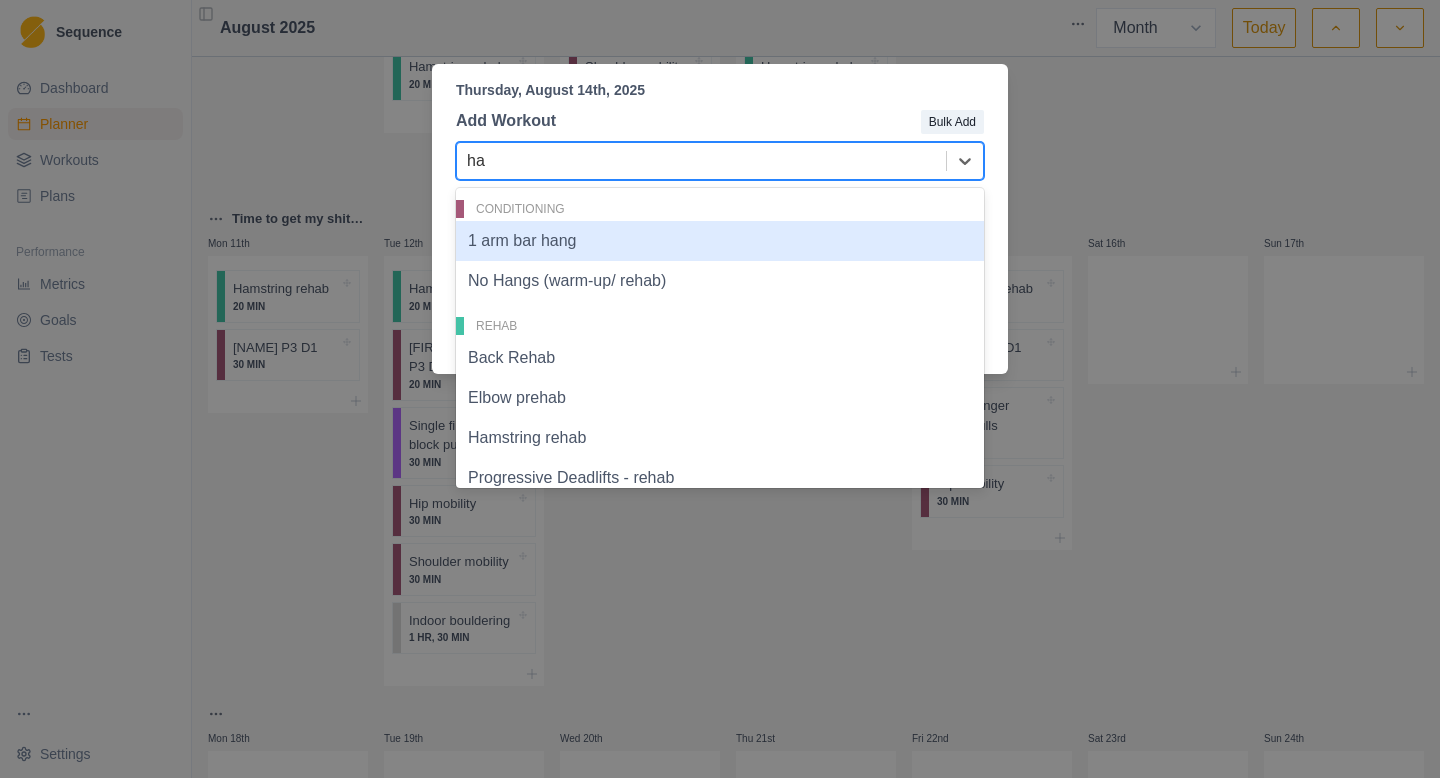 type on "ham" 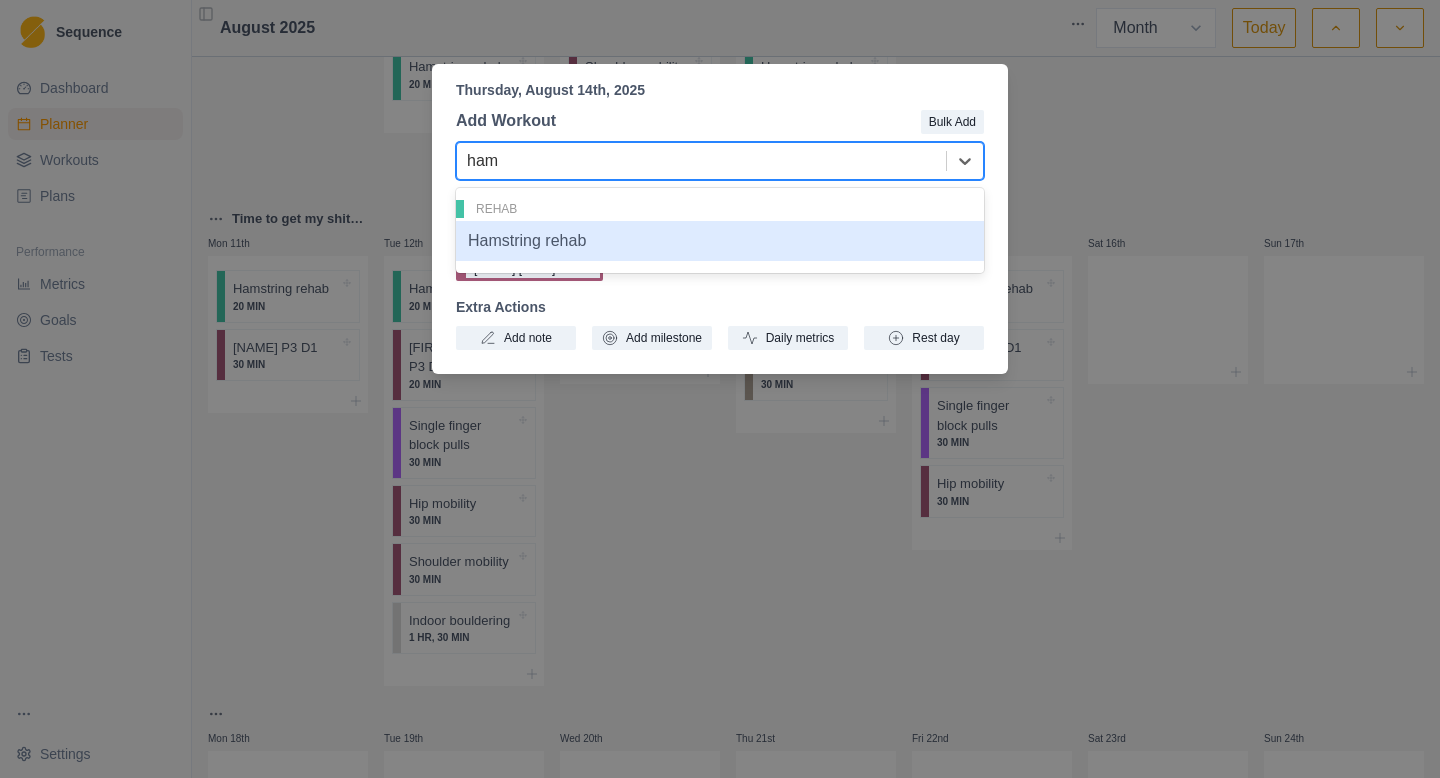click on "Hamstring rehab" at bounding box center [720, 241] 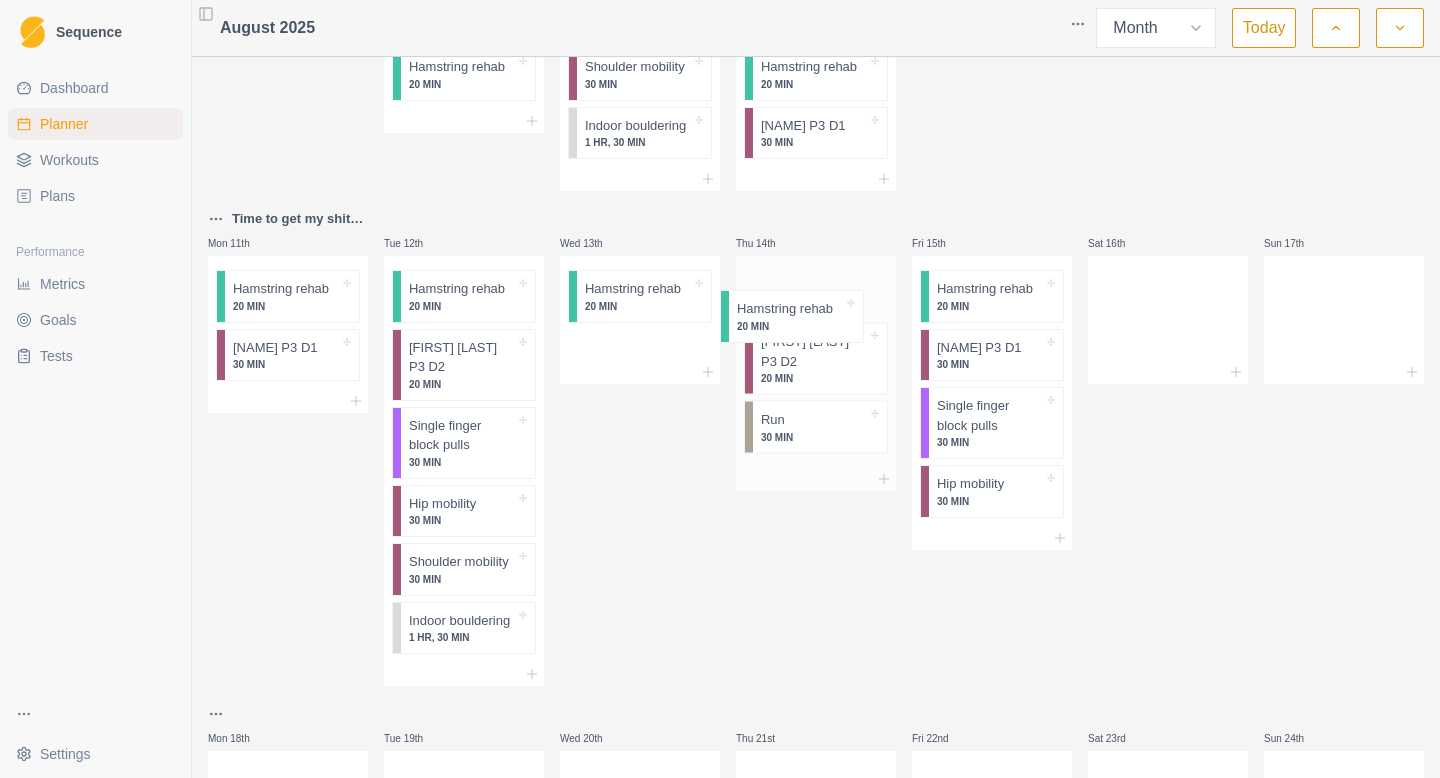 drag, startPoint x: 812, startPoint y: 467, endPoint x: 787, endPoint y: 322, distance: 147.13939 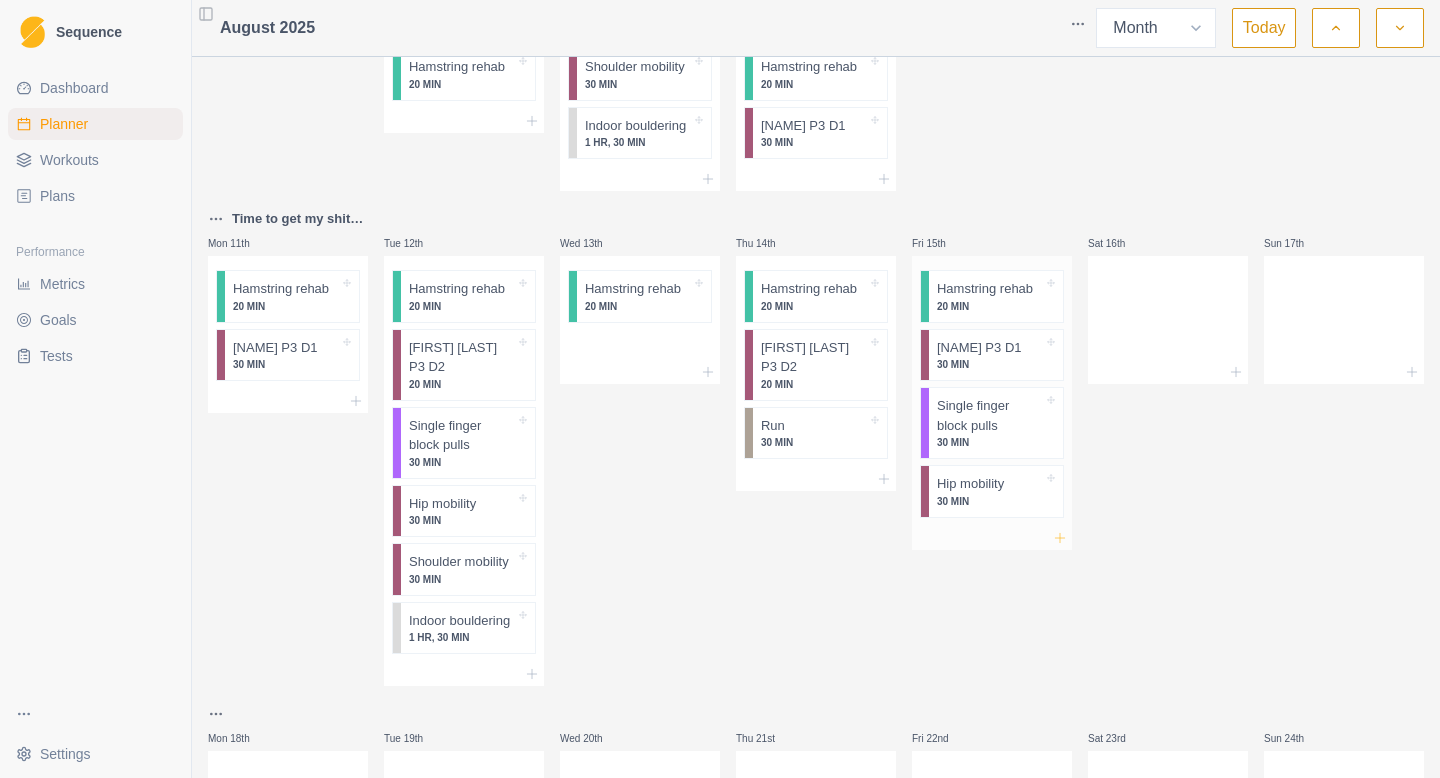 click 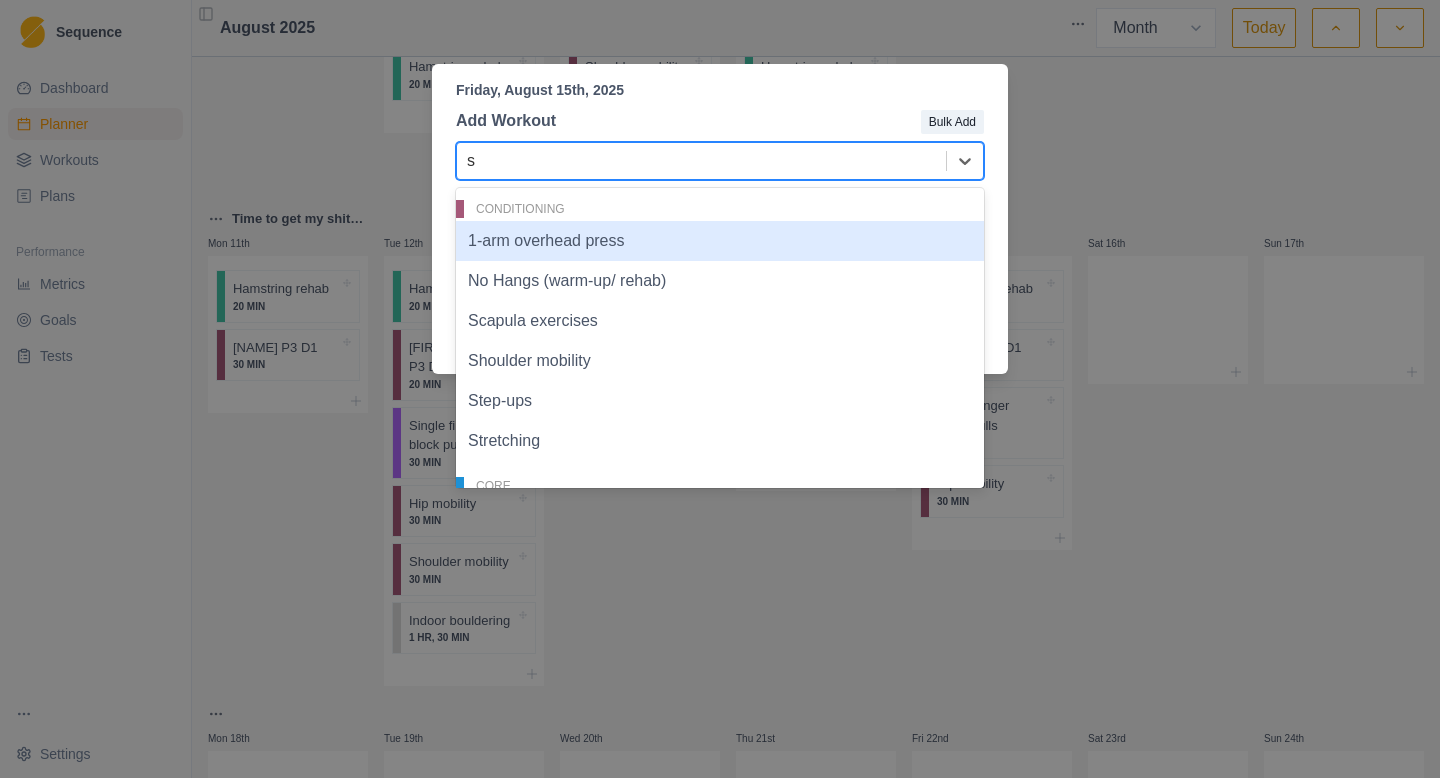 type on "sh" 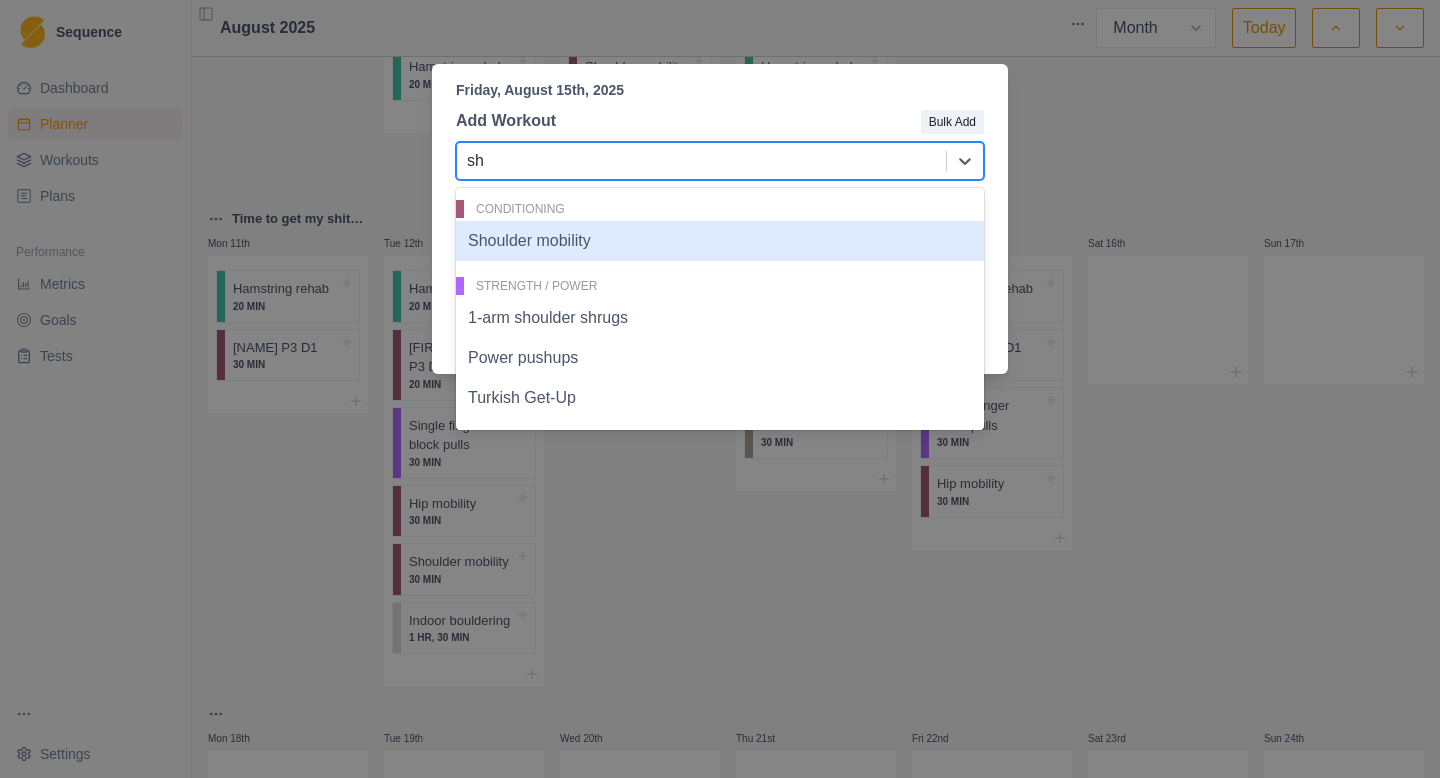 click on "Shoulder mobility" at bounding box center [720, 241] 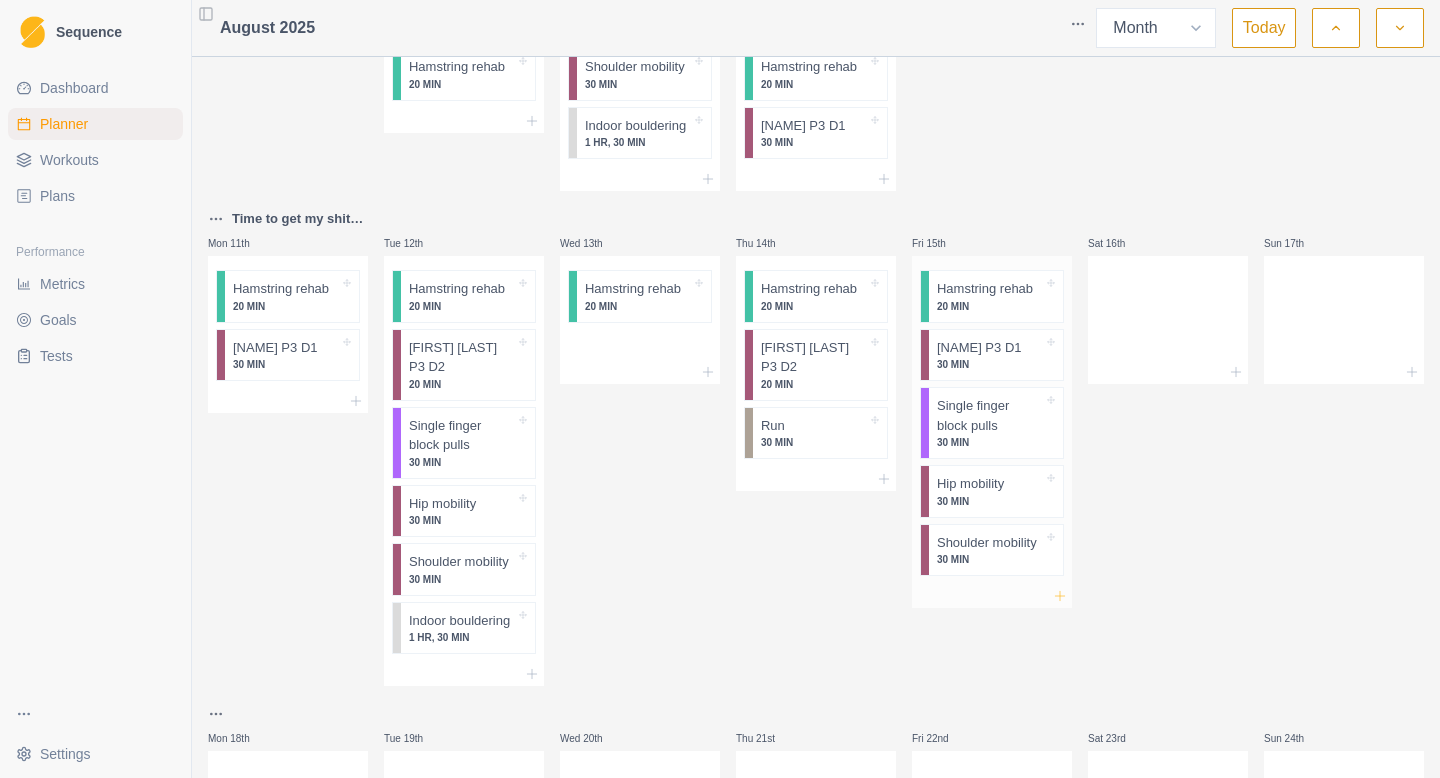 click 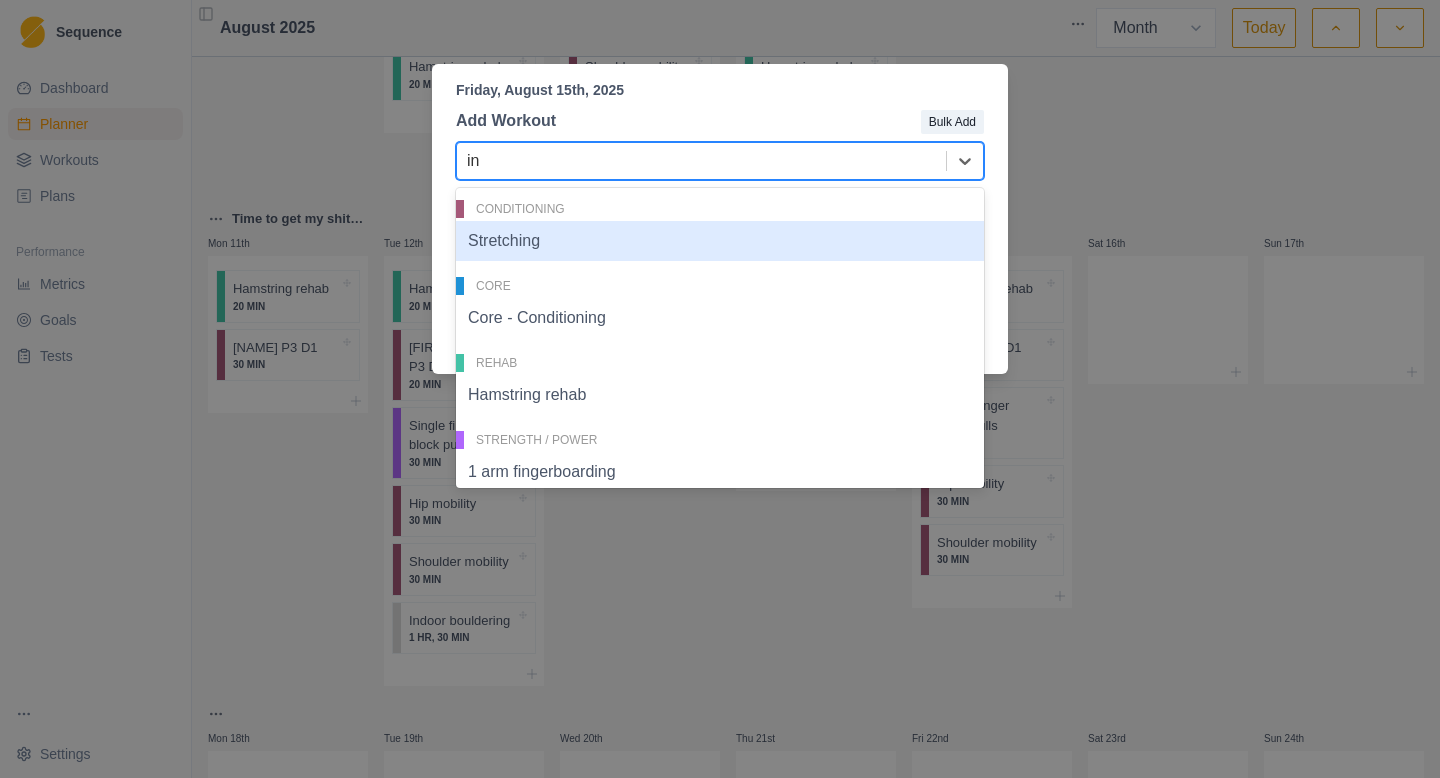 type on "ind" 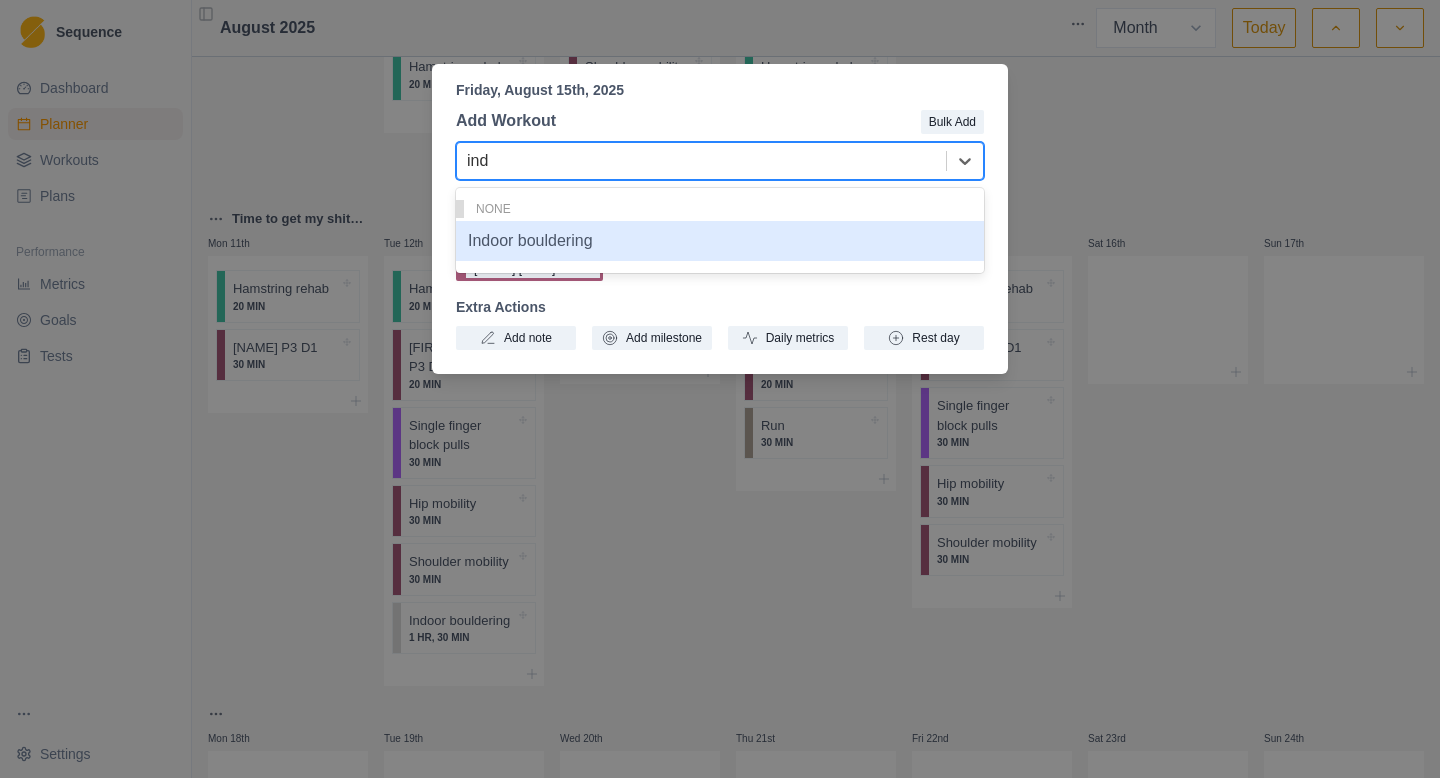 click on "Indoor bouldering" at bounding box center [720, 241] 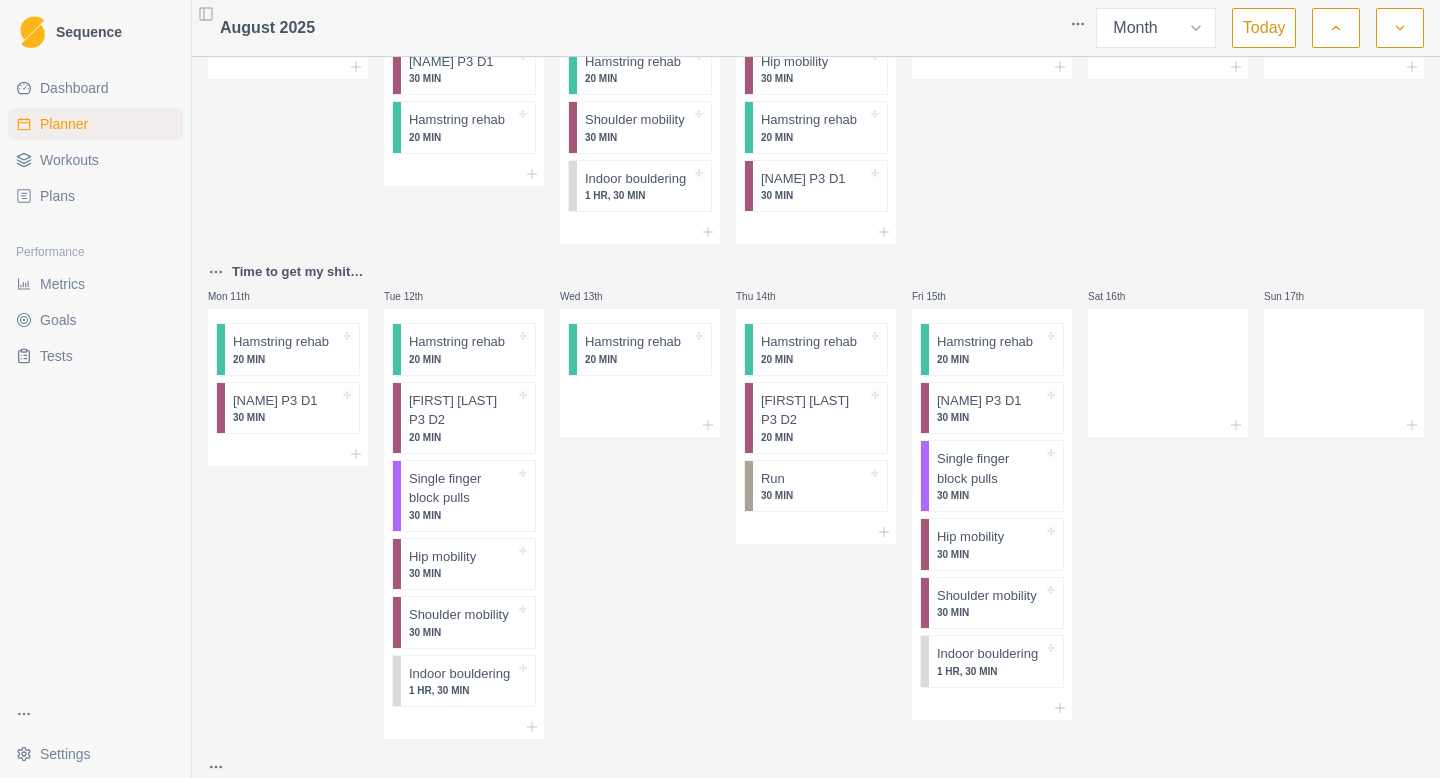 scroll, scrollTop: 405, scrollLeft: 0, axis: vertical 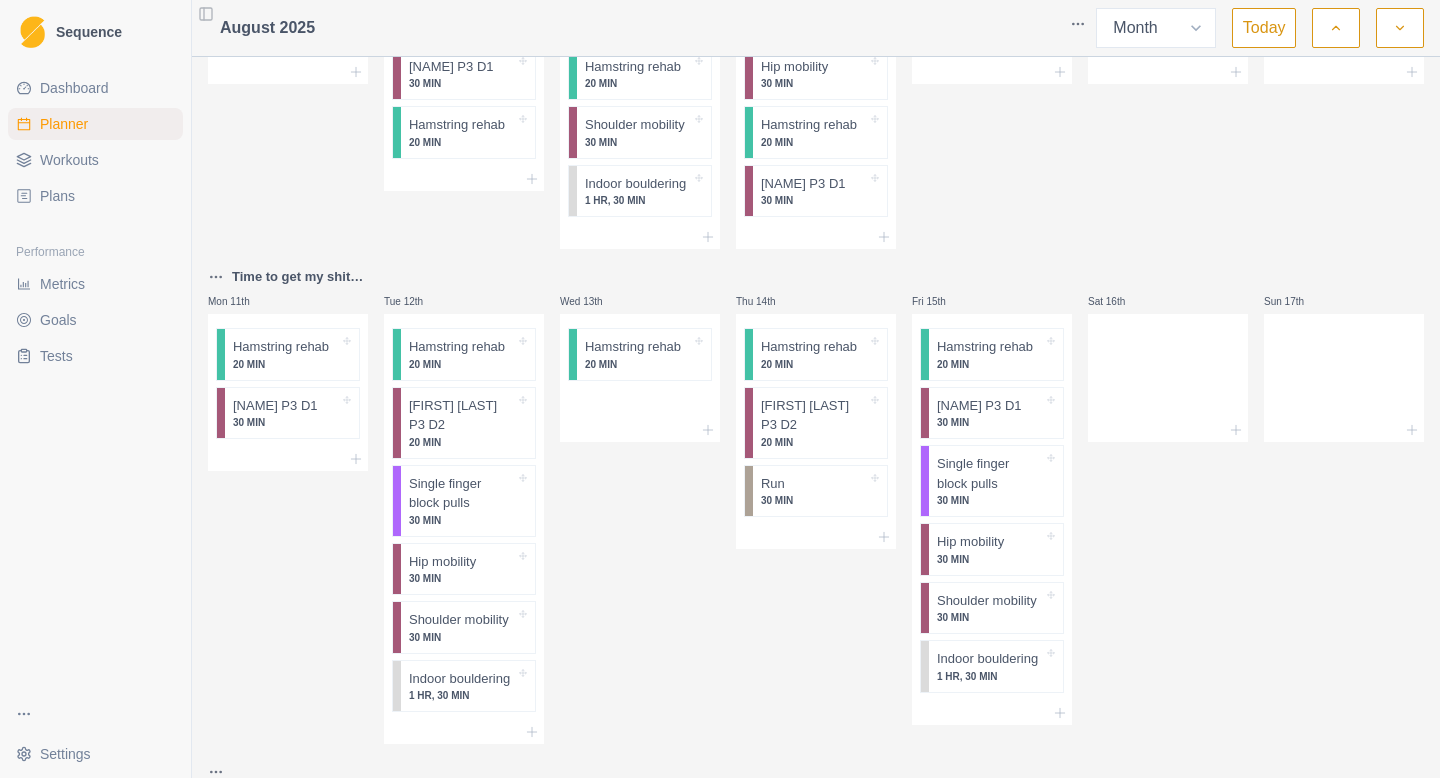 click on "Sequence Dashboard Planner Workouts Plans Performance Metrics Goals Tests Settings Toggle Sidebar August 2025 Week Month Today Mon 28th Tue 29th Wed 30th Thu 31st Fri 1st Sat 2nd Boulderfest Sun 3rd Boulderfest Time to get my shit together month Mon 4th Tue 5th Single finger block pulls 30 MIN [NAME] P3 D1 30 MIN Hamstring rehab 20 MIN Wed 6th [NAME] P3 D2 20 MIN Hamstring rehab 20 MIN Shoulder mobility 30 MIN Indoor bouldering  1 HR, 30 MIN Thu 7th Single finger block pulls 30 MIN Hip mobility 30 MIN Hamstring rehab 20 MIN [NAME] P3 D1 30 MIN Fri 8th [NAME] P3 D2 20 MIN Sat 9th Sun 10th Time to get my shit together month (copy) Mon 11th Hamstring rehab 20 MIN [NAME] P3 D1 30 MIN Tue 12th Hamstring rehab 20 MIN [NAME] P3 D2 20 MIN Single finger block pulls 30 MIN Hip mobility 30 MIN Shoulder mobility 30 MIN Indoor bouldering  1 HR, 30 MIN Wed 13th Hamstring rehab 20 MIN Thu 14th Hamstring rehab 20 MIN [NAME] P3 D2 20 MIN Run 30 MIN Fri 15th Hamstring rehab 20 MIN" at bounding box center (720, 389) 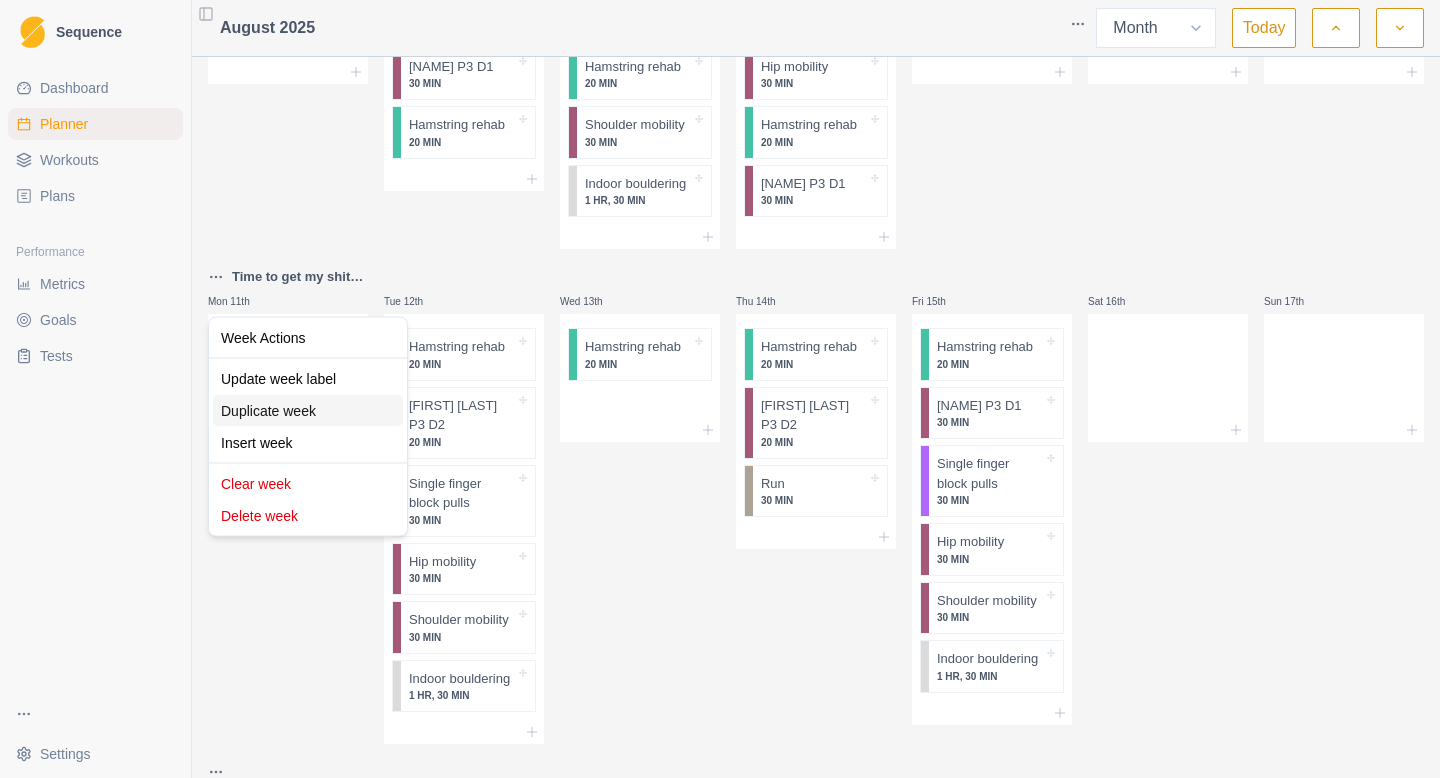 click on "Duplicate week" at bounding box center [308, 411] 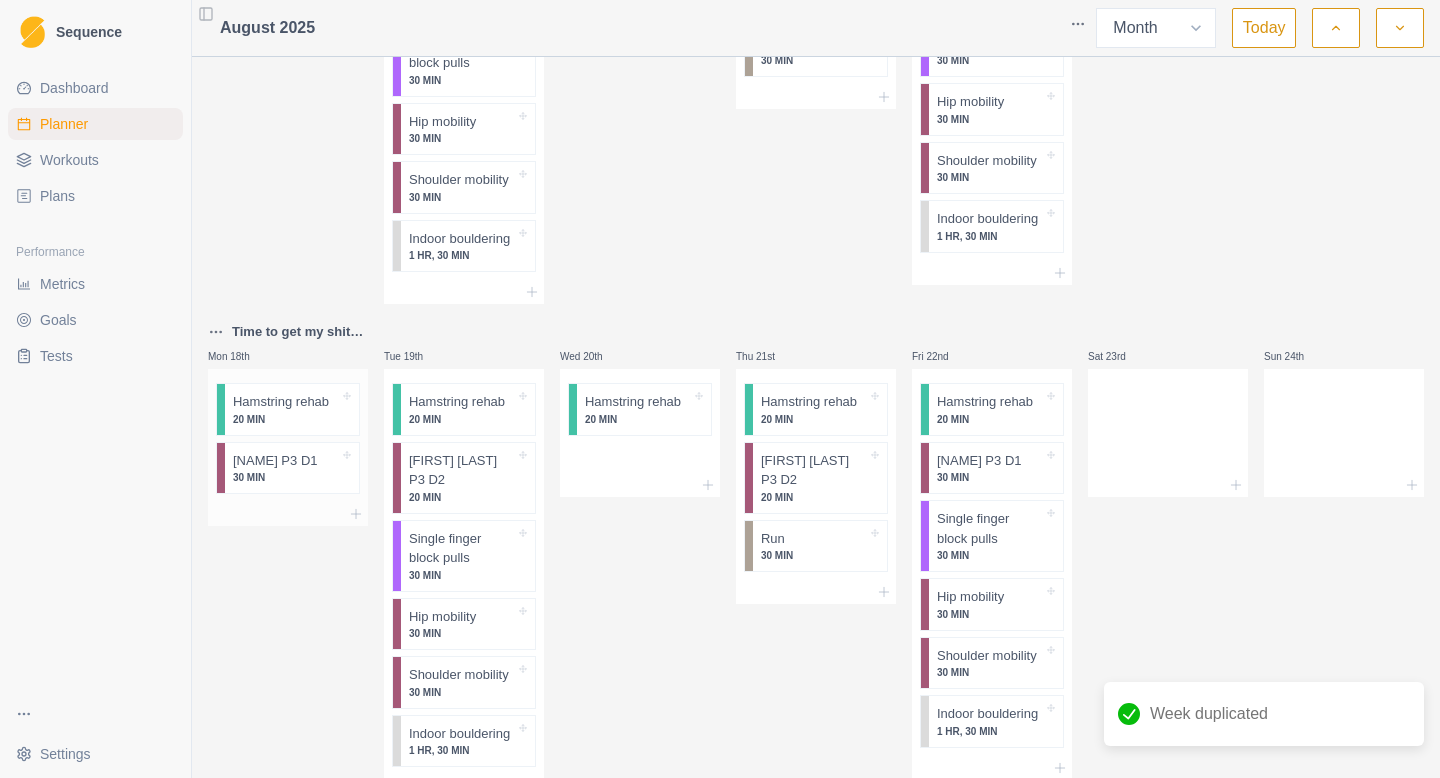 scroll, scrollTop: 848, scrollLeft: 0, axis: vertical 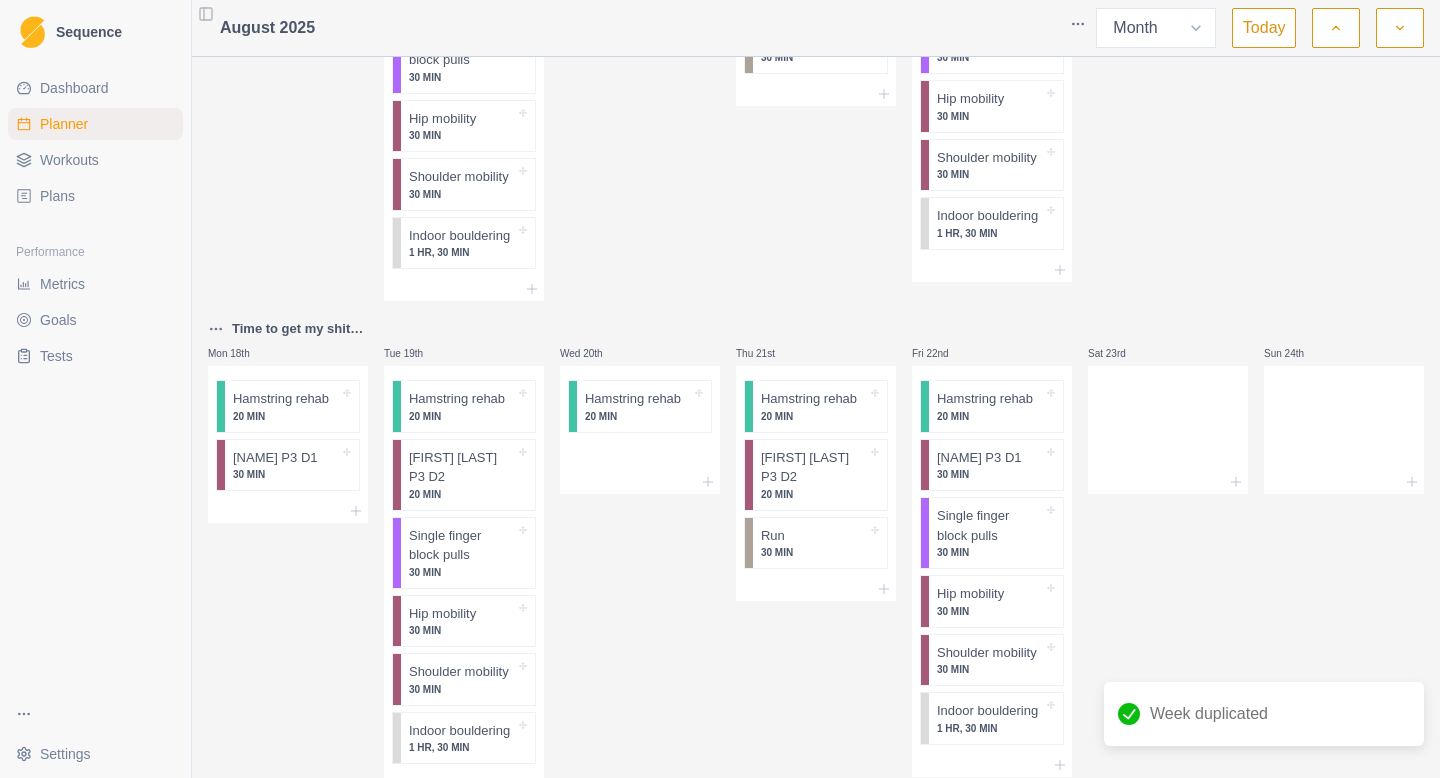 click on "Sequence Dashboard Planner Workouts Plans Performance Metrics Goals Tests Settings Toggle Sidebar August 2025 Week Month Today Mon 28th Tue 29th Wed 30th Thu 31st Fri 1st Sat 2nd Boulderfest Sun 3rd Boulderfest Time to get my shit together month Mon 4th Tue 5th Single finger block pulls 30 MIN [NAME] P3 D1 30 MIN Hamstring rehab 20 MIN Wed 6th [NAME] P3 D2 20 MIN Hamstring rehab 20 MIN Shoulder mobility 30 MIN Indoor bouldering  1 HR, 30 MIN Thu 7th Single finger block pulls 30 MIN Hip mobility 30 MIN Hamstring rehab 20 MIN [NAME] P3 D1 30 MIN Fri 8th [NAME] P3 D2 20 MIN Sat 9th Sun 10th Time to get my shit together month (copy) Mon 11th Hamstring rehab 20 MIN [NAME] P3 D1 30 MIN Tue 12th Hamstring rehab 20 MIN [NAME] P3 D2 20 MIN Single finger block pulls 30 MIN Hip mobility 30 MIN Shoulder mobility 30 MIN Indoor bouldering  1 HR, 30 MIN Wed 13th Hamstring rehab 20 MIN Thu 14th Hamstring rehab 20 MIN [NAME] P3 D2 20 MIN Run 30 MIN Fri 15th Hamstring rehab 20 MIN" at bounding box center [720, 389] 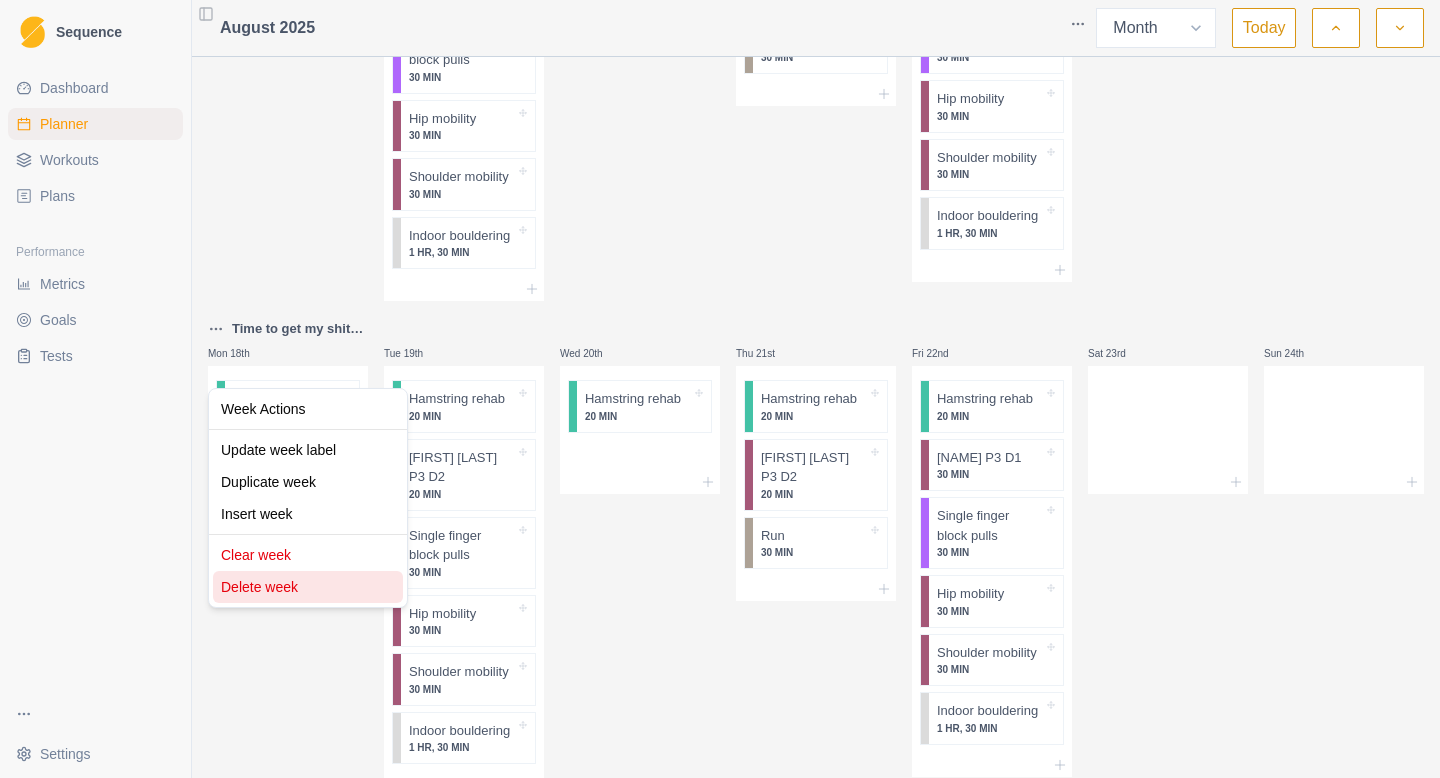 click on "Delete week" at bounding box center [308, 587] 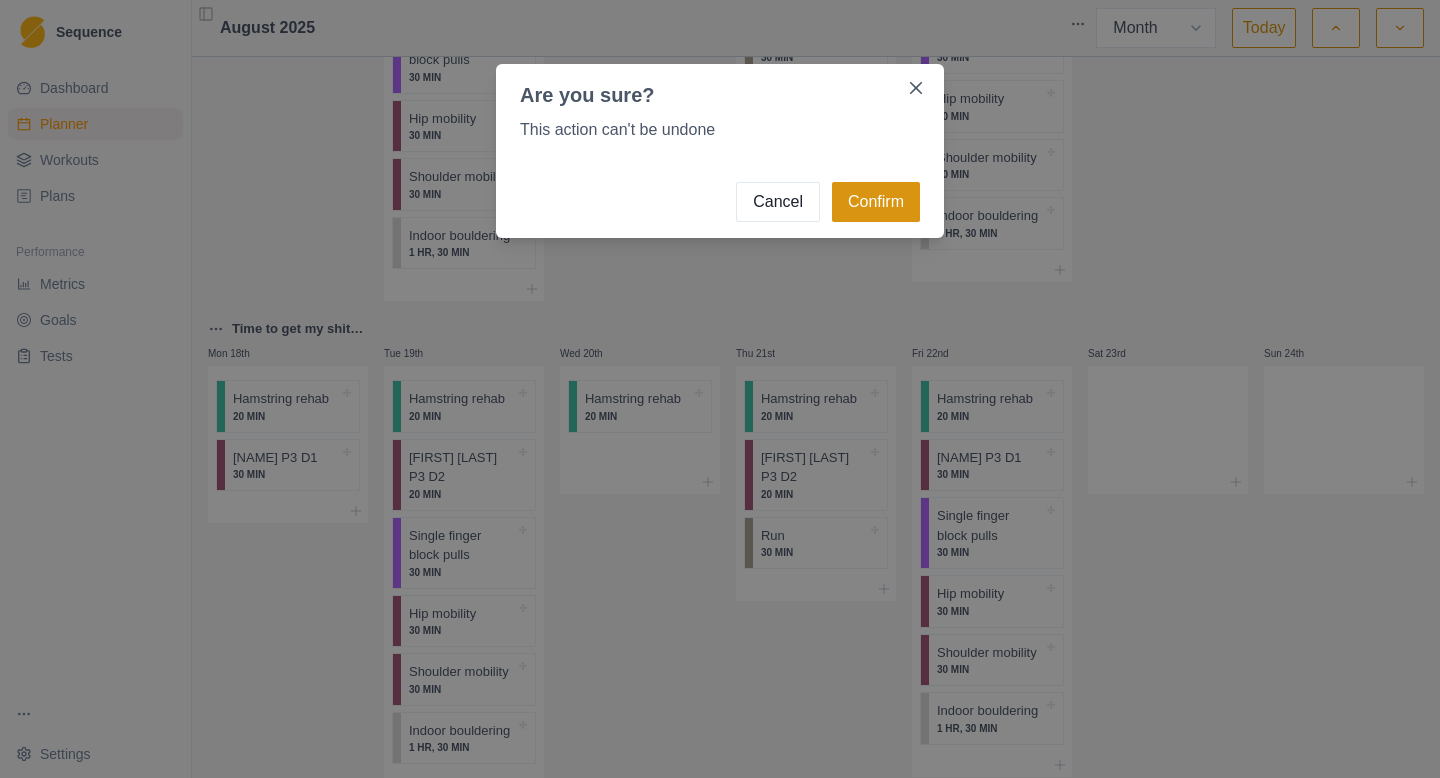 click on "Confirm" at bounding box center [876, 202] 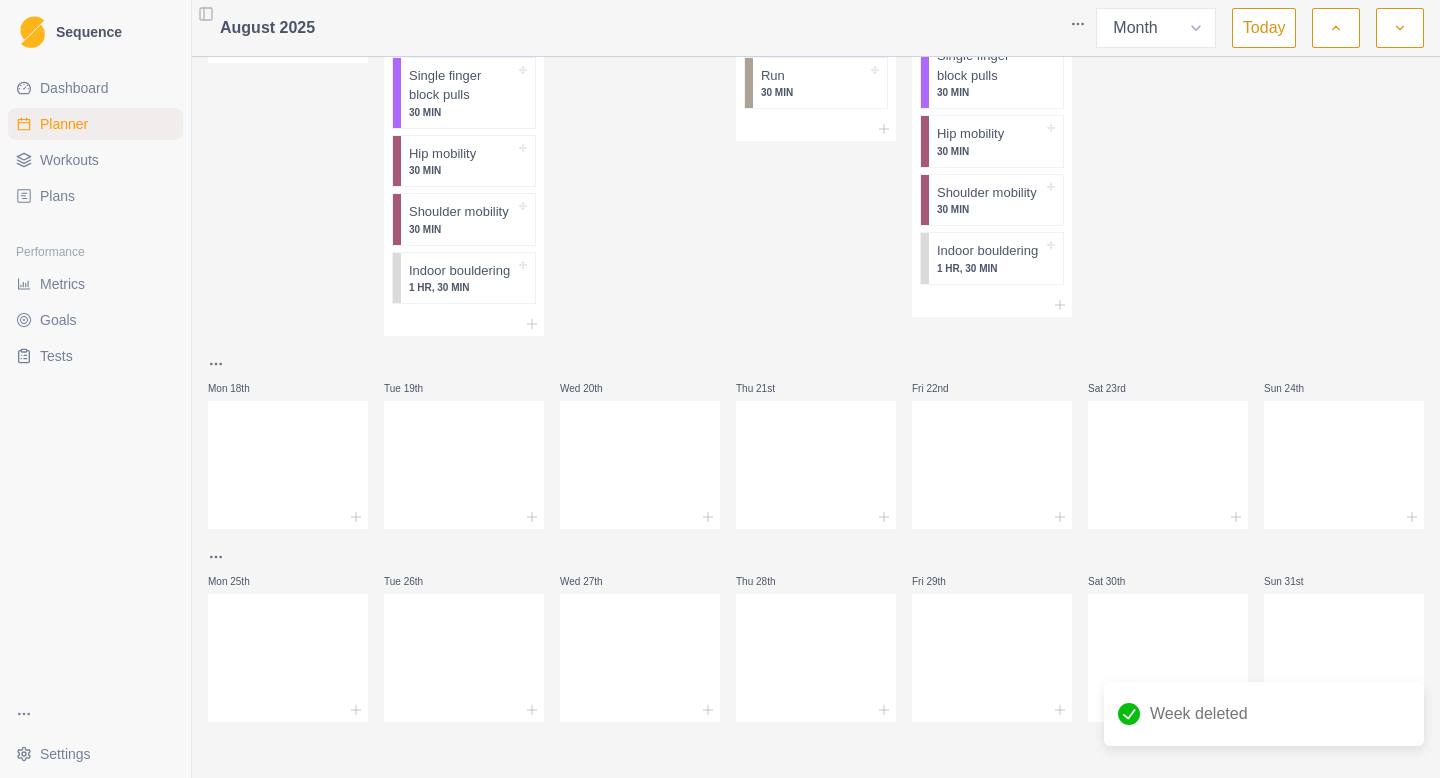 scroll, scrollTop: 852, scrollLeft: 0, axis: vertical 